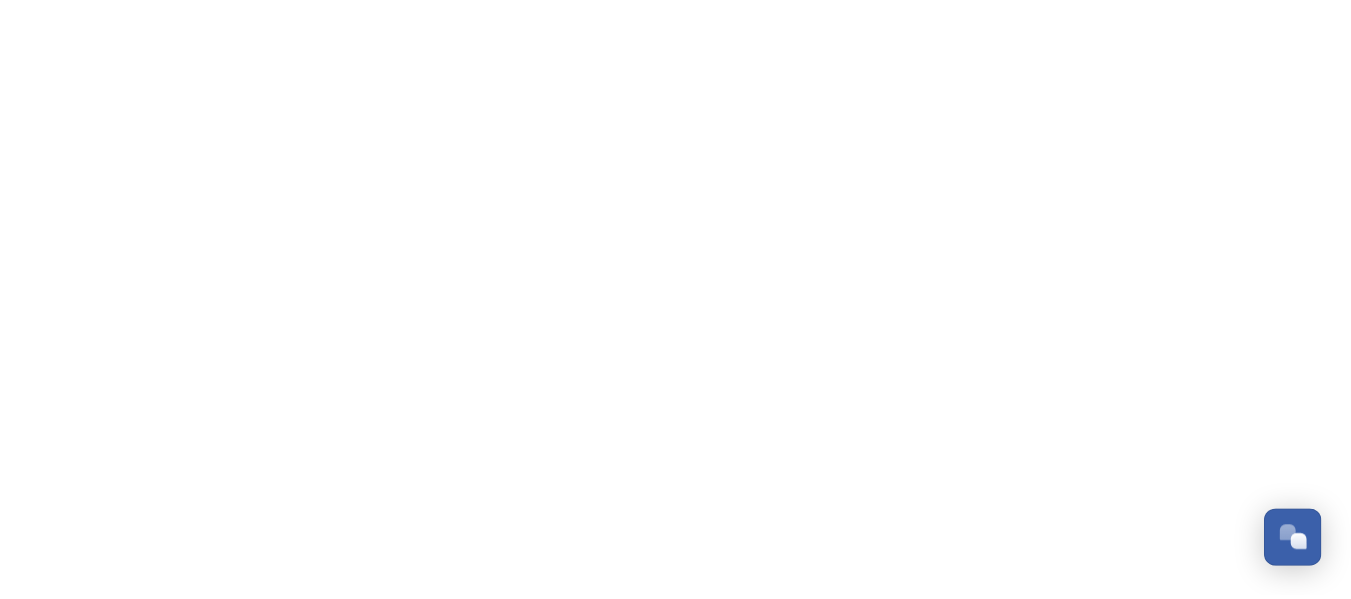 scroll, scrollTop: 0, scrollLeft: 0, axis: both 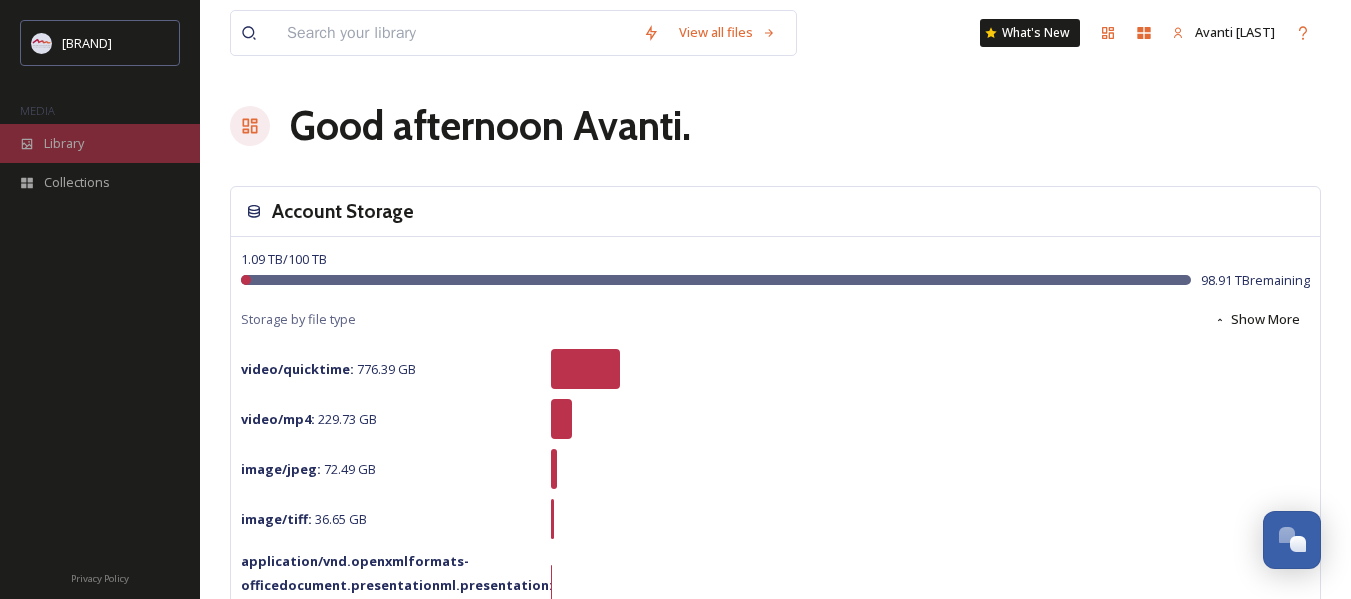 click on "Library" at bounding box center [64, 143] 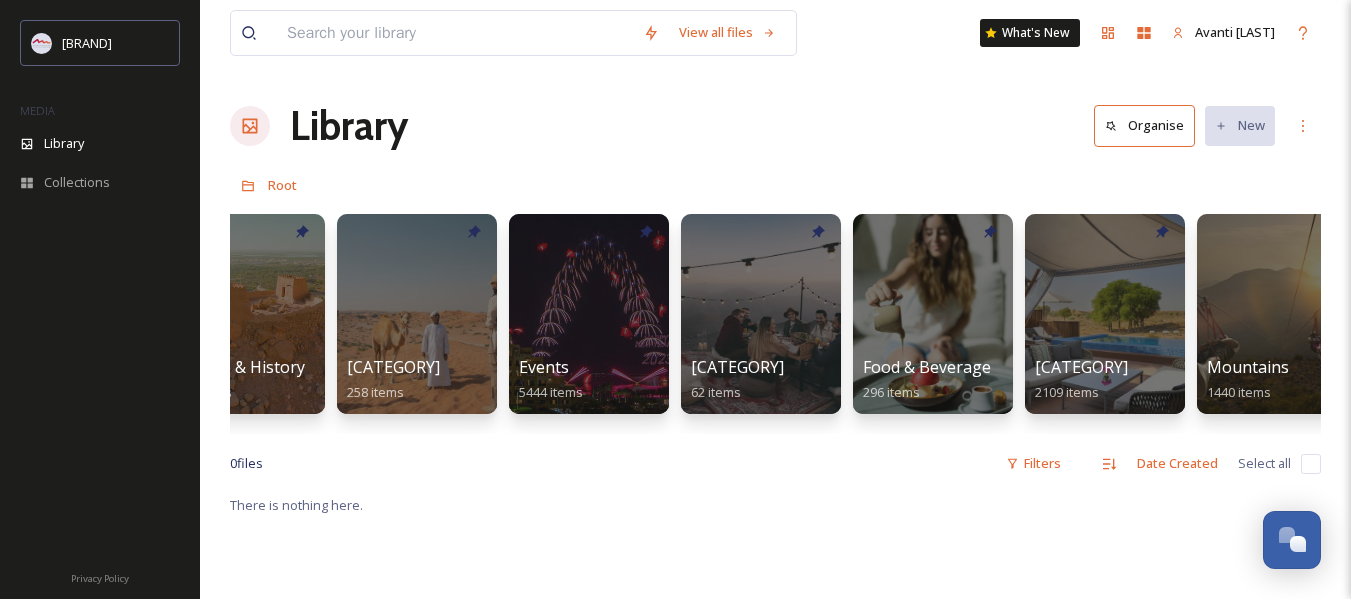 scroll, scrollTop: 0, scrollLeft: 508, axis: horizontal 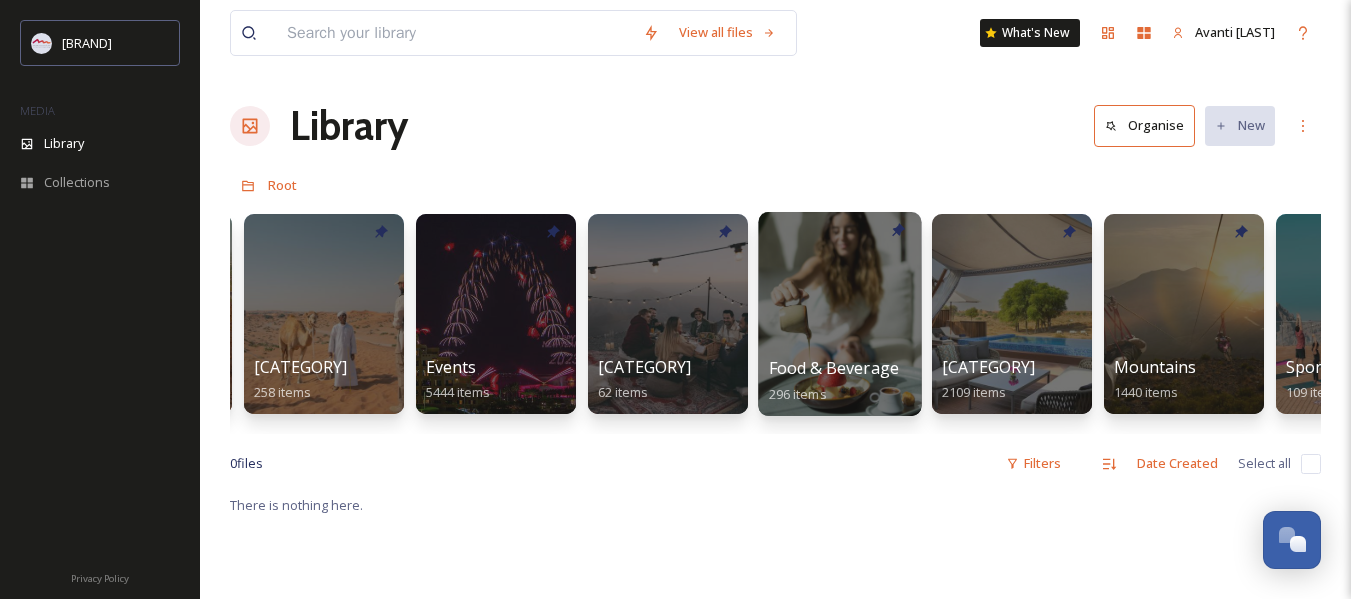 click at bounding box center [839, 314] 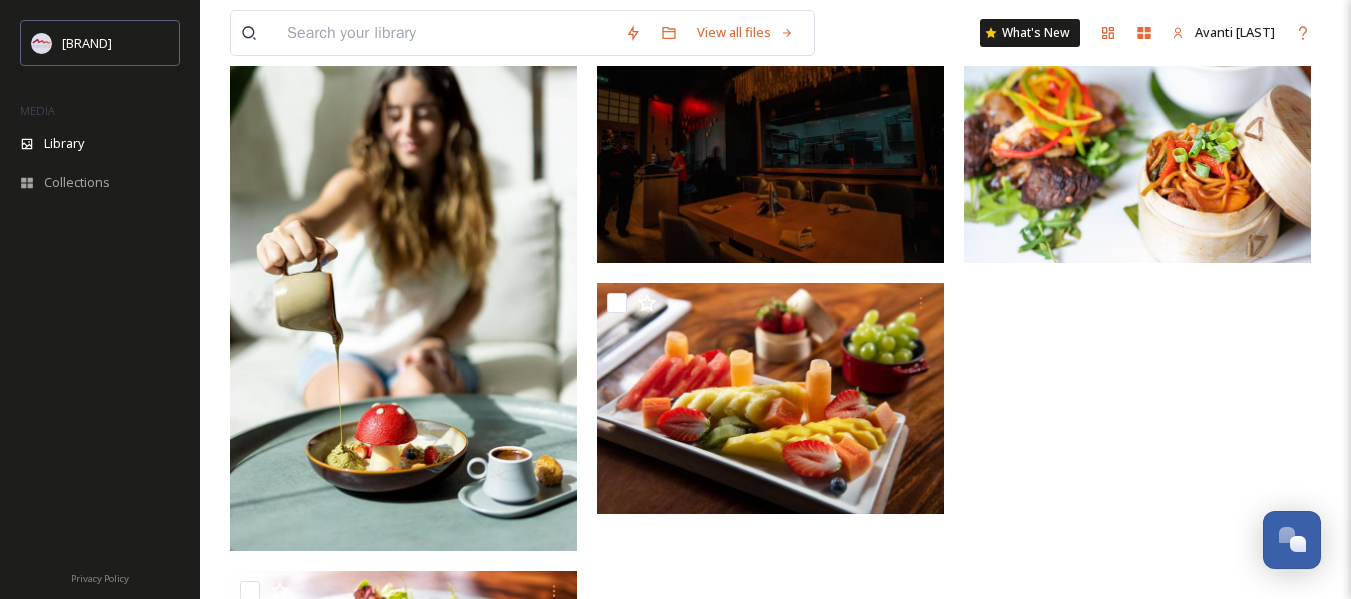 click at bounding box center [1142, 422] 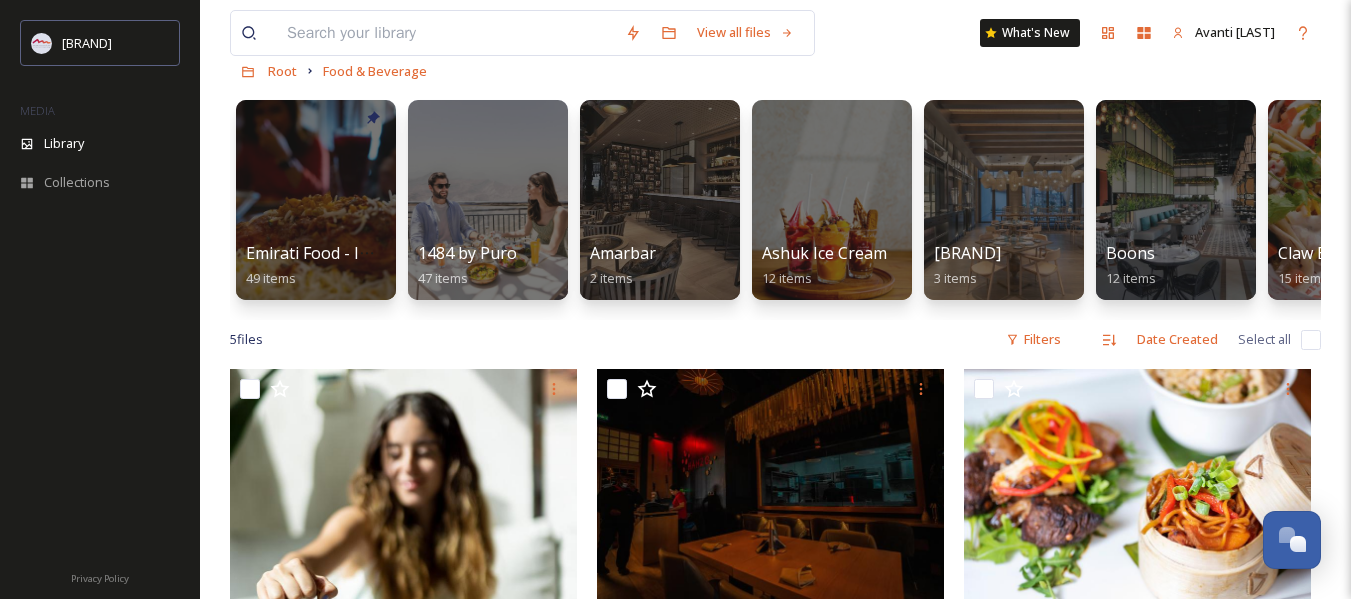 scroll, scrollTop: 0, scrollLeft: 0, axis: both 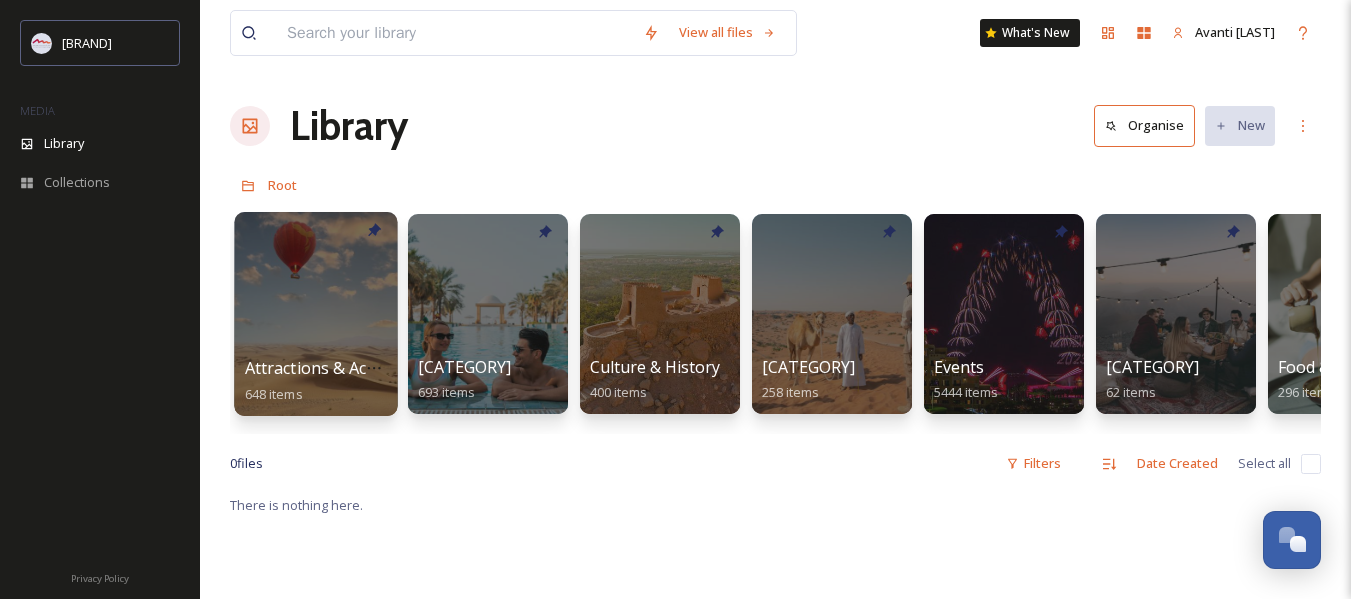 click at bounding box center [315, 314] 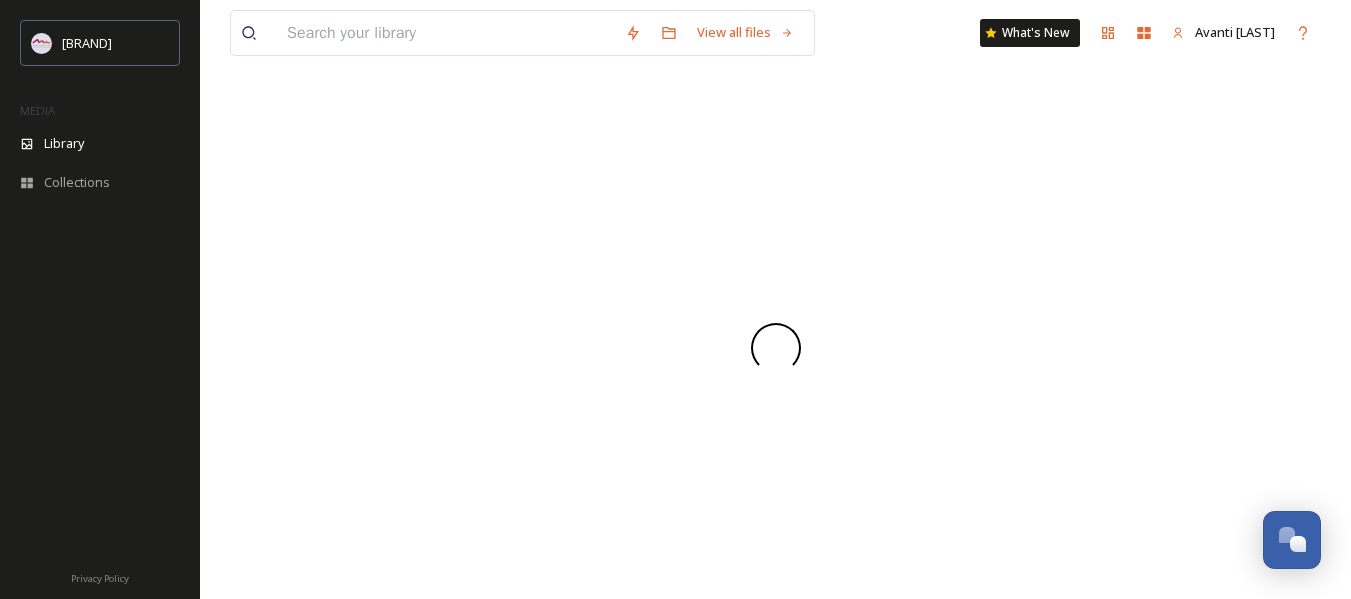 click at bounding box center (775, 348) 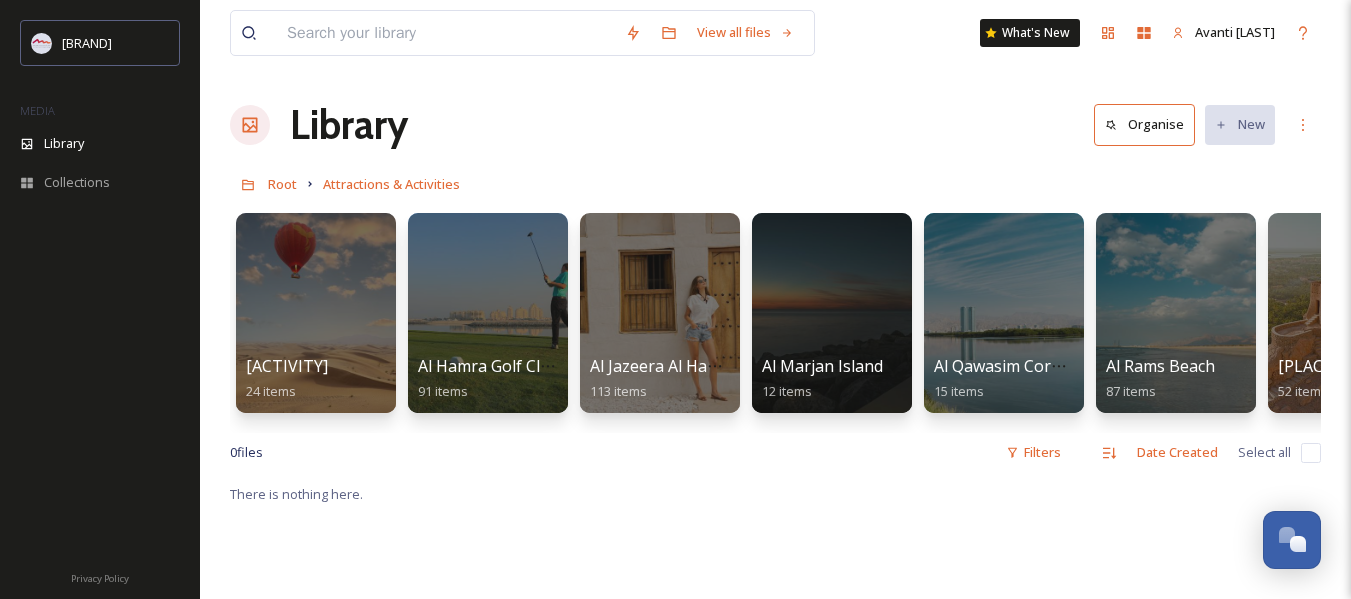 scroll, scrollTop: 0, scrollLeft: 0, axis: both 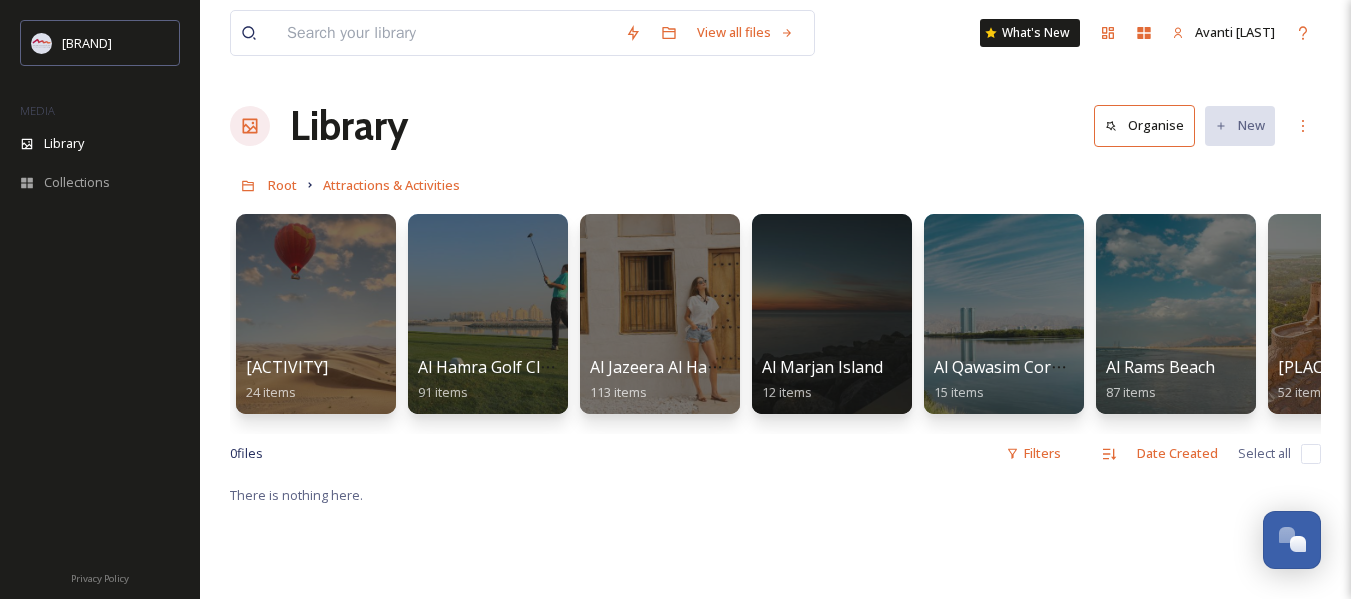 click on "There is nothing here." at bounding box center (775, 782) 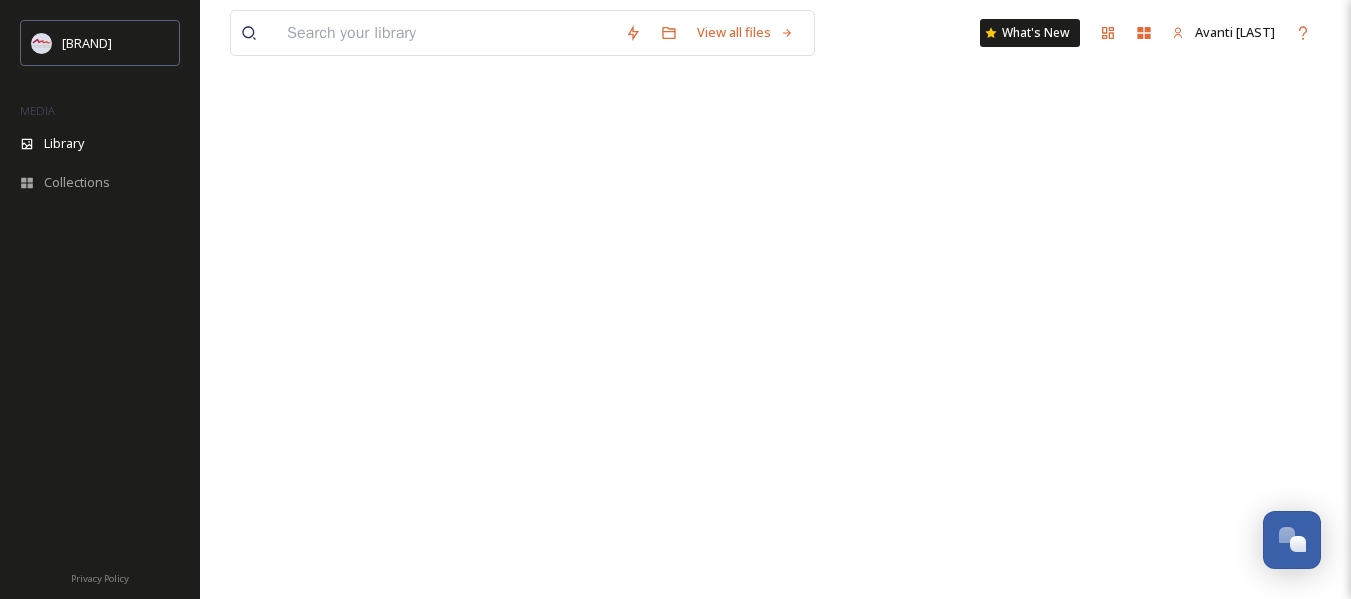 scroll, scrollTop: 98, scrollLeft: 0, axis: vertical 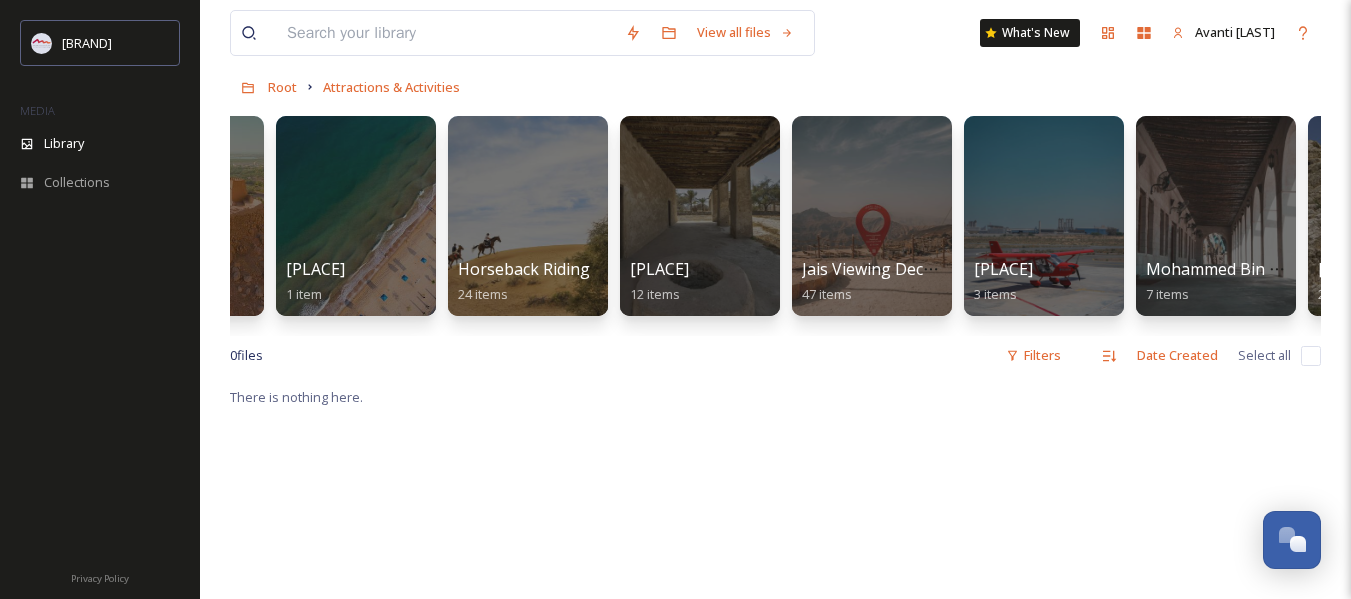 click on "View all files What's New Avanti [LAST] Library Organise New Root Attractions & Activities Your Selections There is nothing here. ActionFlight 24   items Al Hamra Golf Club 91   items Al Jazeera Al Hamra 113   items Al Marjan Island 12   items Al Qawasim Corniche 15   items Al Rams Beach 87   items Dhayah Fort 52   items Flamingo Beach 1   item Horseback Riding 24   items Jais Viewing Deck Park 47   items Jazirah Aviation Club 3   items Mohammed Bin Salem Mosque 7   items Queen of Sheeba’s Palace 21   items RAK Airventure Tethered Hot Air Balloon 8   items RAK Track Gokarting 16   items Saqr Park 46   items Sheikh Zayed Mosque 8   items Sonara Camp Al Wadi 21   items Swimming with Camels 2   items Watersports 38   items 0  file s Filters Date Created Select all There is nothing here." at bounding box center [775, 443] 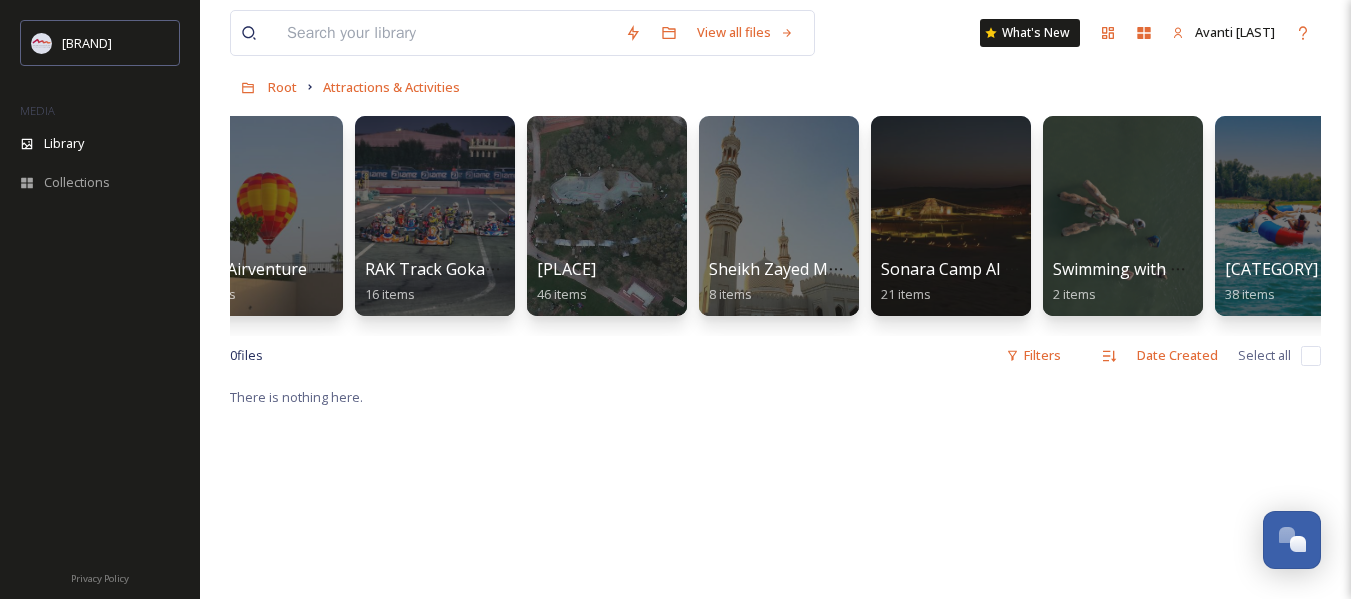 scroll, scrollTop: 0, scrollLeft: 2521, axis: horizontal 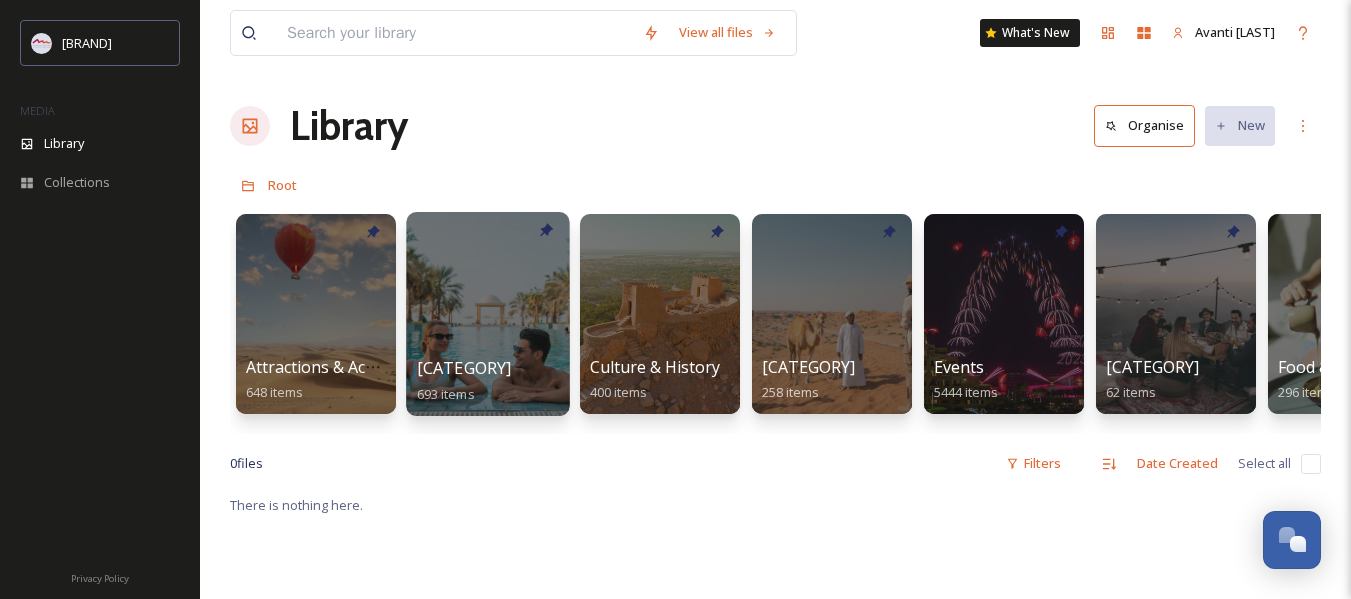 click at bounding box center (487, 314) 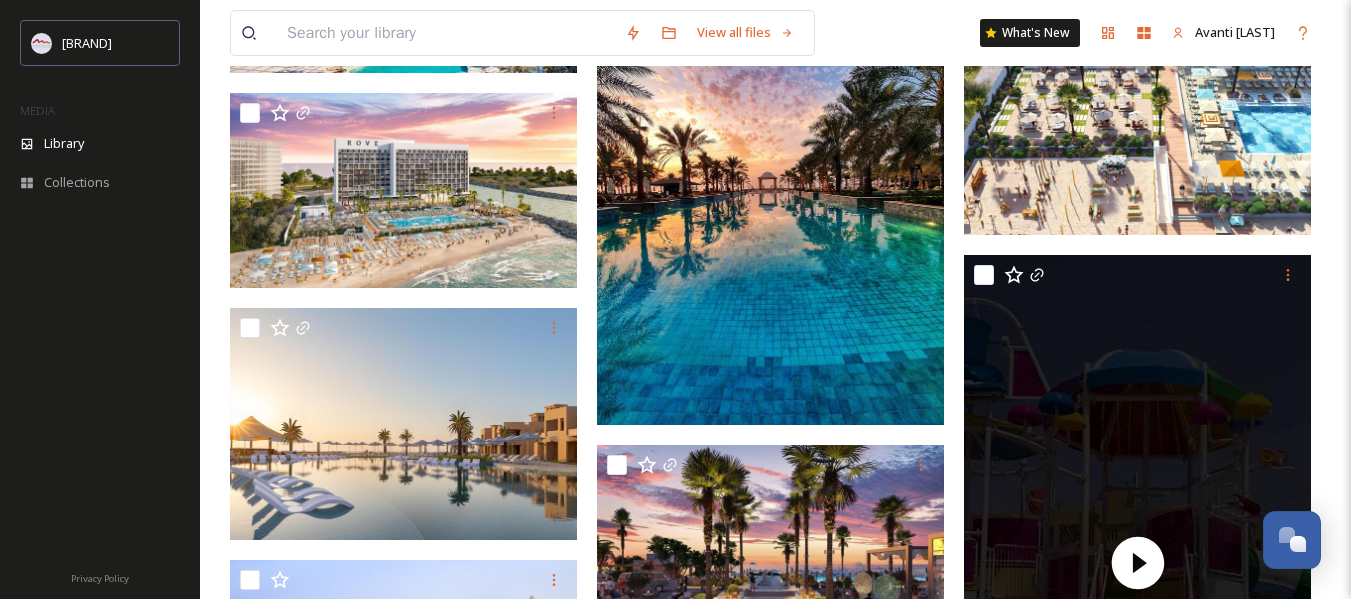 scroll, scrollTop: 400, scrollLeft: 0, axis: vertical 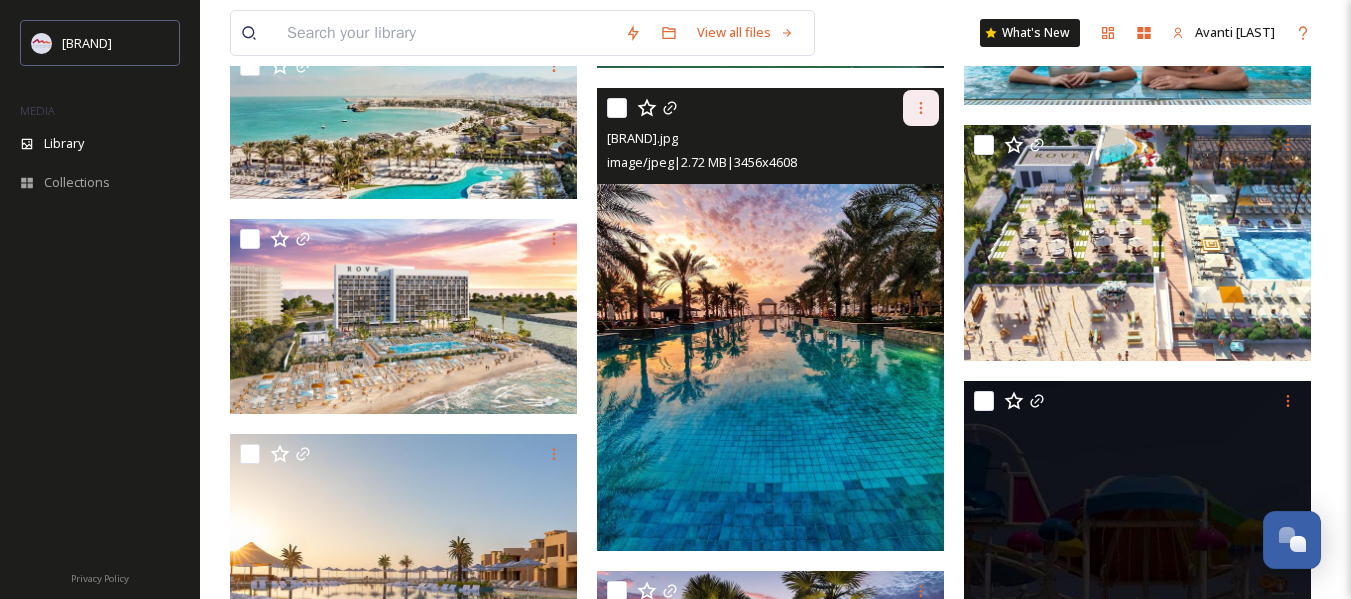 click 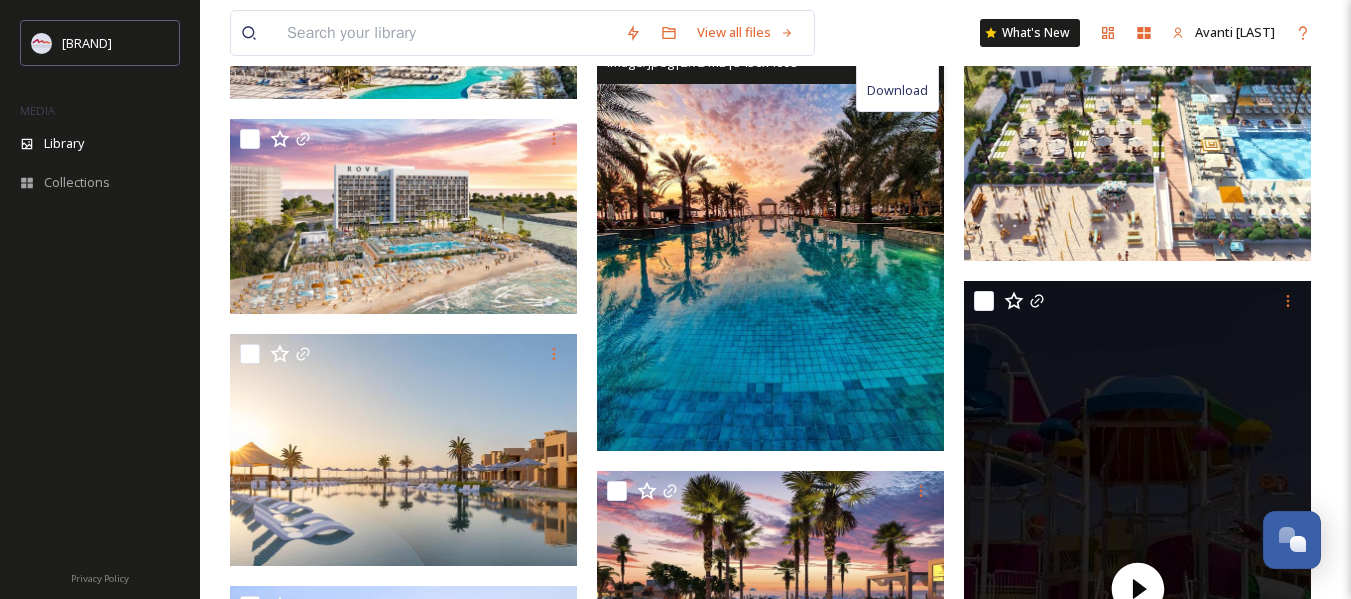 scroll, scrollTop: 400, scrollLeft: 0, axis: vertical 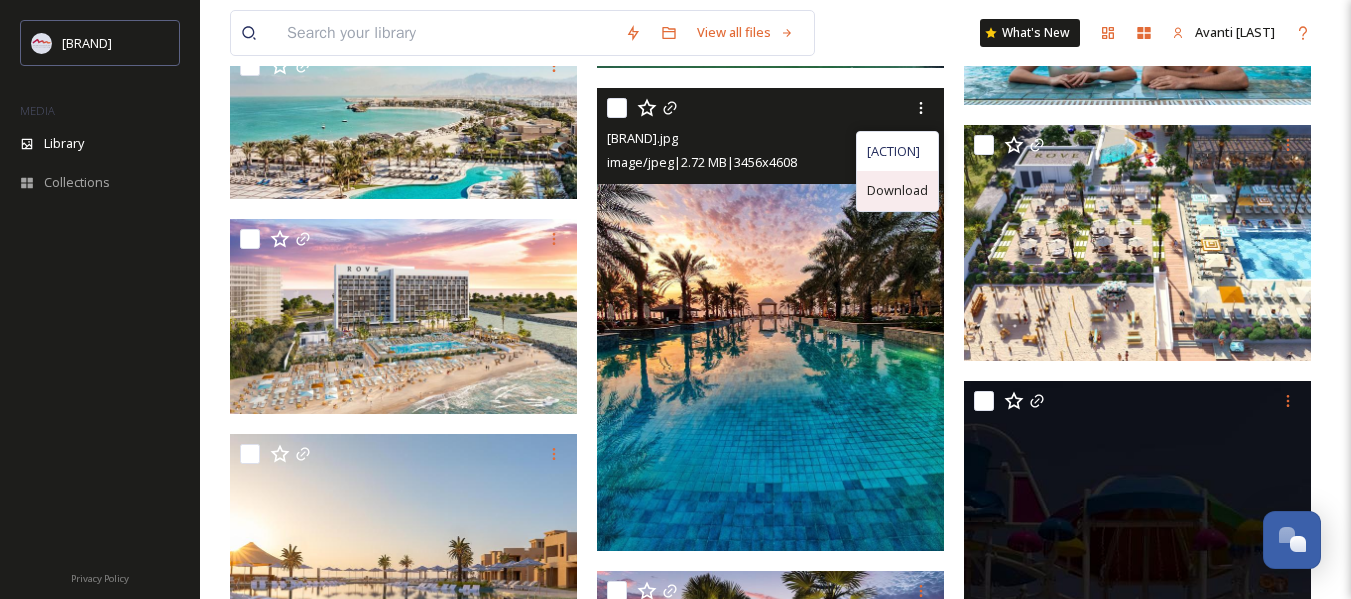 click on "Download" at bounding box center (897, 190) 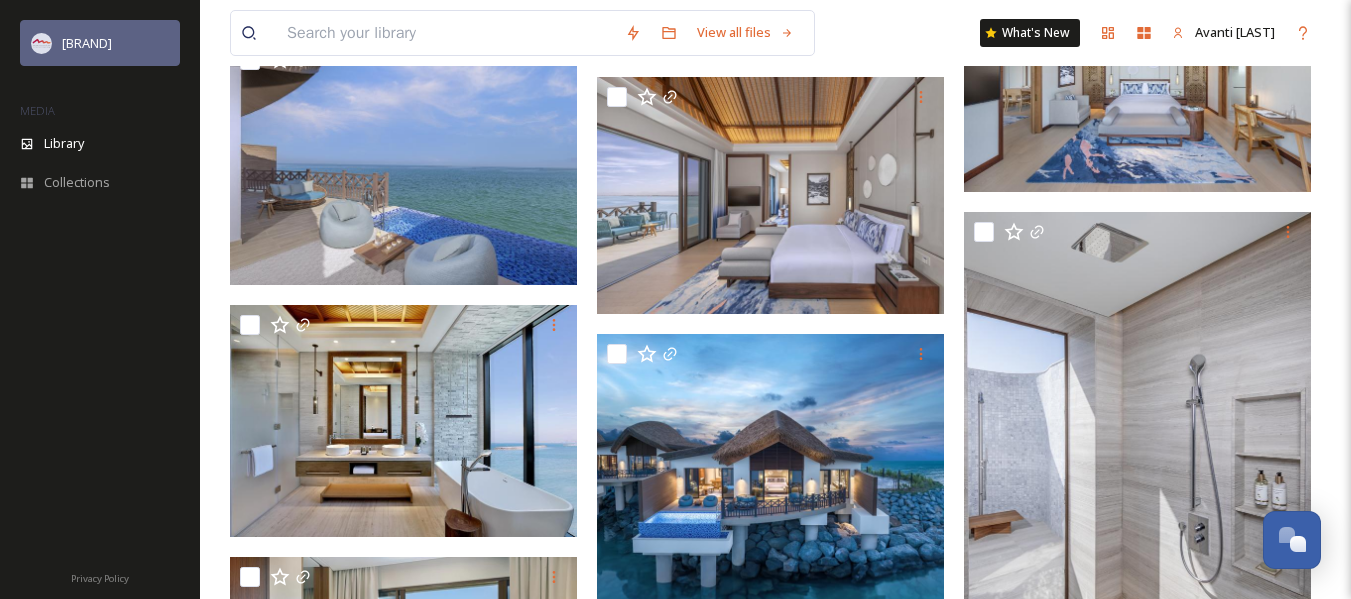scroll, scrollTop: 6700, scrollLeft: 0, axis: vertical 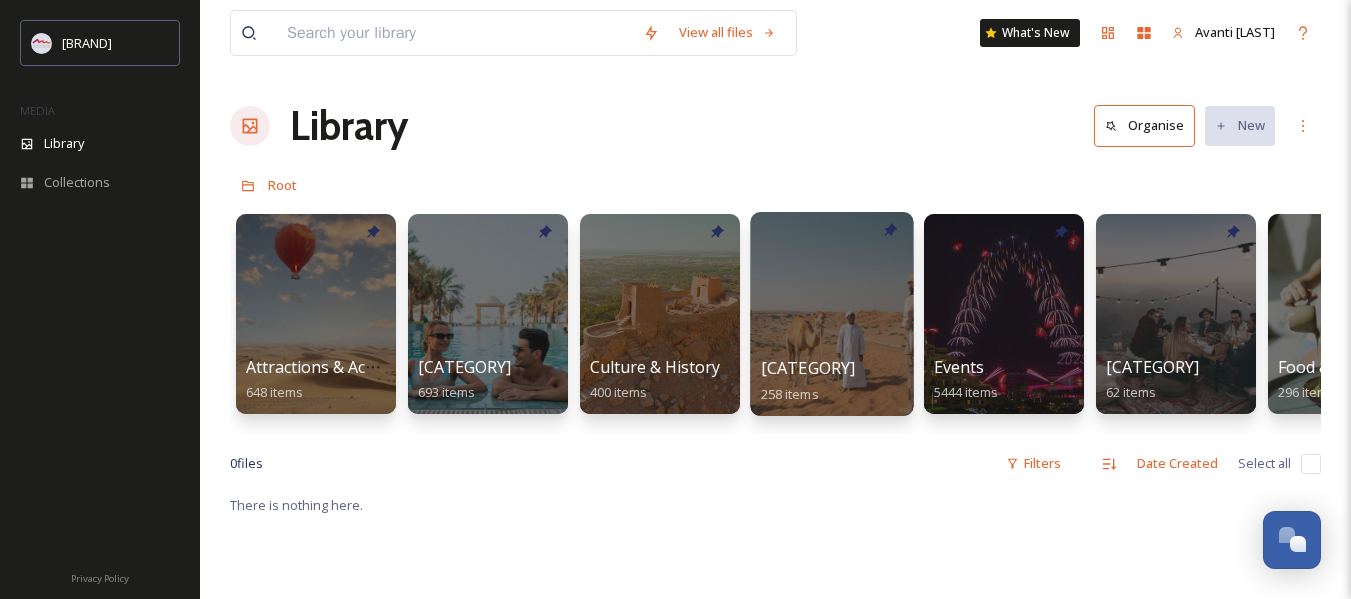 click at bounding box center (831, 314) 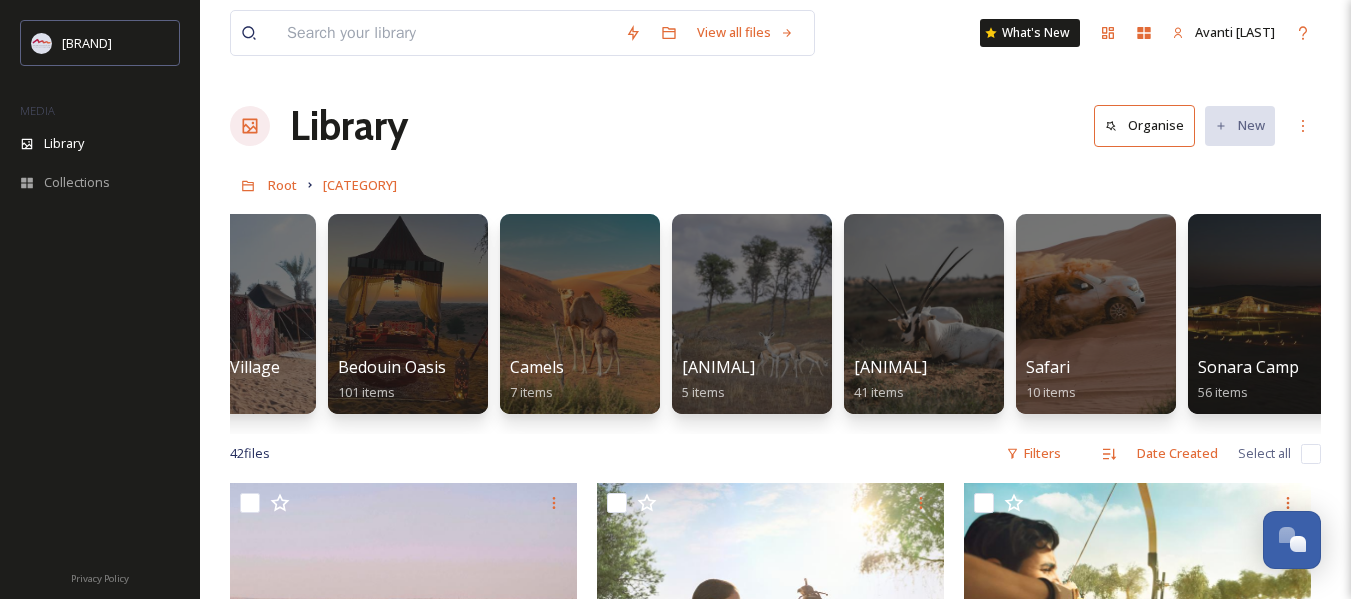 scroll, scrollTop: 0, scrollLeft: 113, axis: horizontal 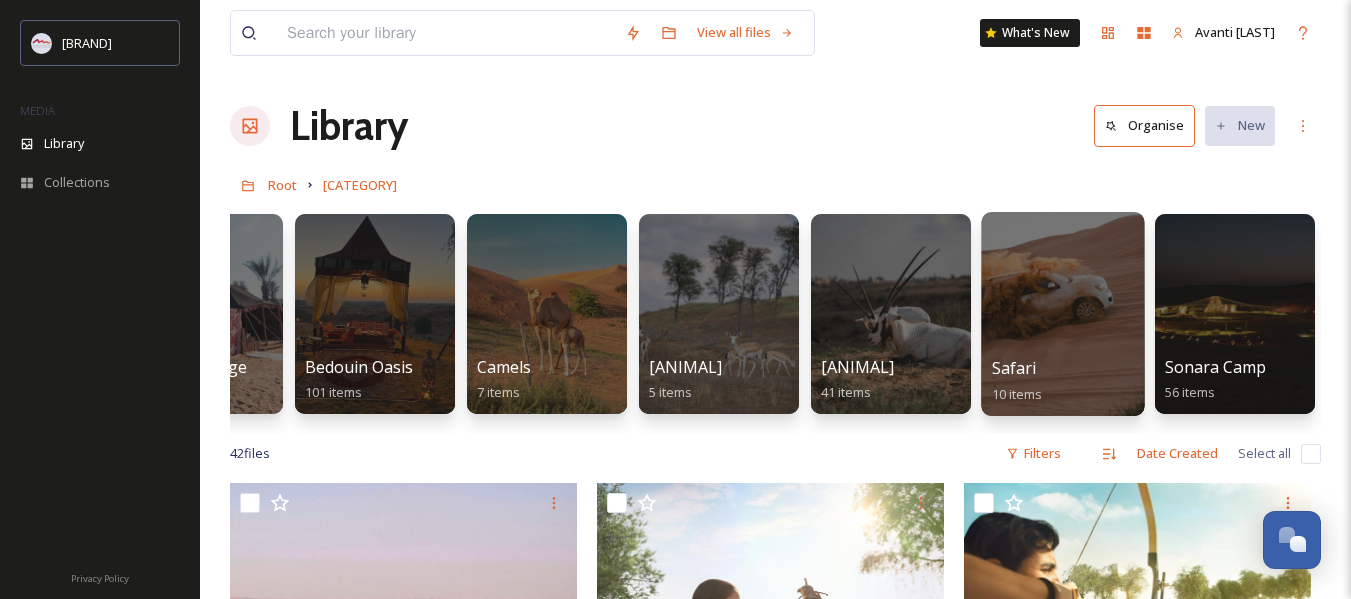click at bounding box center [1062, 314] 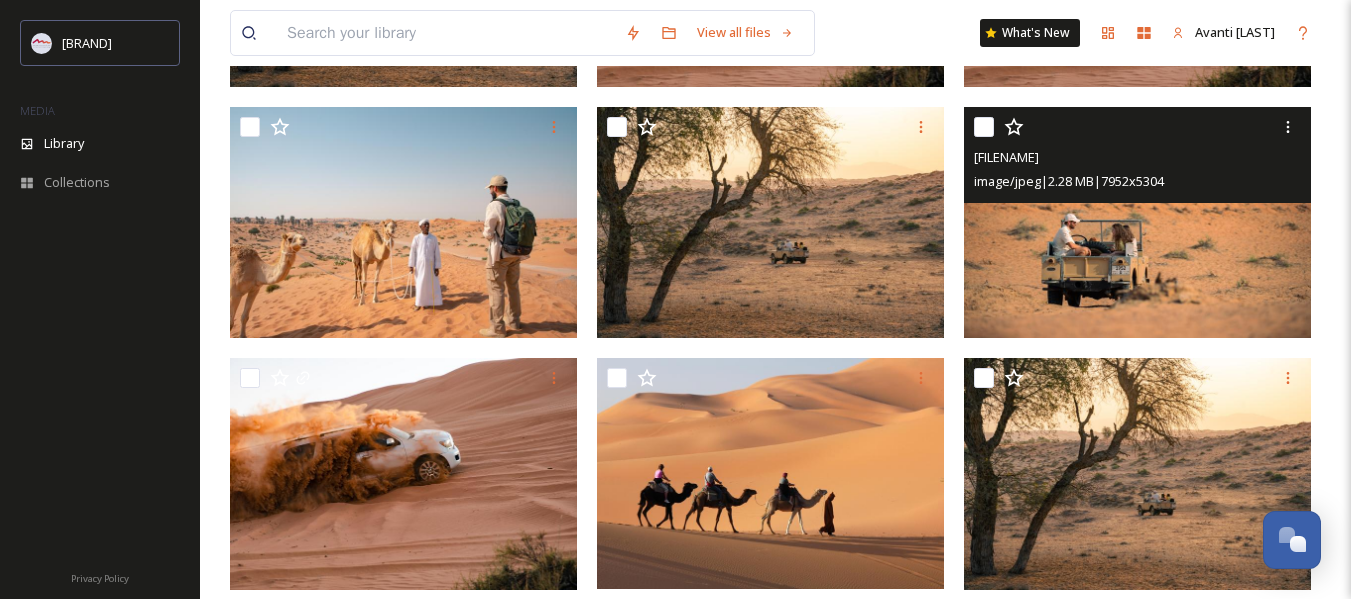 scroll, scrollTop: 294, scrollLeft: 0, axis: vertical 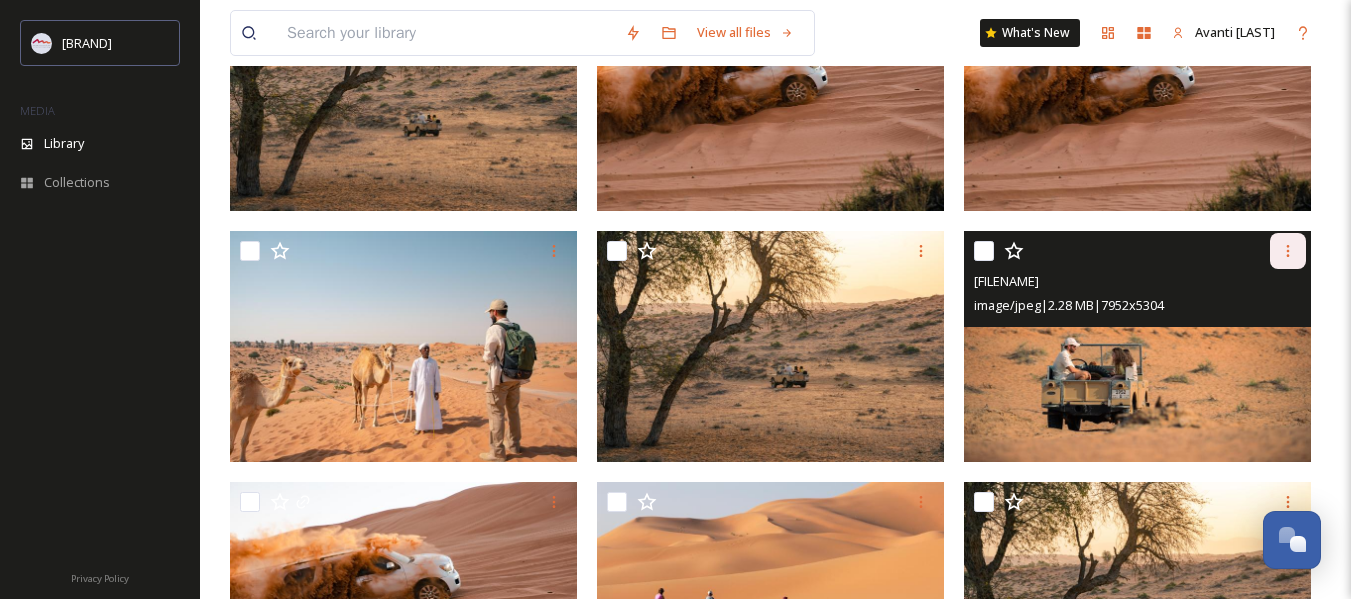 click at bounding box center [1288, 251] 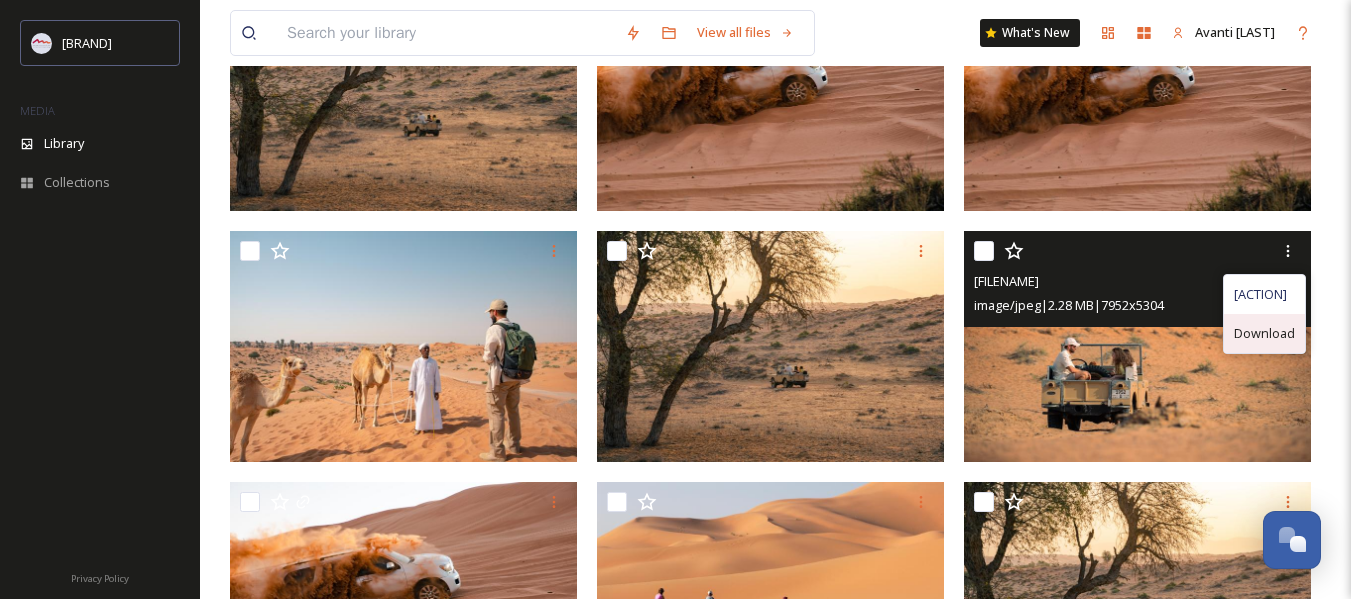 click on "Download" at bounding box center (1264, 333) 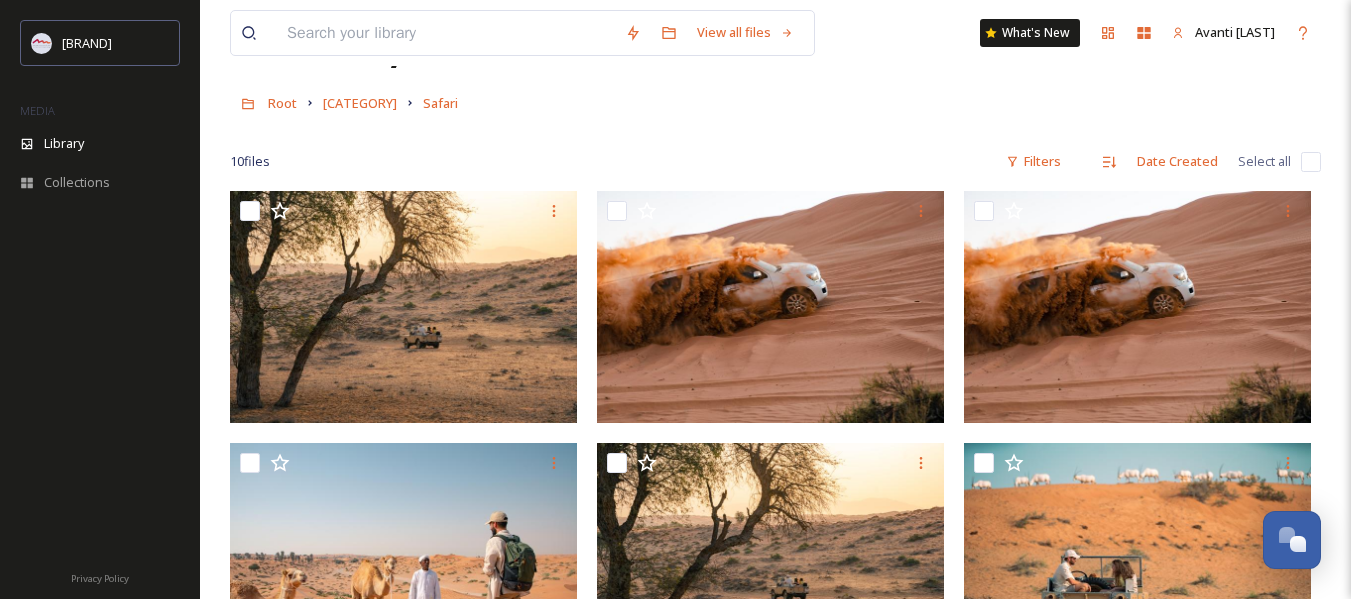 scroll, scrollTop: 0, scrollLeft: 0, axis: both 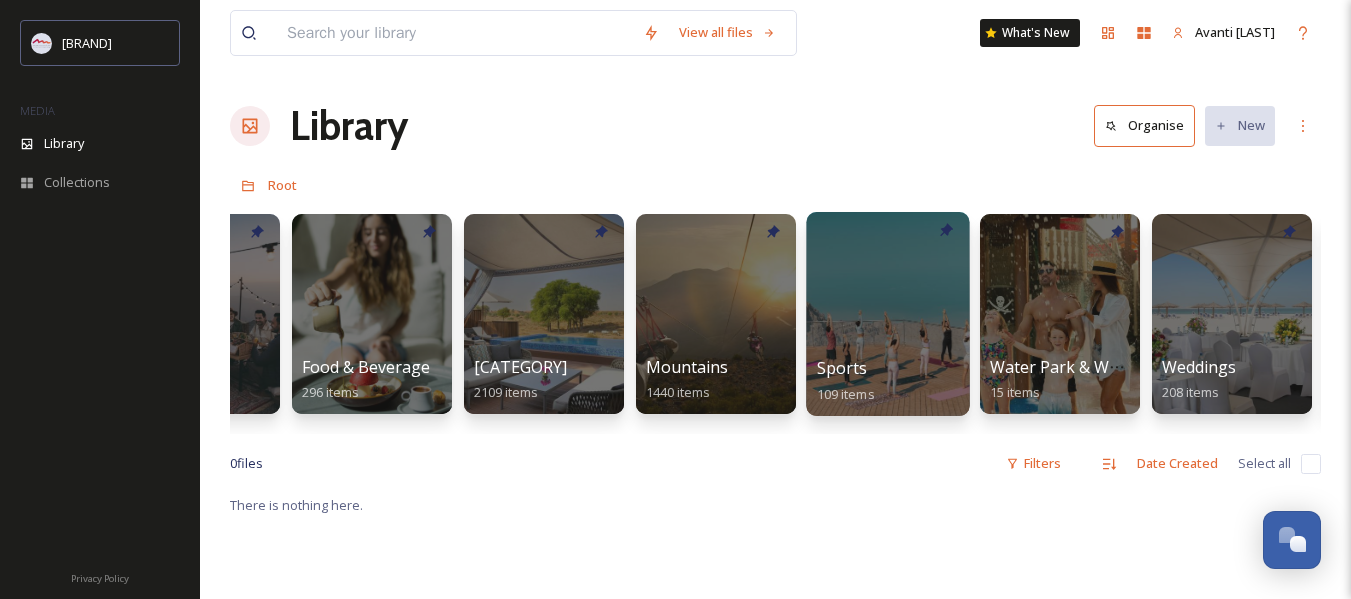 click on "Sports 109 items" at bounding box center (888, 381) 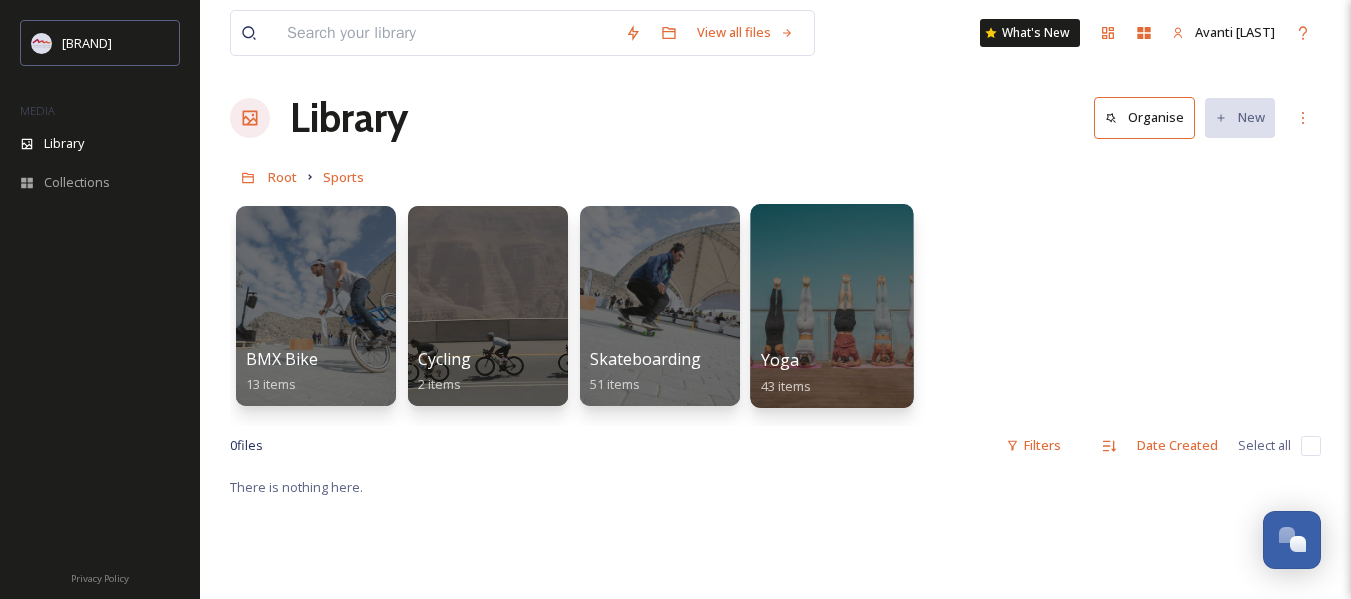 scroll, scrollTop: 0, scrollLeft: 0, axis: both 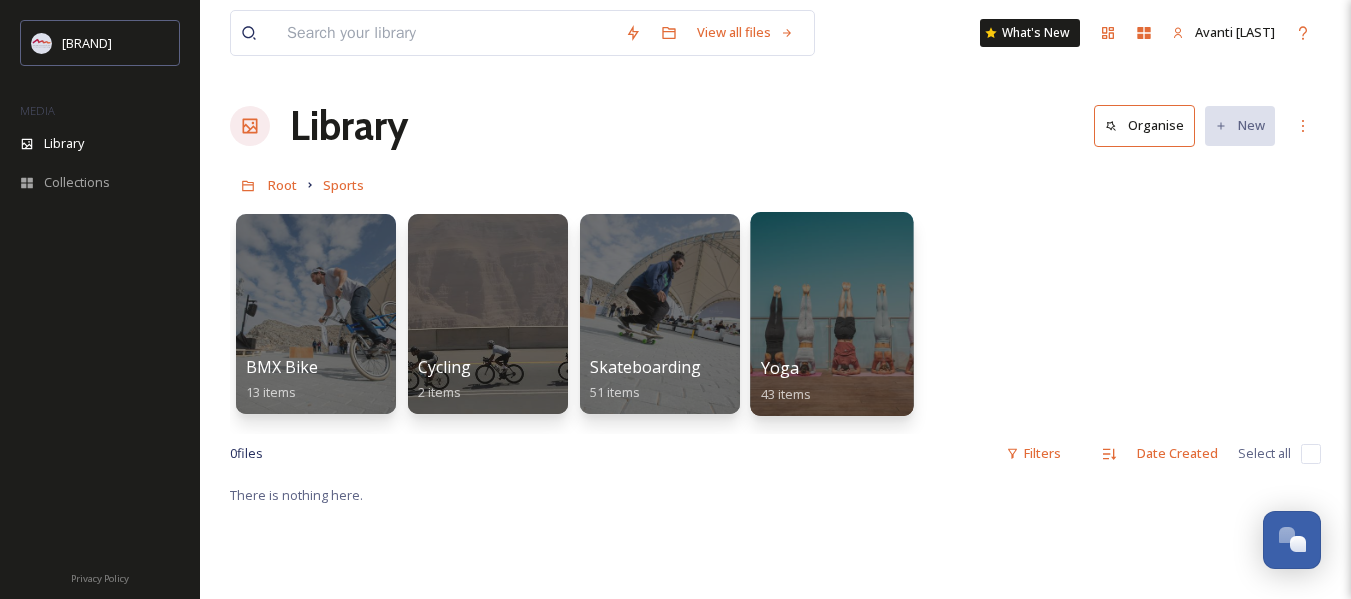 click on "Yoga 43   items" at bounding box center (832, 381) 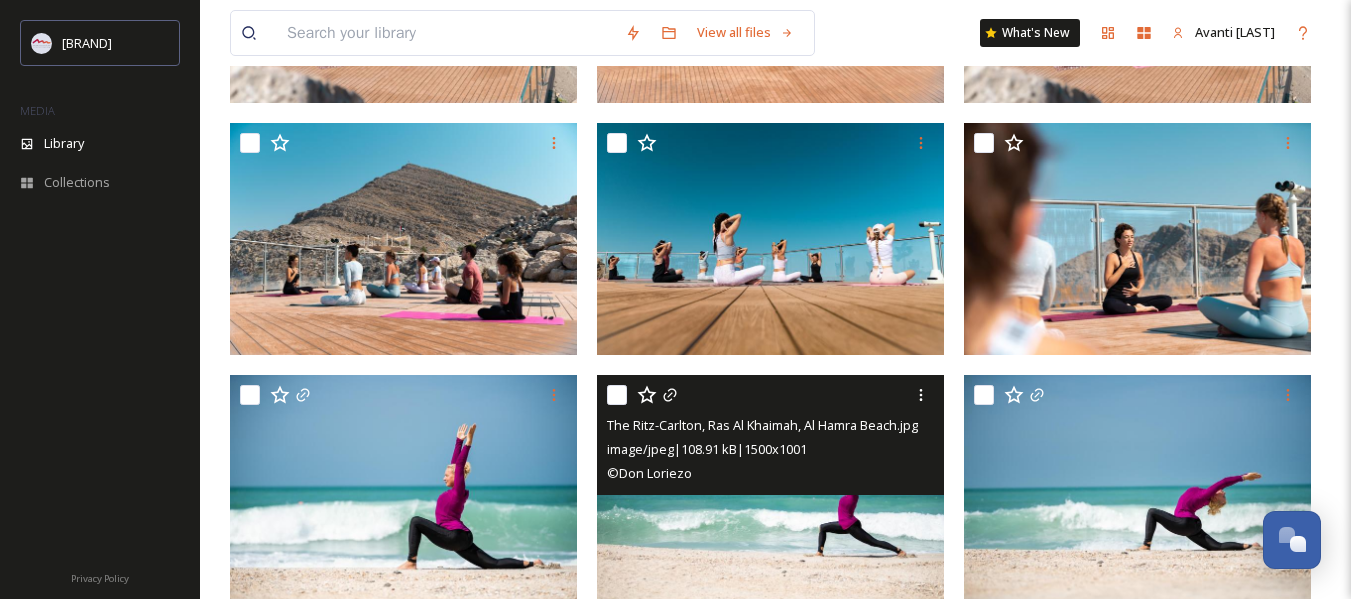 scroll, scrollTop: 3400, scrollLeft: 0, axis: vertical 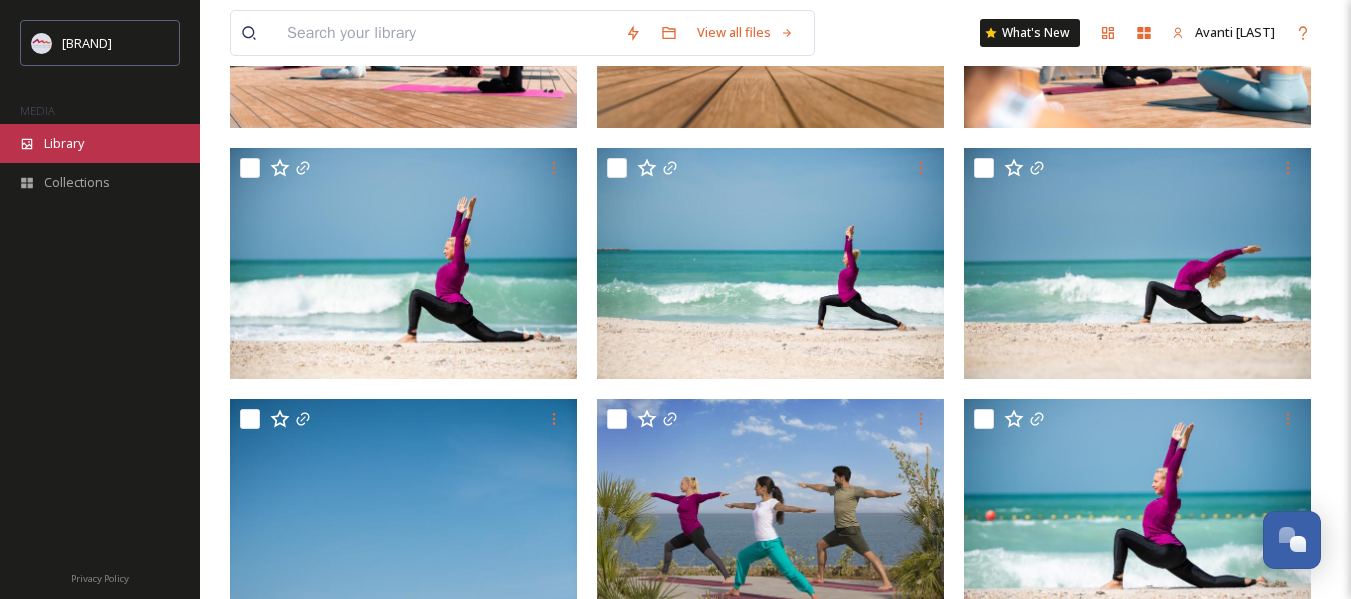 click on "Library" at bounding box center [64, 143] 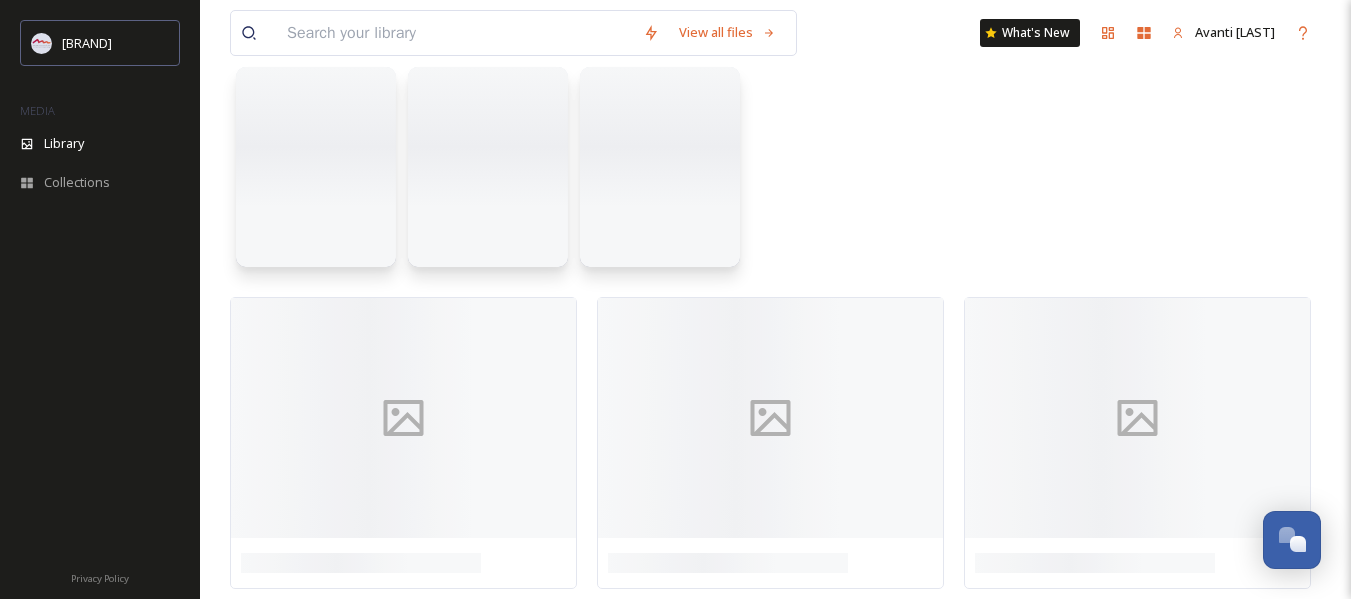 scroll, scrollTop: 0, scrollLeft: 0, axis: both 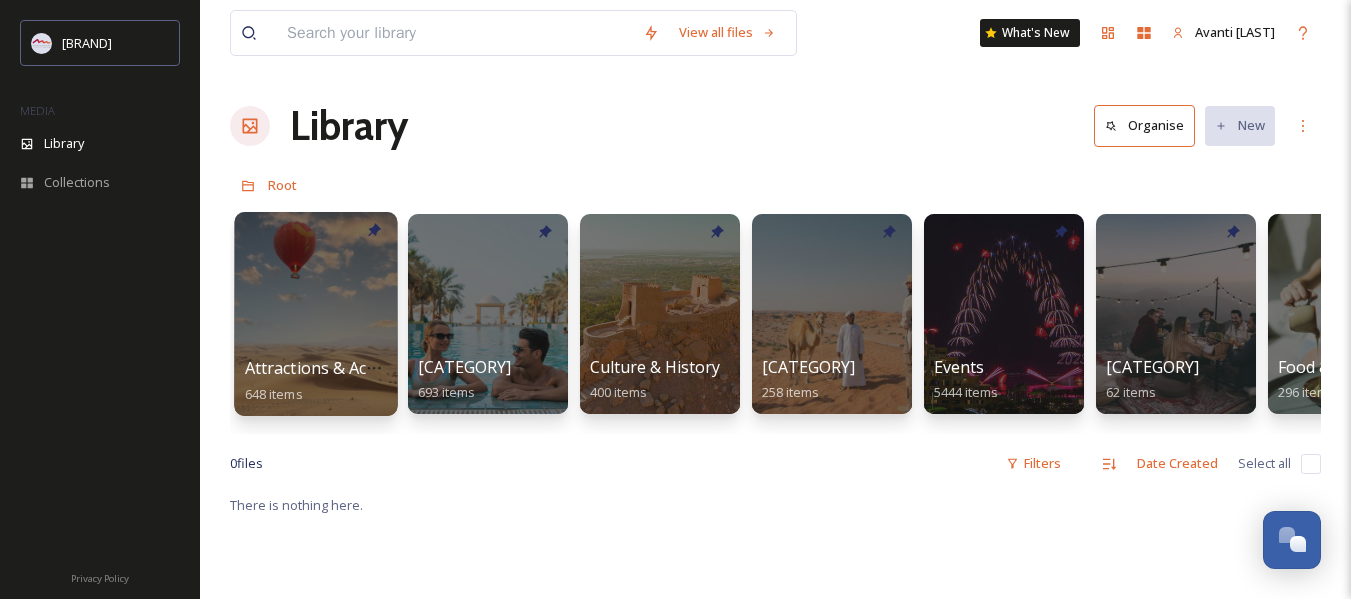 click on "Attractions & Activities" at bounding box center [330, 368] 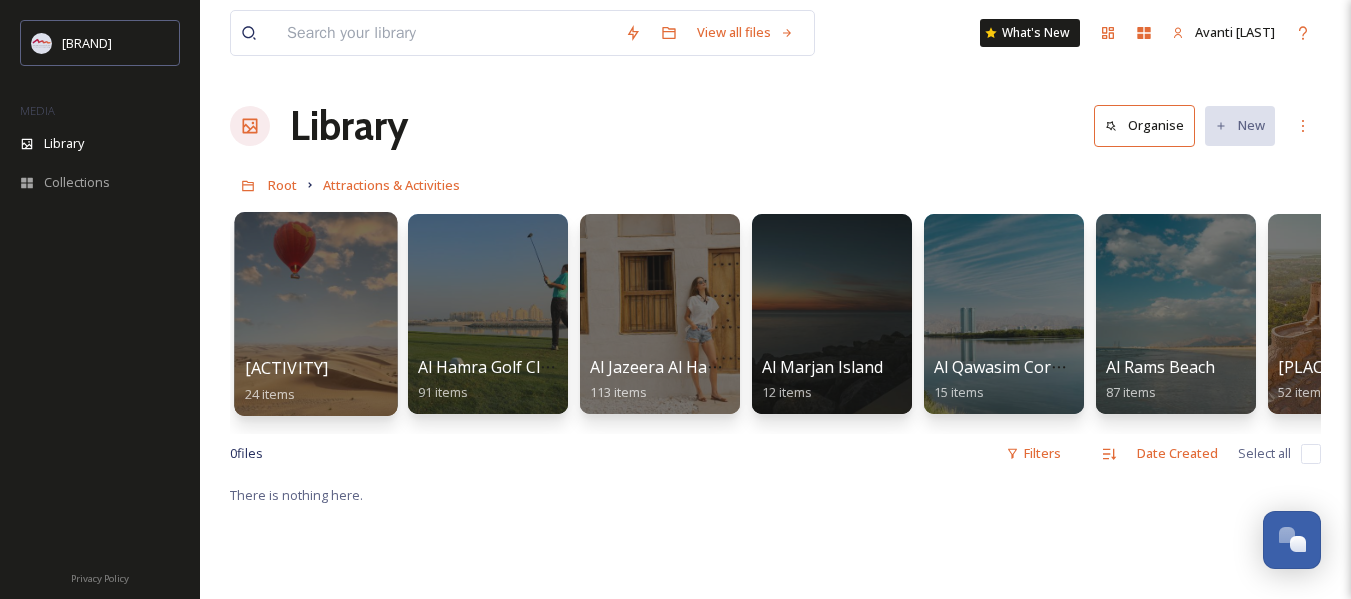 click at bounding box center [315, 314] 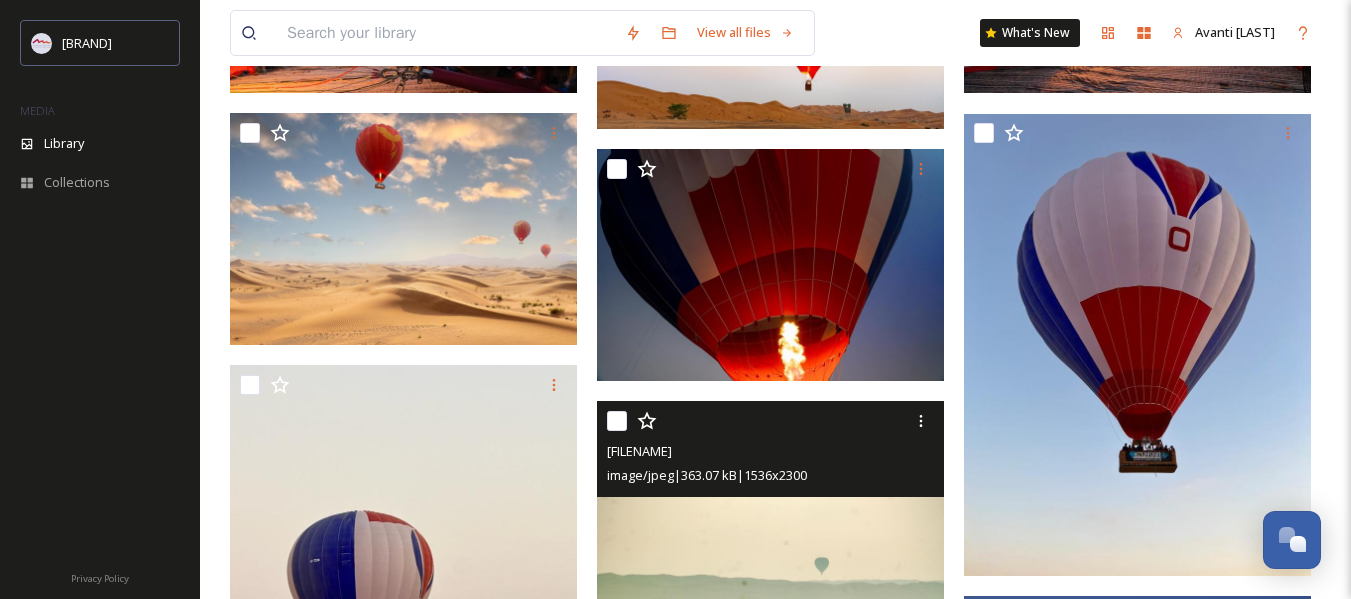 scroll, scrollTop: 800, scrollLeft: 0, axis: vertical 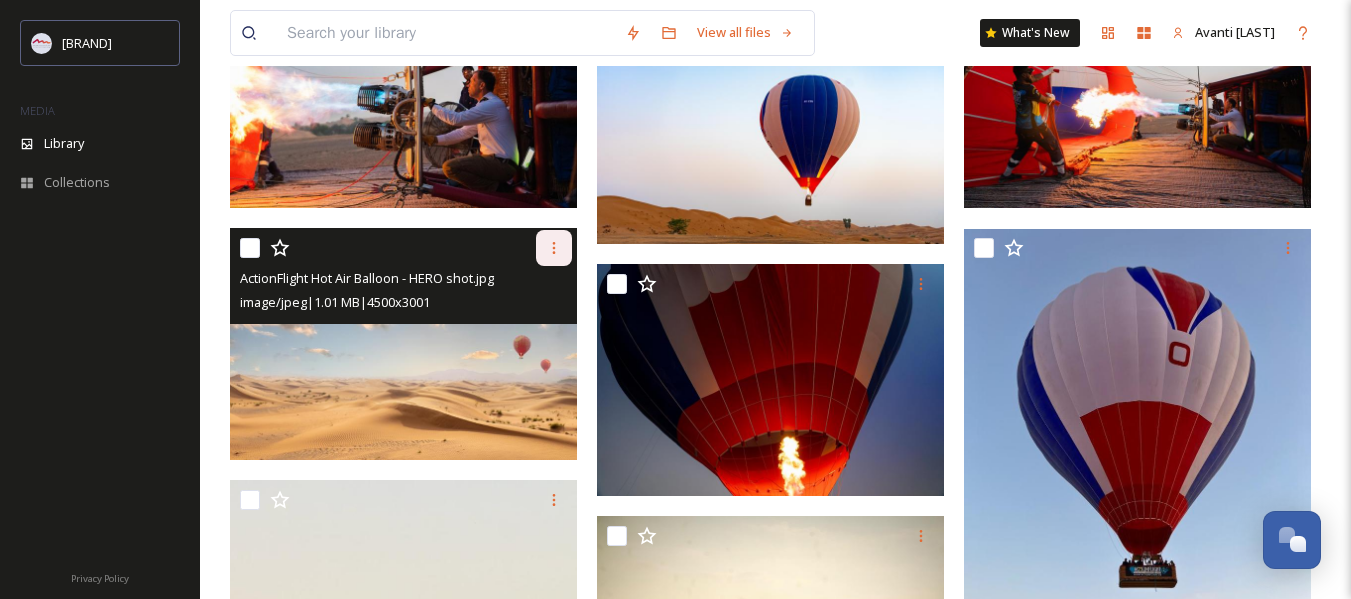 click at bounding box center (554, 248) 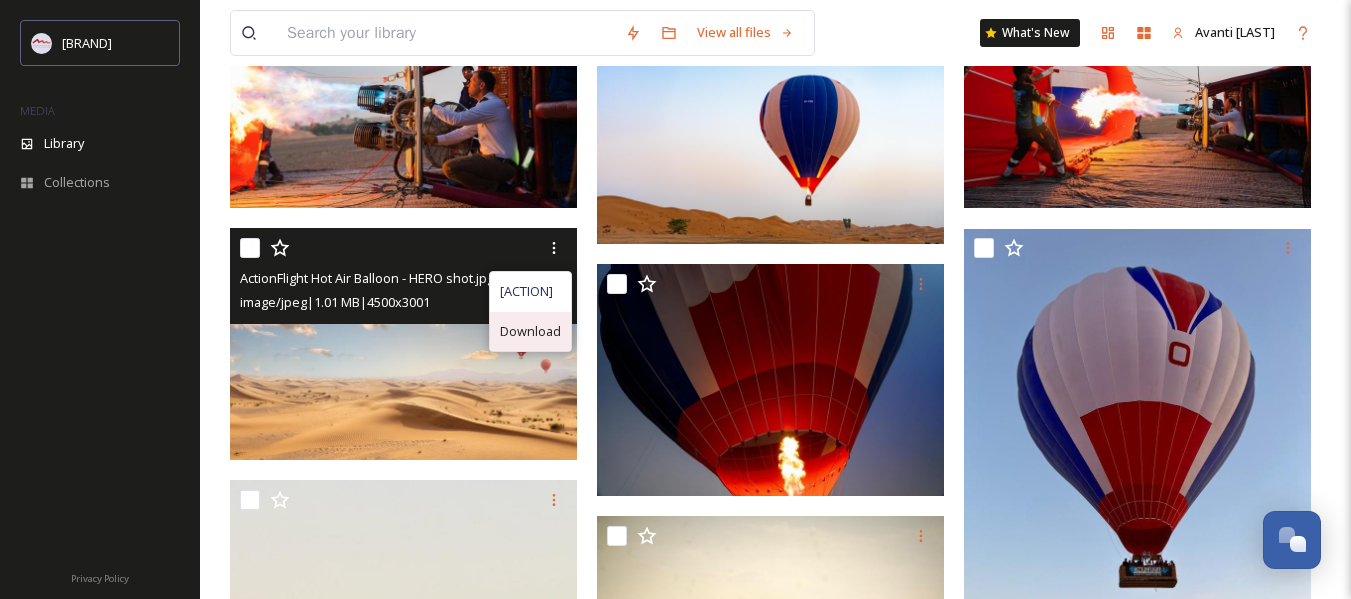 click on "Download" at bounding box center [530, 331] 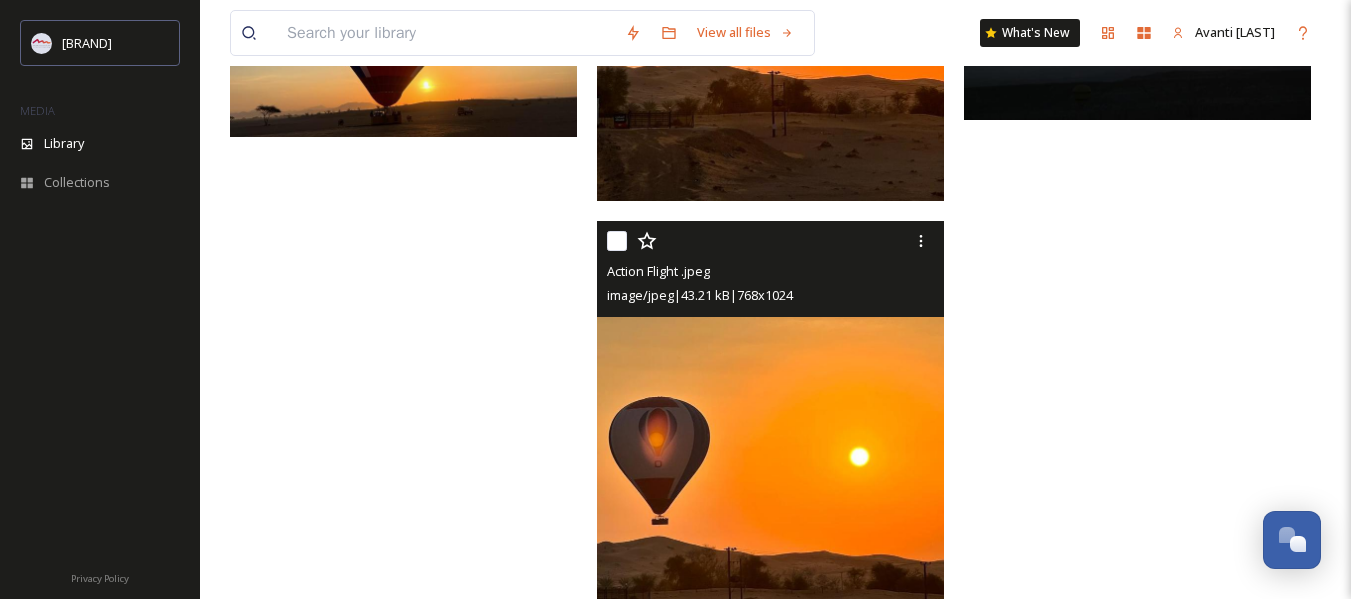 scroll, scrollTop: 3027, scrollLeft: 0, axis: vertical 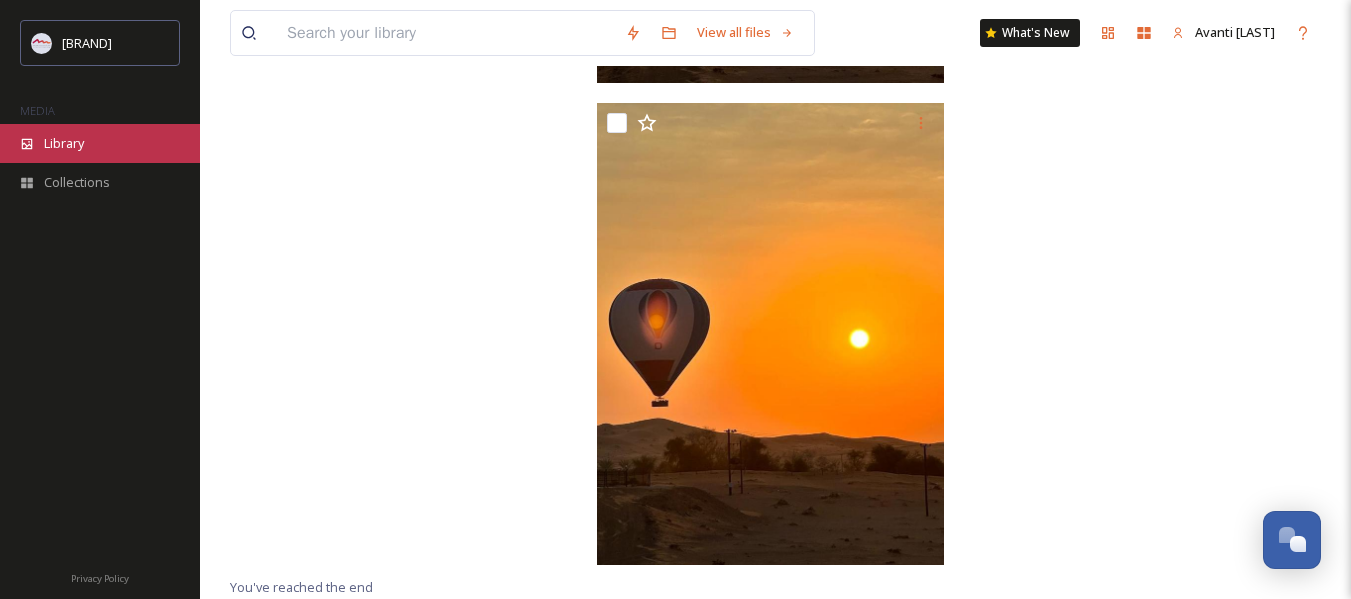click on "Library" at bounding box center (100, 143) 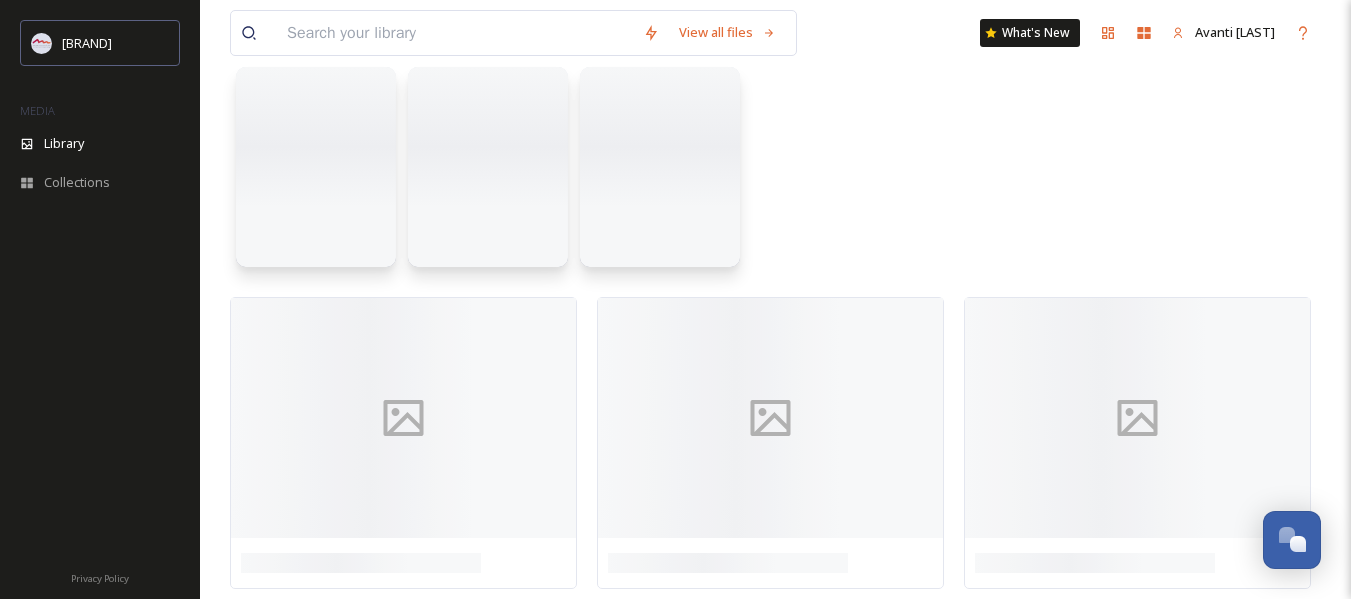 scroll, scrollTop: 0, scrollLeft: 0, axis: both 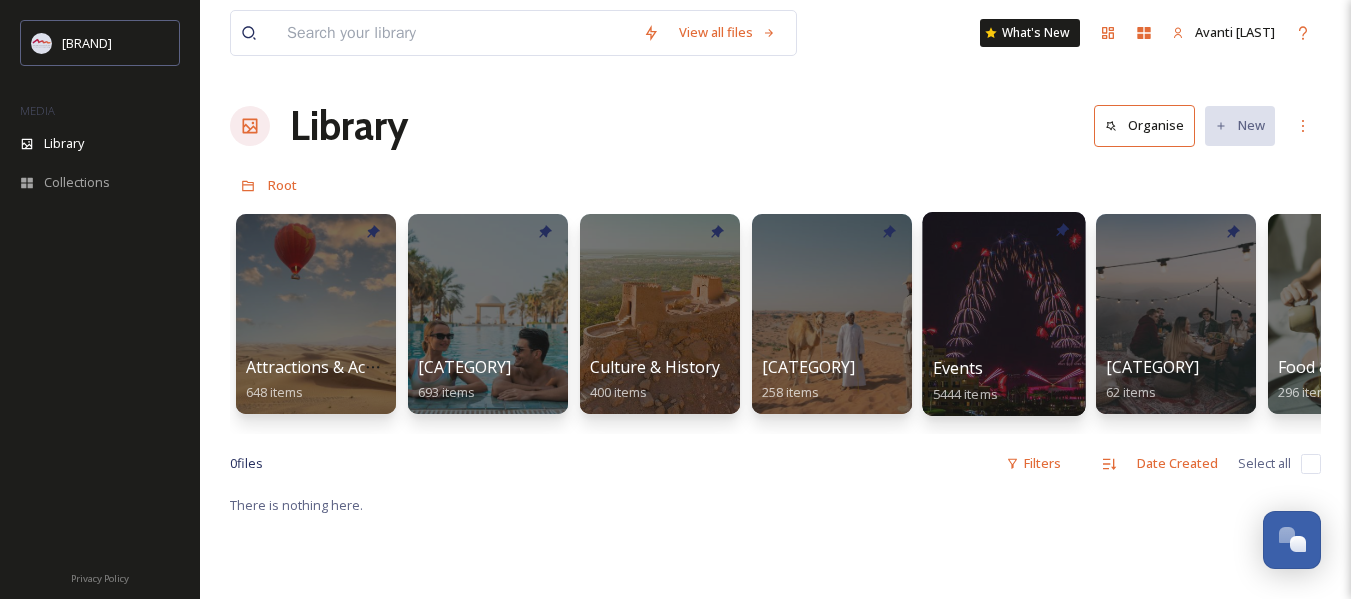 click at bounding box center [1003, 314] 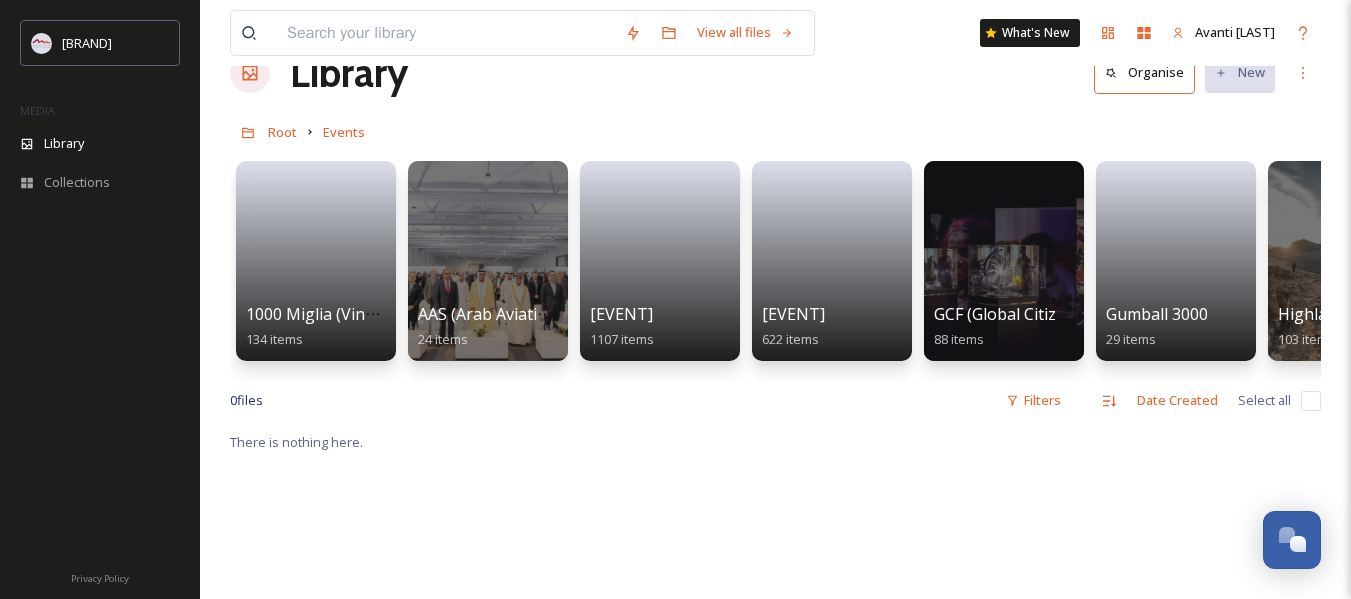 scroll, scrollTop: 0, scrollLeft: 0, axis: both 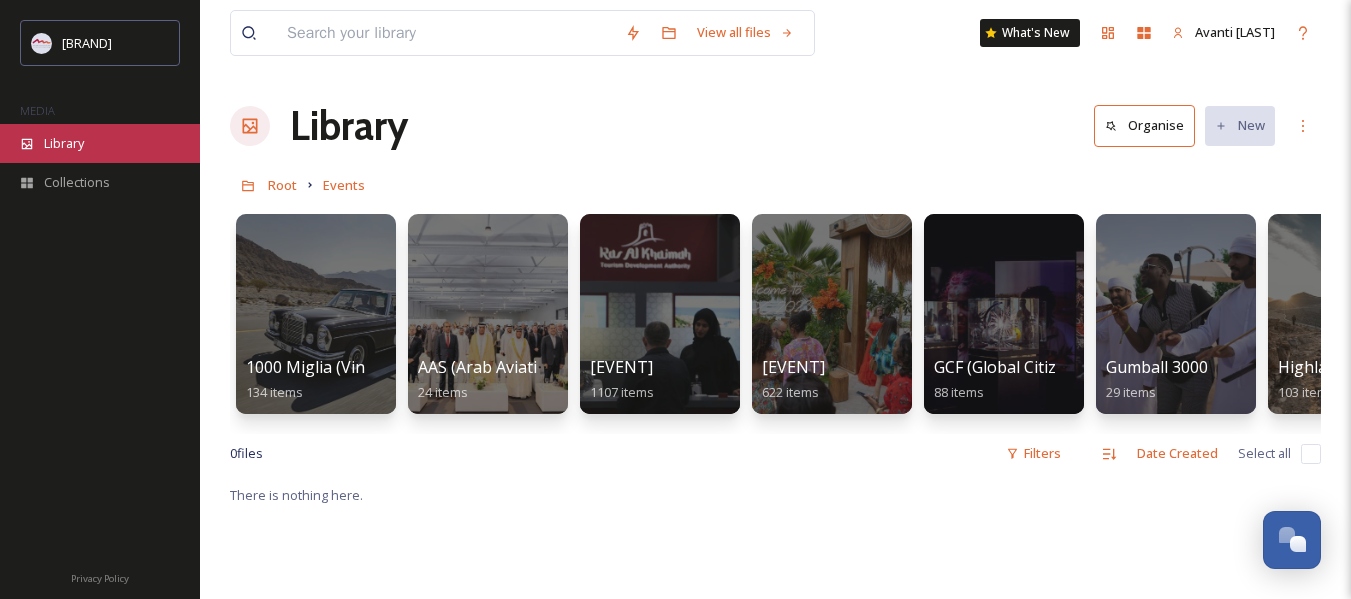 click on "Library" at bounding box center [64, 143] 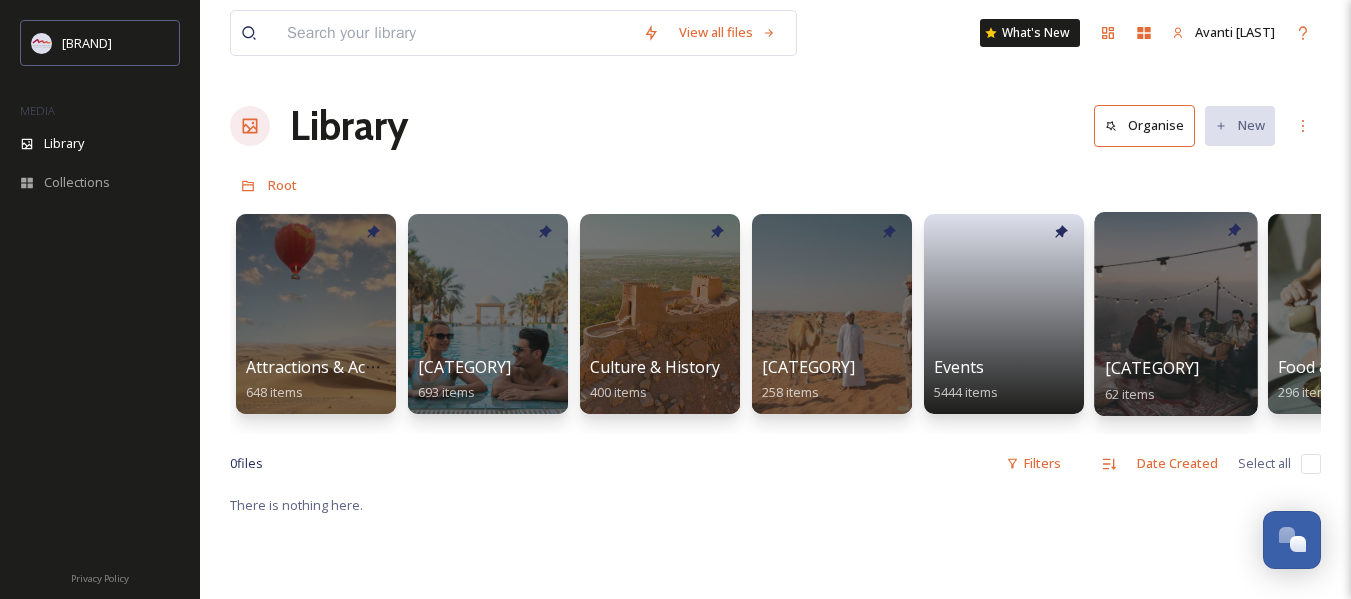 click at bounding box center (1175, 314) 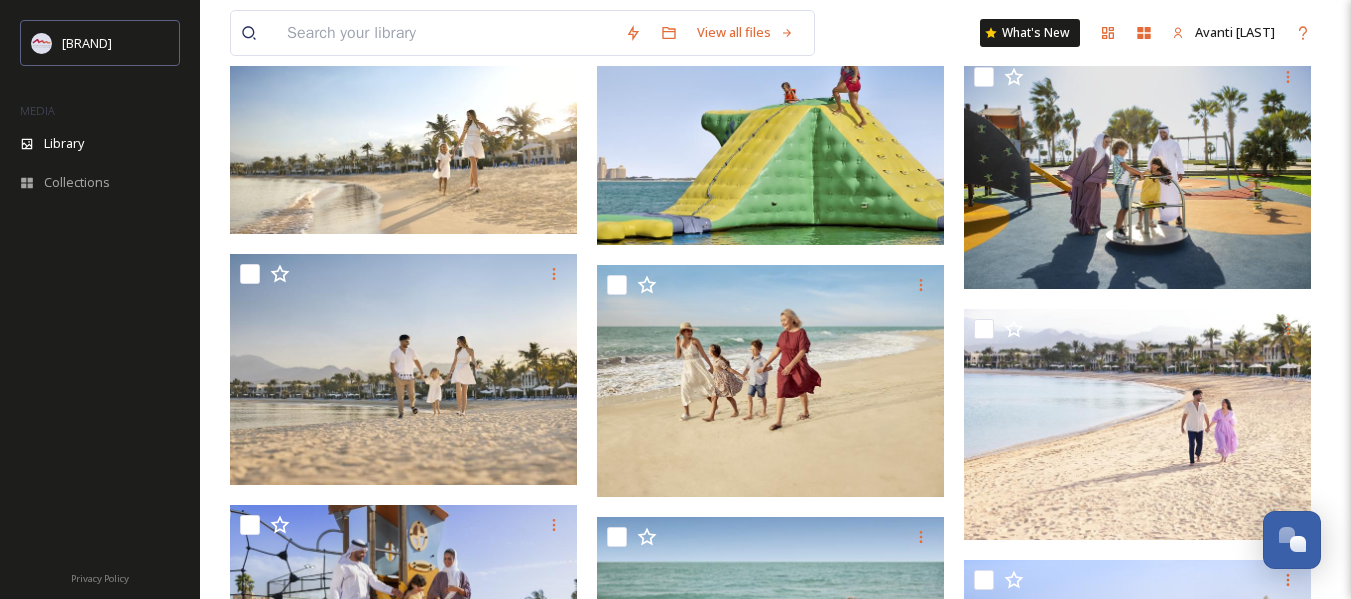 scroll, scrollTop: 2700, scrollLeft: 0, axis: vertical 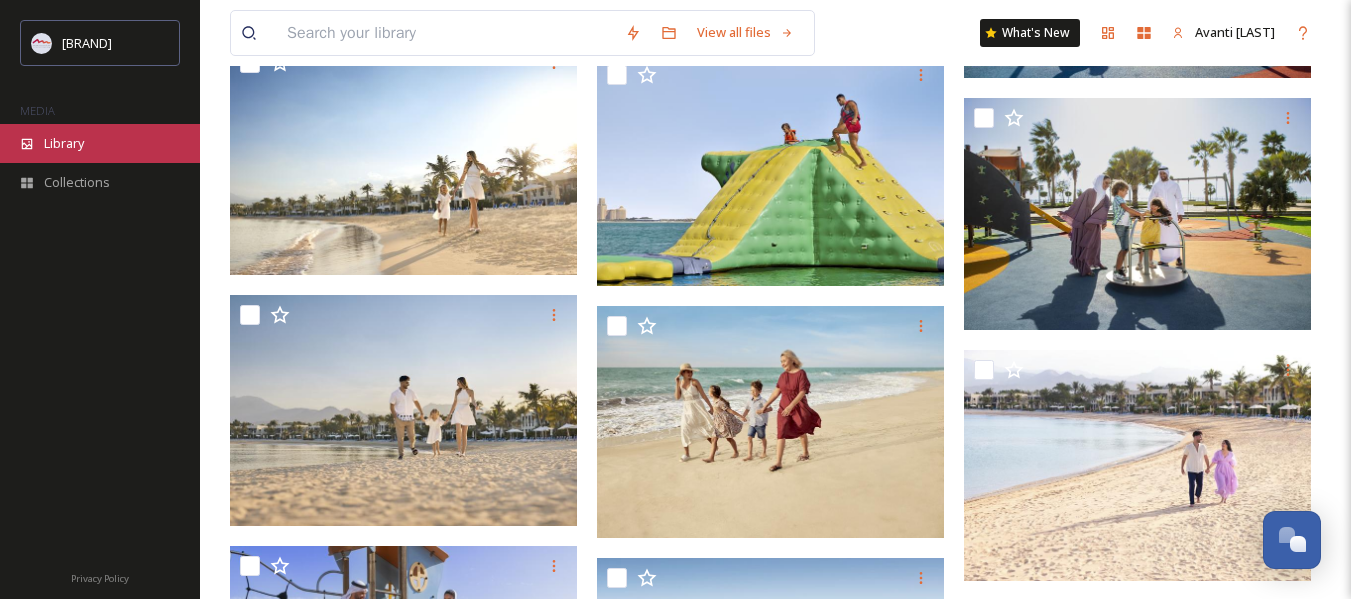 click on "Library" at bounding box center [100, 143] 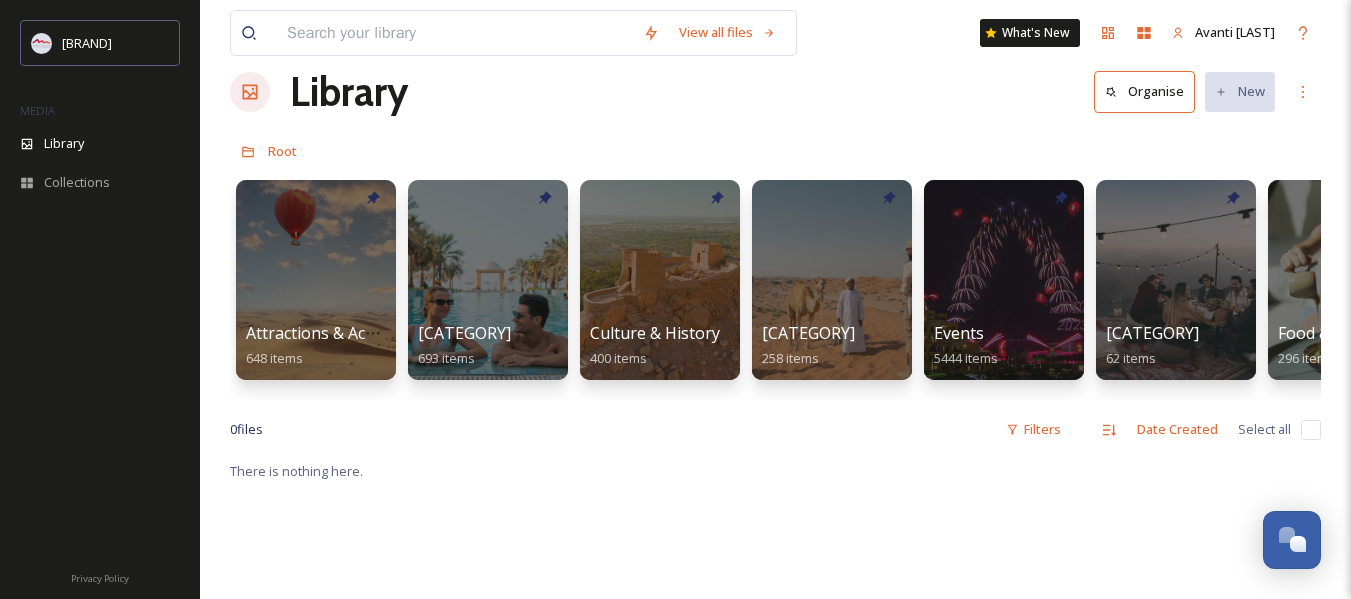 scroll, scrollTop: 15, scrollLeft: 0, axis: vertical 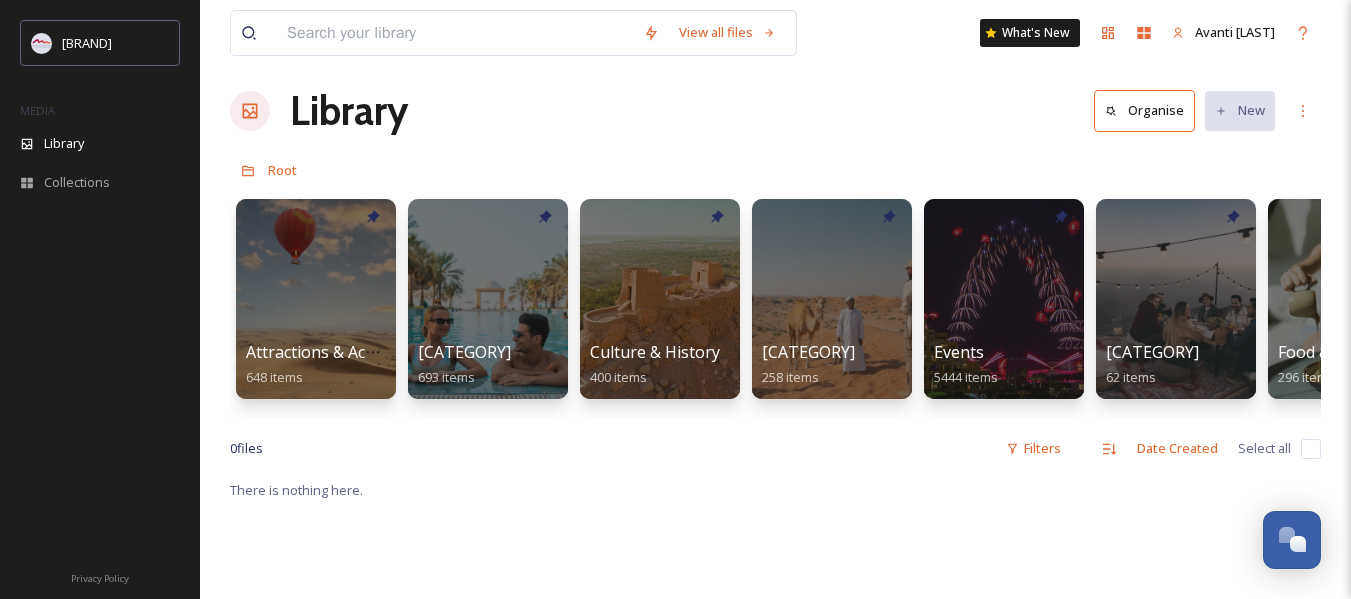 click on "Attractions & Activities 648   items Beach & Pool 693   items Culture & History 400   items Desert 258   items Events 5444   items Family-Friends-Couple-Solo 62   items Food & Beverage 296   items Hotels  2109   items Mountains  1440   items Sports 109   items Water Park & Water Slides 15   items Weddings 208   items Al Hamra International Exhibition and Conference Center AHIECC 15   items Al Hamra Village 8   items Brand Assets 99   items Chinese influencer fam trip 75   items Destination Photo Shoot 2023 82   items Domestic - B2C 75   items FTP - Sync 581   items GCC Campaign 24   items Guess Where: 2025 Summer Campaign 548   items KSA Campaign 2025 11   items Luxury Press Kit 18   items Pets 21   items Press Releases 57   items RAK New Logo Animation 2   items Sheikhs Images 4   items VIDEOS 467   items" at bounding box center [775, 304] 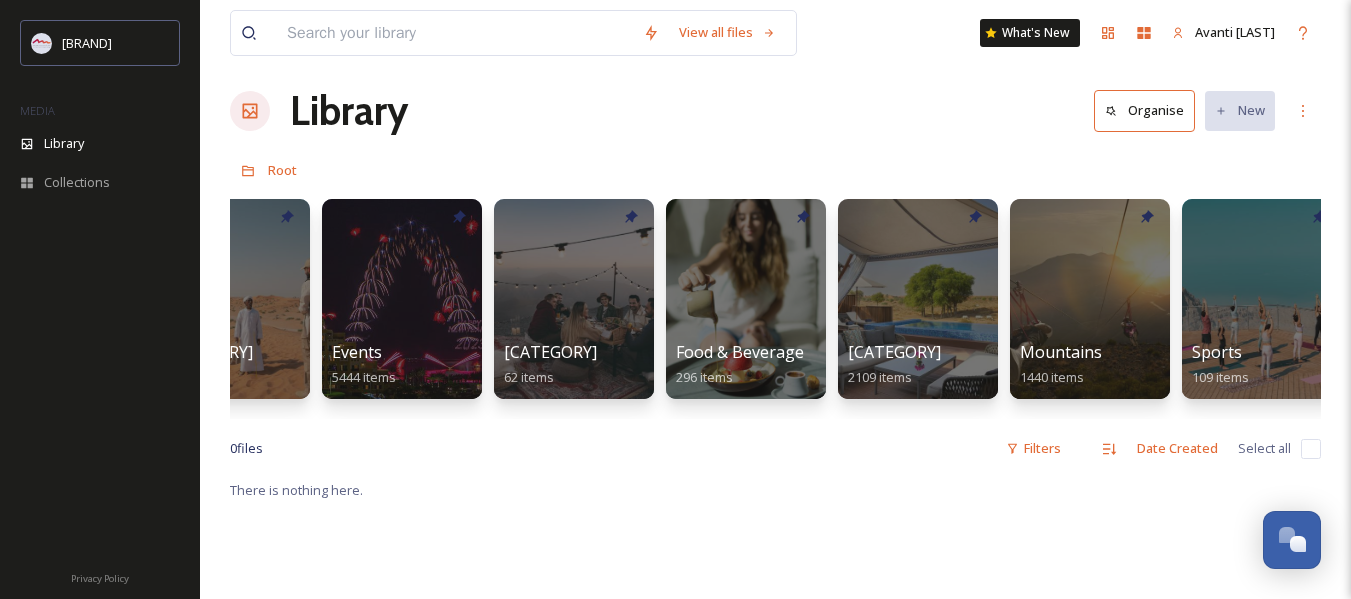 scroll, scrollTop: 0, scrollLeft: 669, axis: horizontal 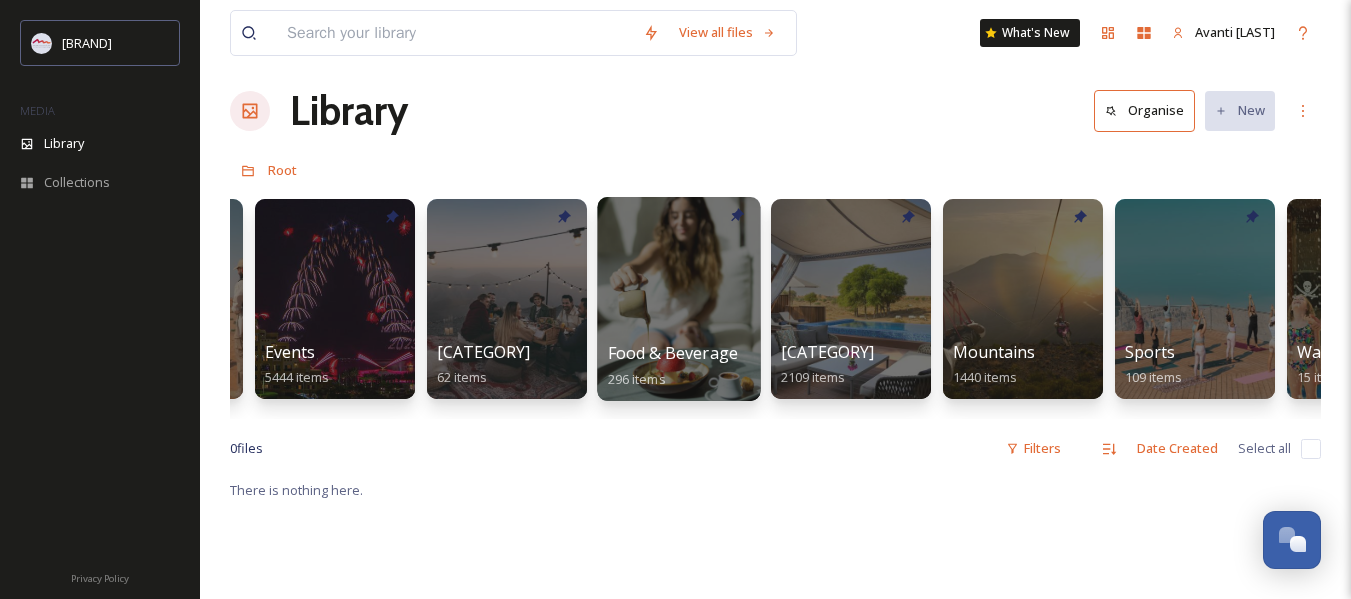 click at bounding box center (678, 299) 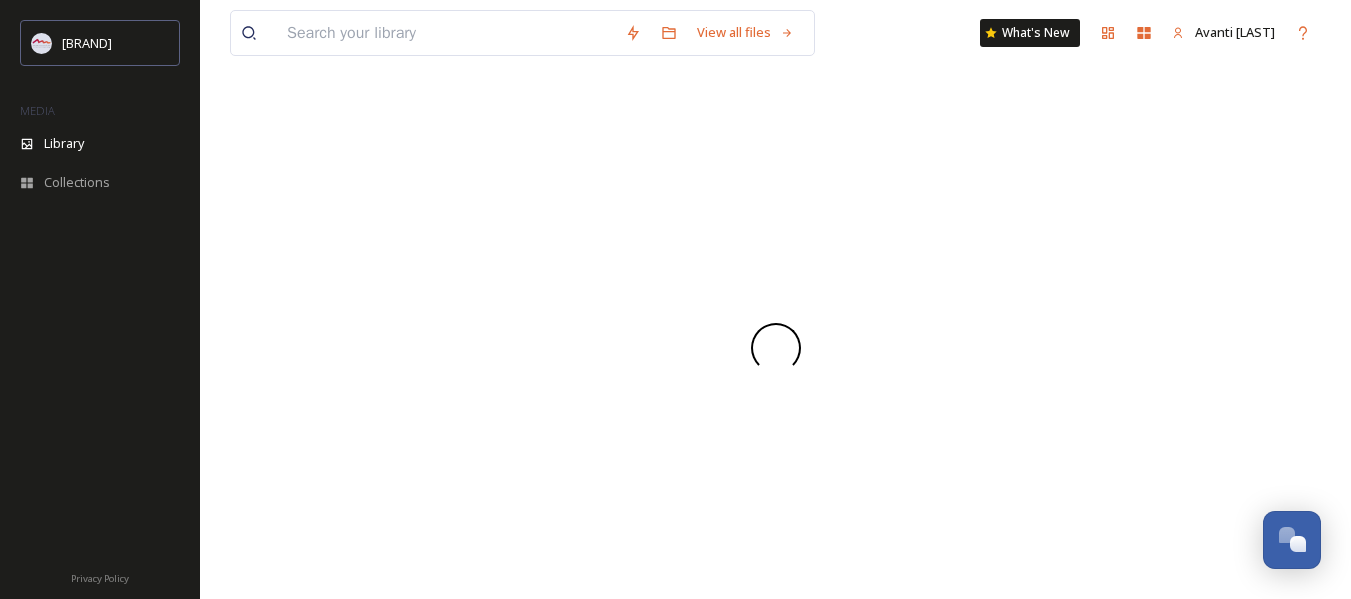 scroll, scrollTop: 0, scrollLeft: 0, axis: both 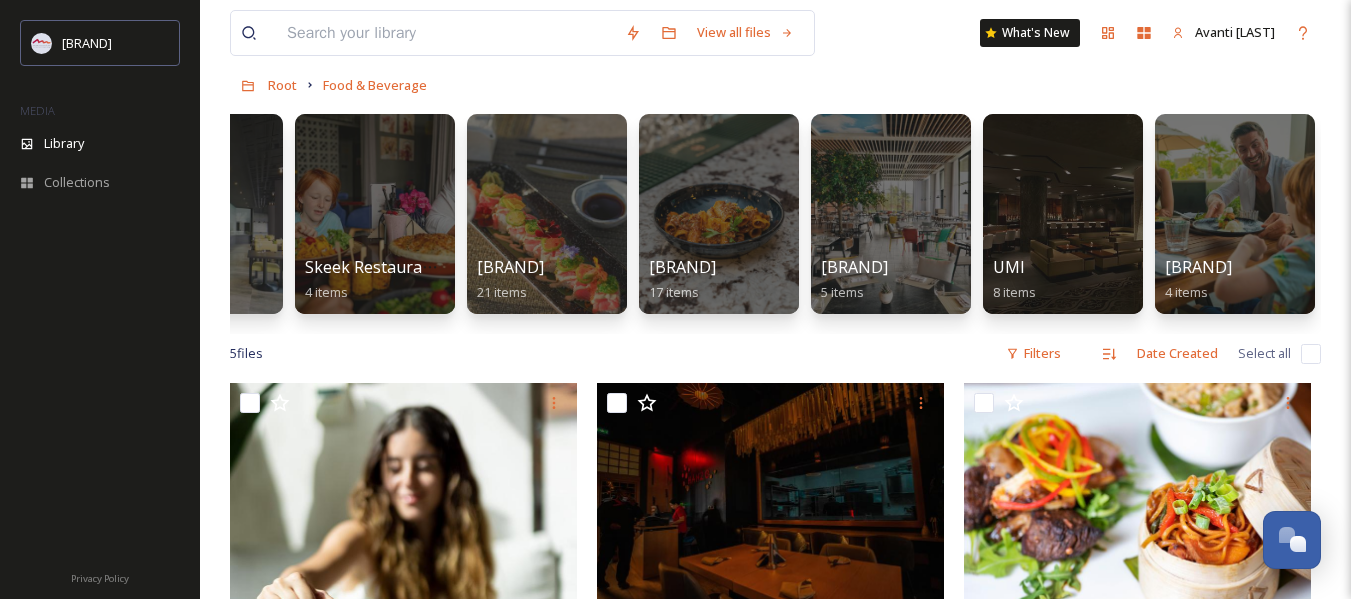 click on "View all files What's New Avanti [LAST] Library Organise New Root Food & Beverage Your Selections There is nothing here. Emirati Food - Images 49   items 1484 by Puro 47   items Amarbar 2   items Ashuk Ice Cream 12   items Beach House 3   items Boons 12   items Claw BBQ 15   items Farmhouse 3   items Grove Village F&B Outlets 21   items Karma Kafe 12   items Levant & Nar 25   items Lexington Grill 17   items Madison Sports Bar 1   item Meze 2   items Moon Bar 2   items Moorish 2   items Saffar 4   items Sanchaya 3   items Skeek Restaurant & Café 4   items Sunset Beach Lounge 21   items The Bay, Al Hamra Golf Club 17   items The Market 5   items UMI 8   items Ula 4   items 5  file s Filters Date Created Select all You've reached the end" at bounding box center [775, 544] 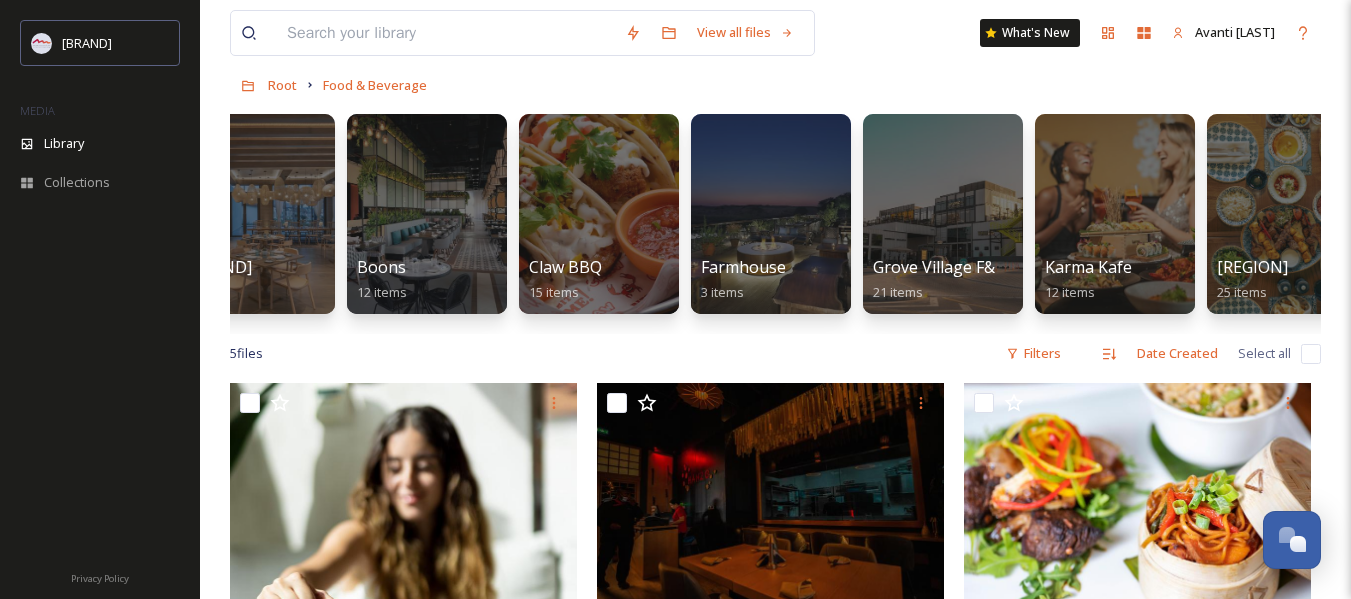scroll, scrollTop: 0, scrollLeft: 669, axis: horizontal 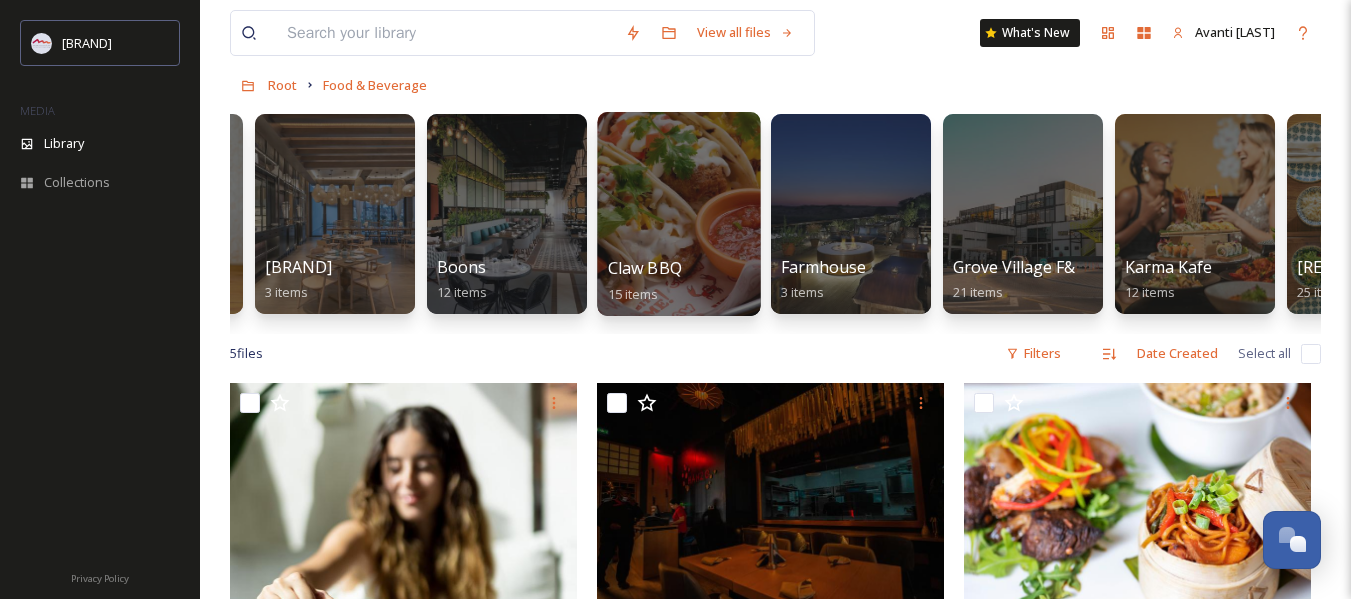 click at bounding box center [678, 214] 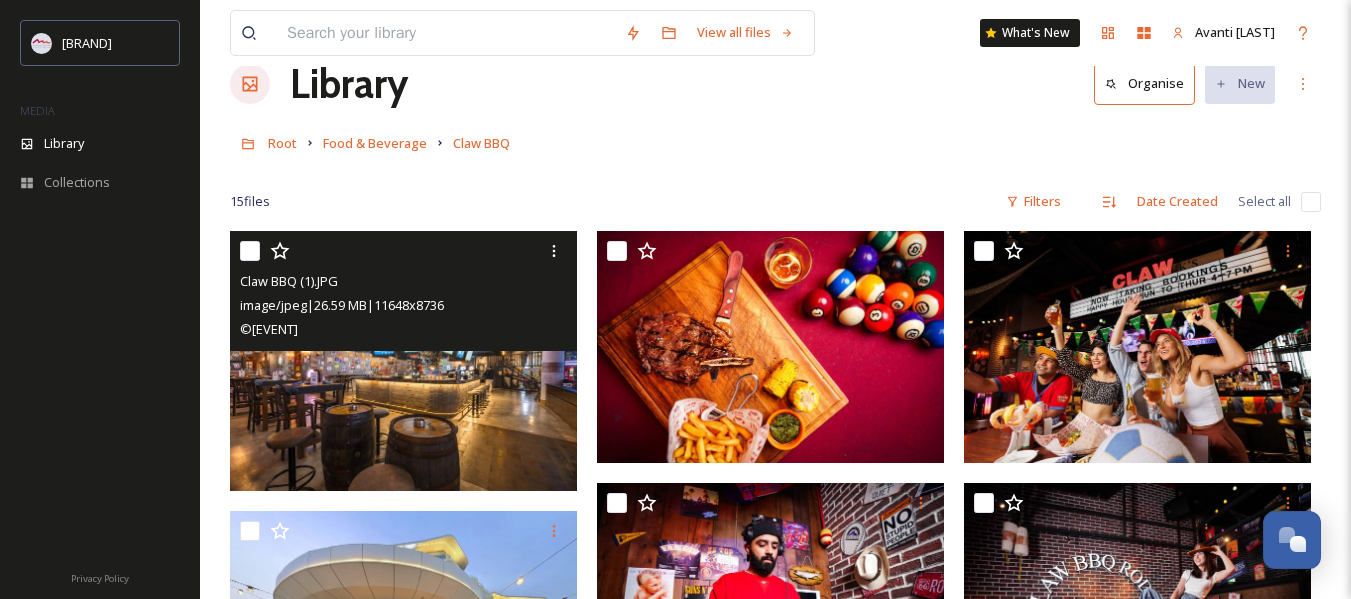 scroll, scrollTop: 34, scrollLeft: 0, axis: vertical 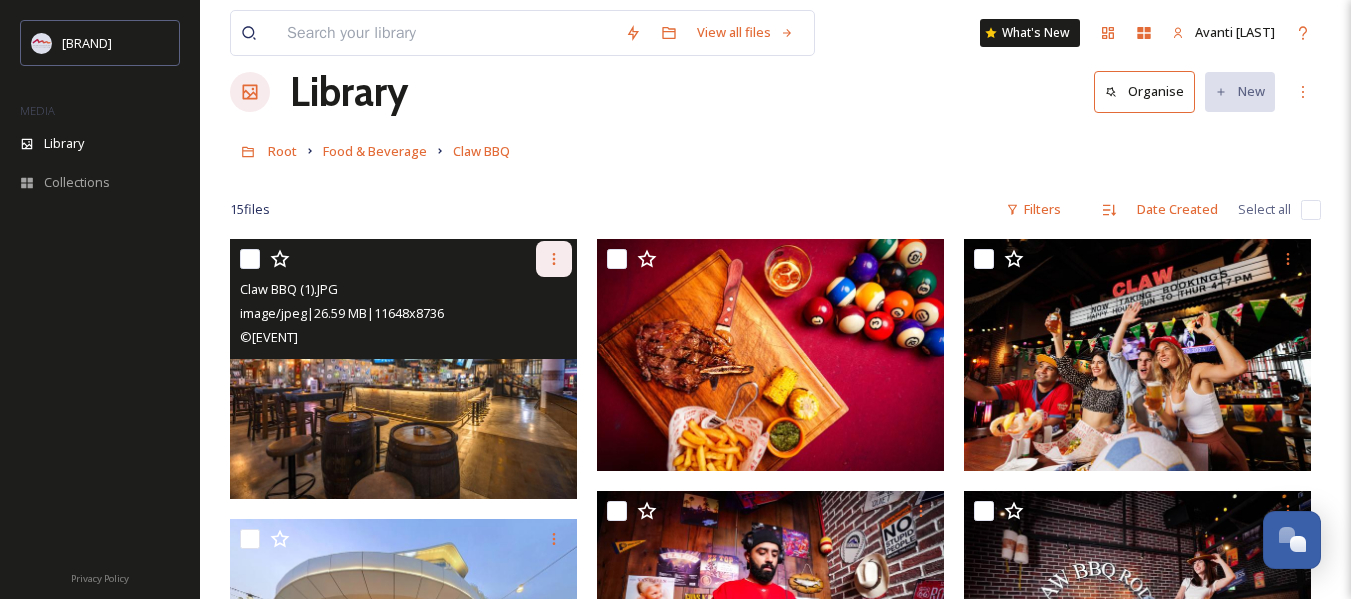 click 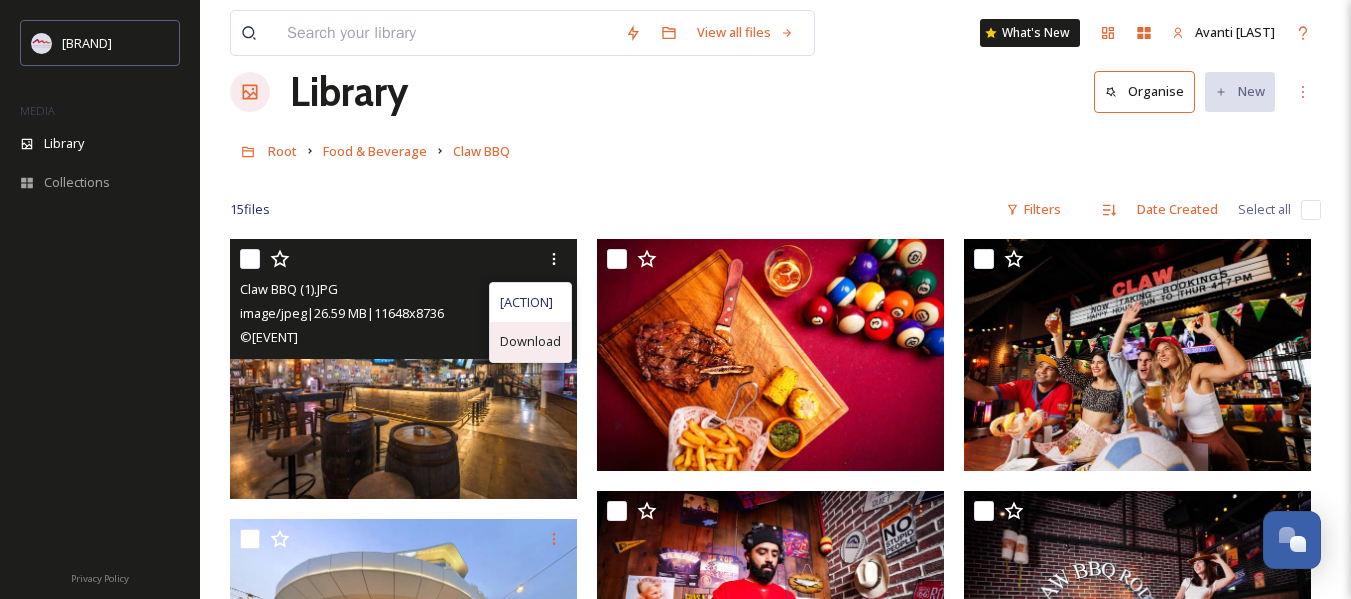 click on "Download" at bounding box center [530, 341] 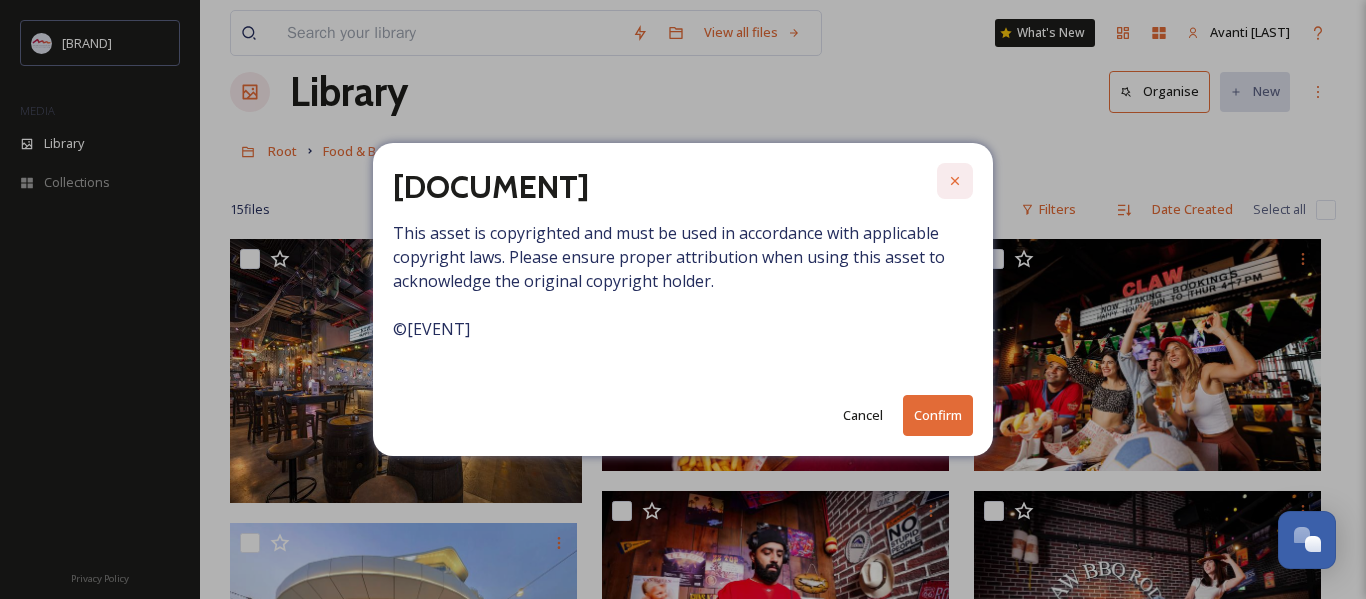 click at bounding box center (955, 181) 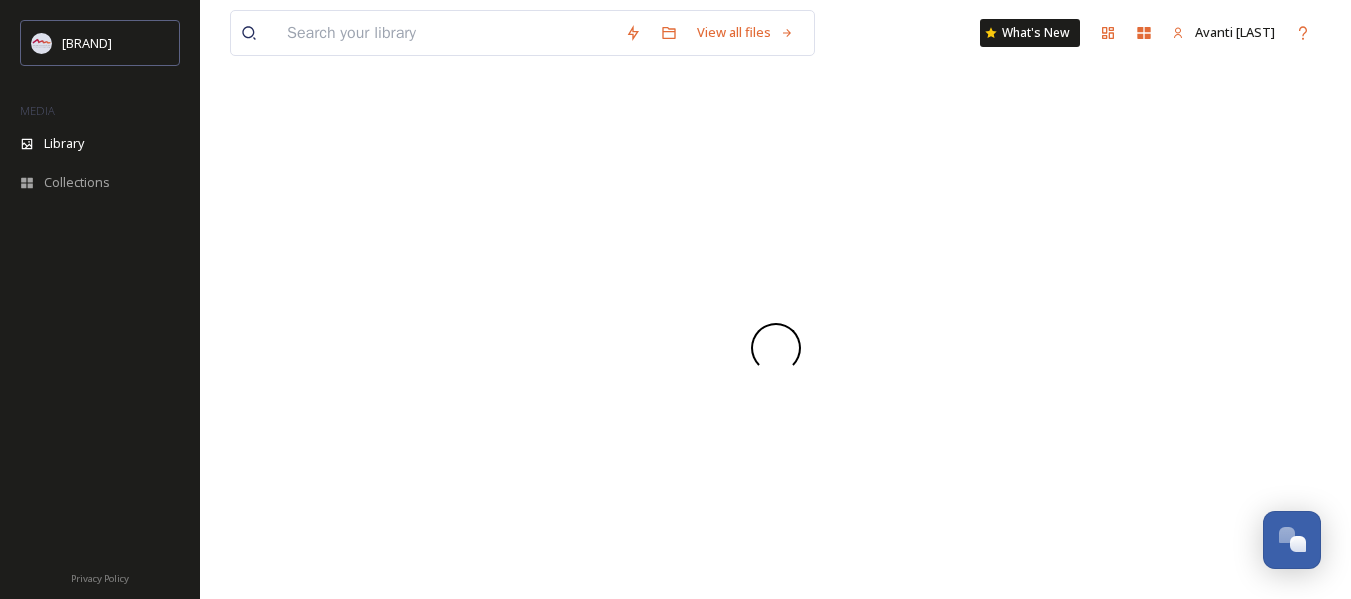 scroll, scrollTop: 0, scrollLeft: 0, axis: both 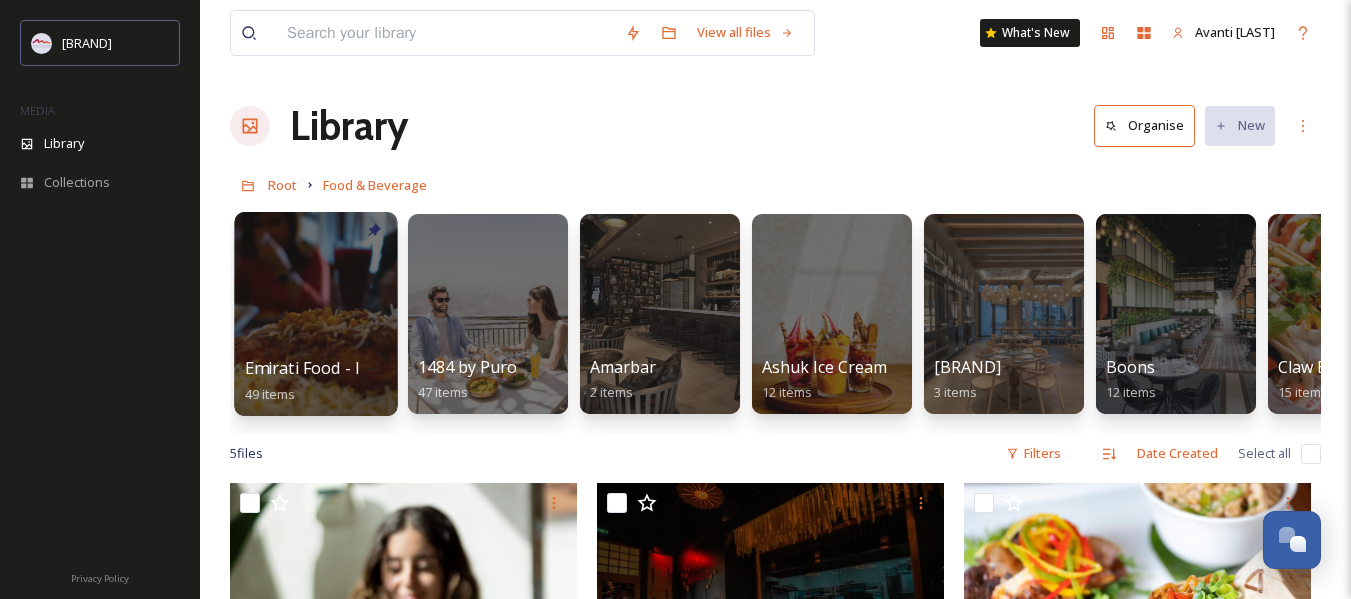click at bounding box center [315, 314] 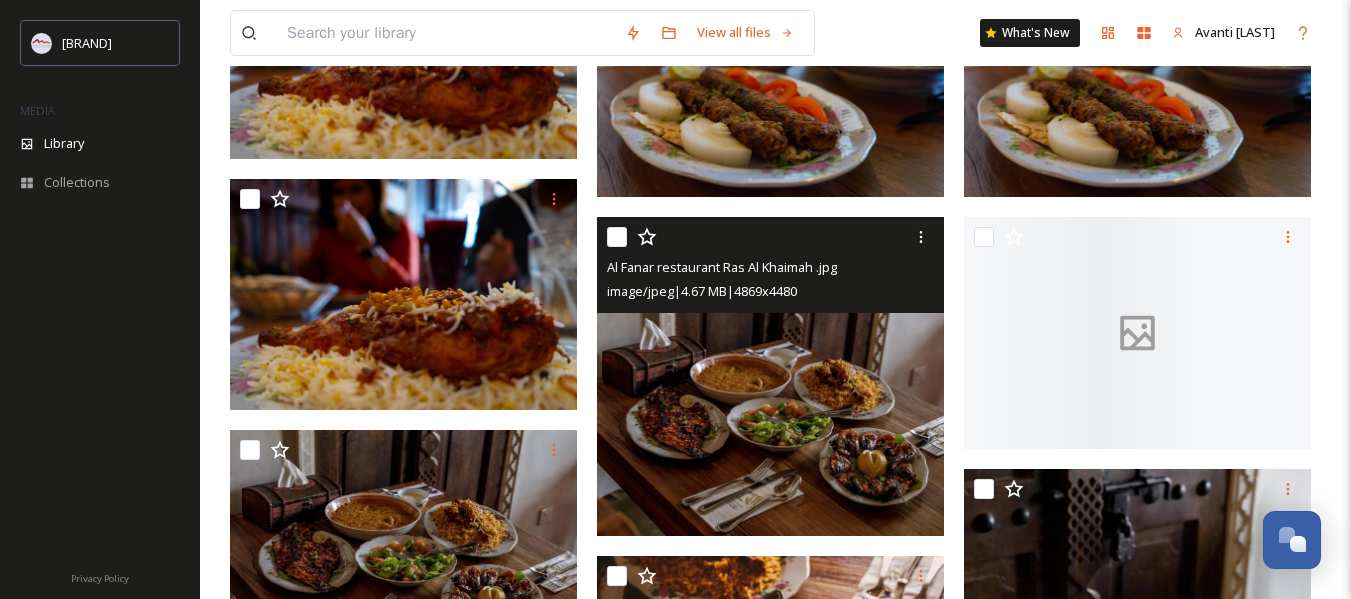 scroll, scrollTop: 500, scrollLeft: 0, axis: vertical 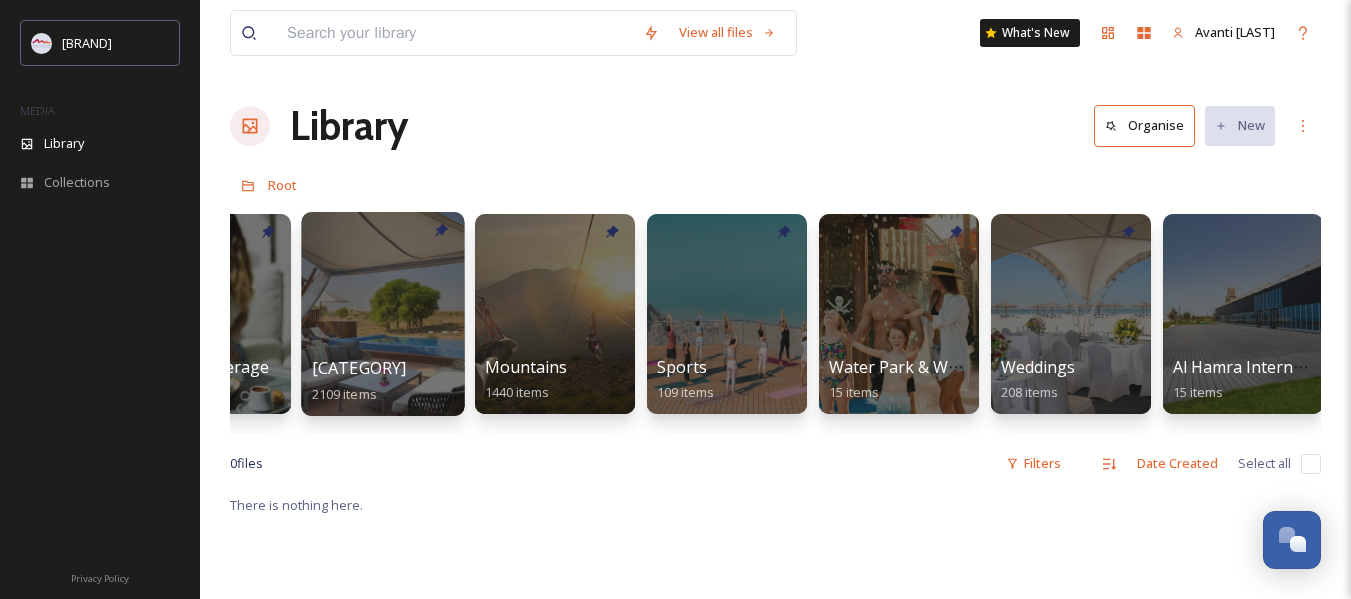 click at bounding box center (382, 314) 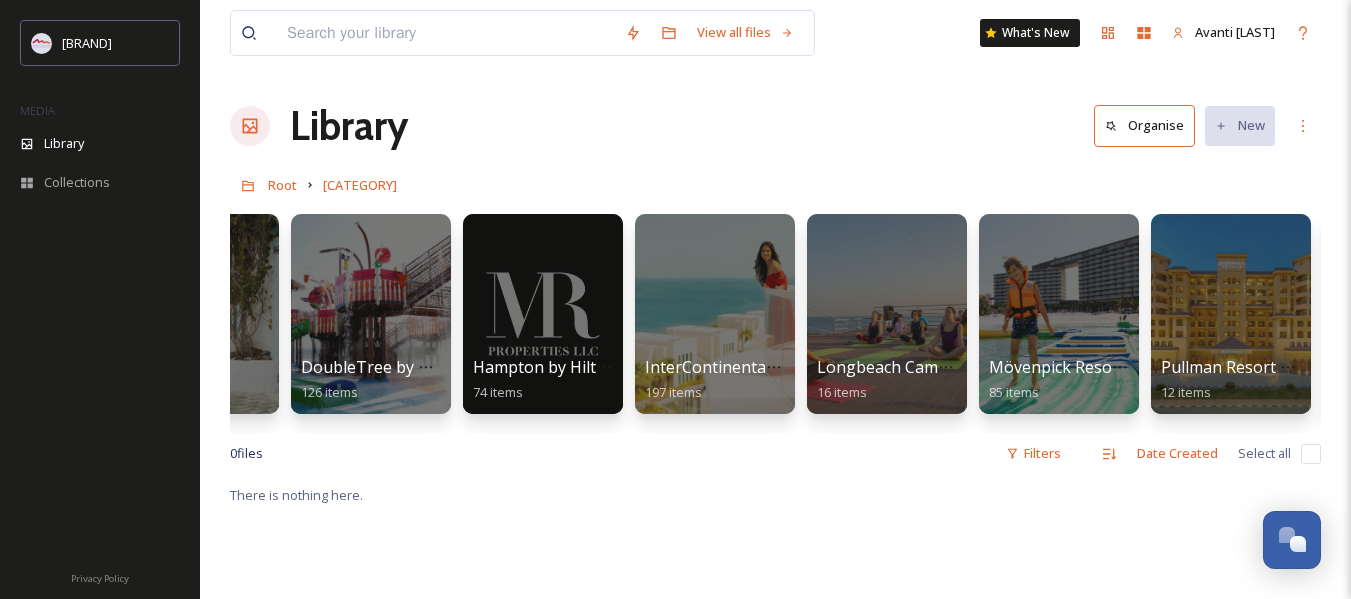 scroll, scrollTop: 0, scrollLeft: 1084, axis: horizontal 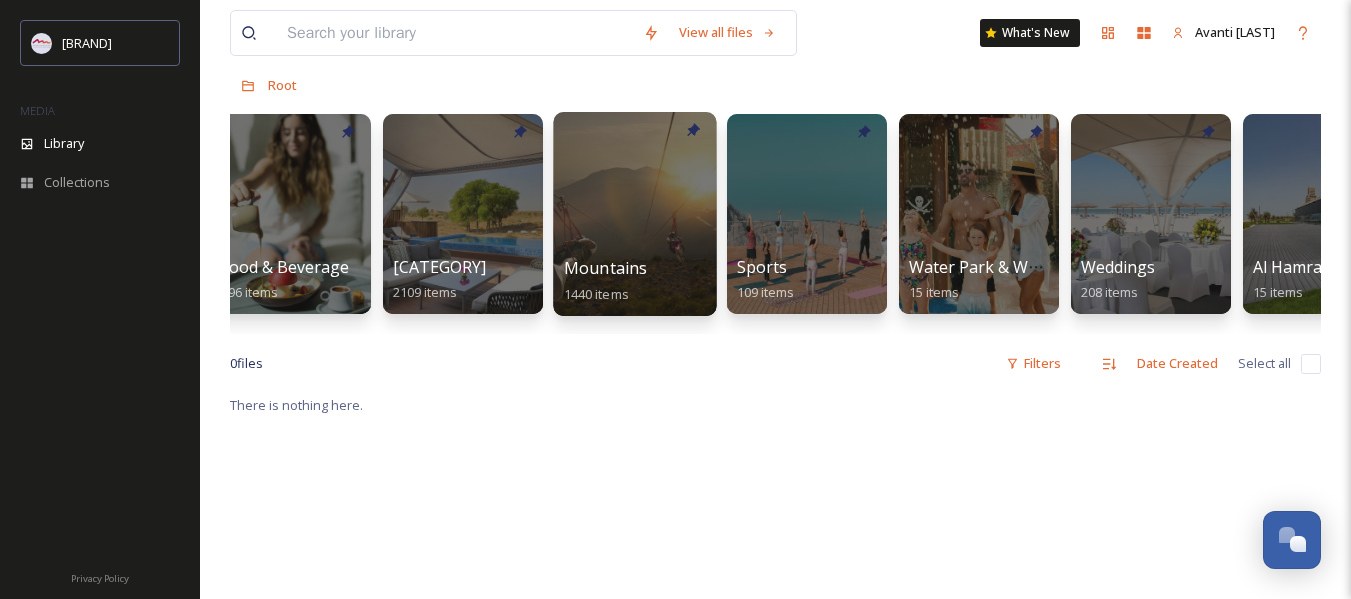 click on "Mountains" at bounding box center (606, 268) 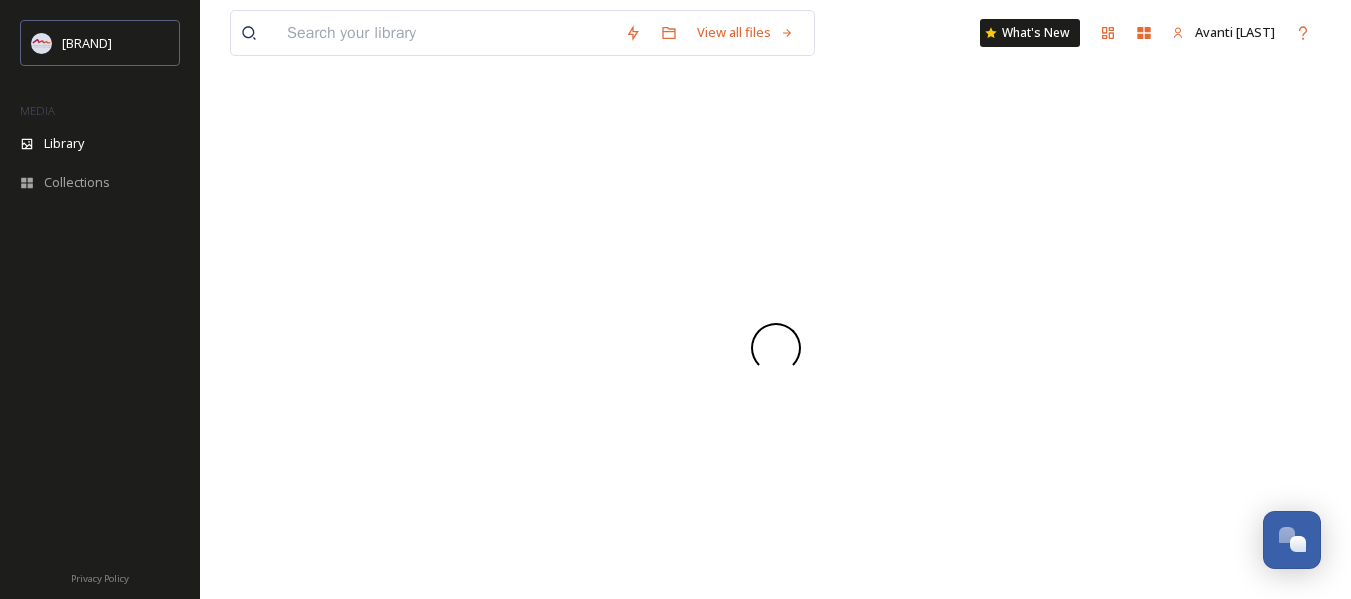 scroll, scrollTop: 0, scrollLeft: 0, axis: both 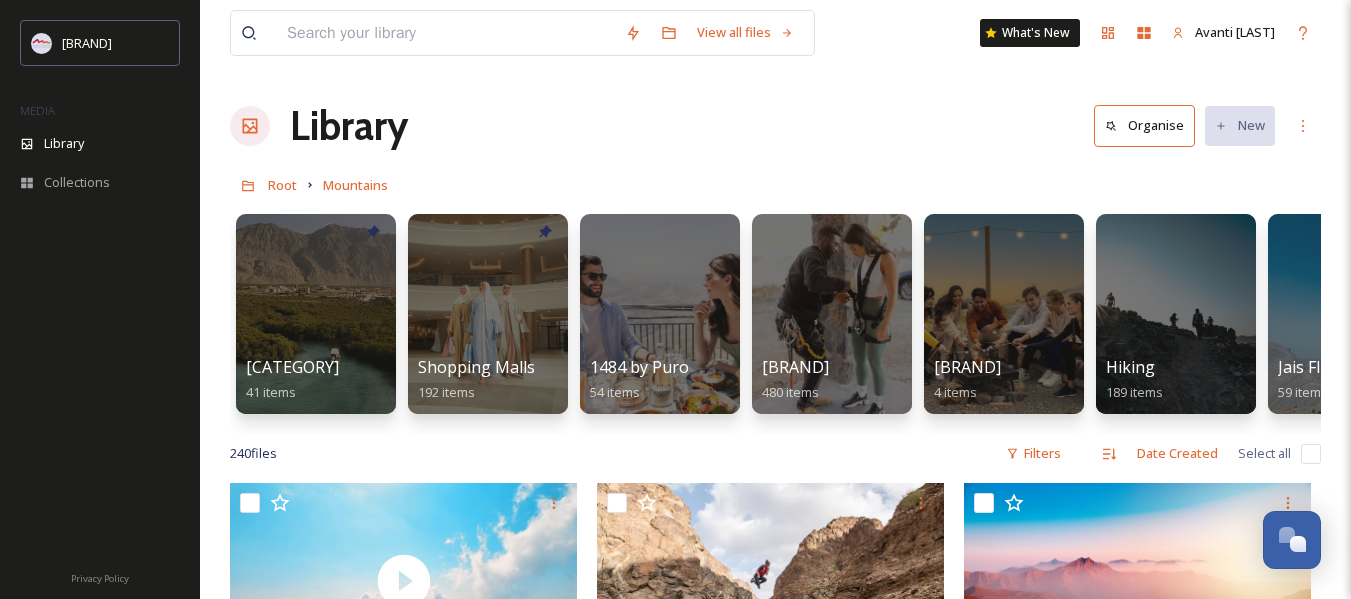 click on "Nature 41   items Shopping Malls 192   items 1484 by Puro 54   items BGEC (Bear Grylls Explorers Camp) 480   items Camp 1770 4   items Hiking 189   items Jais Flight 59   items Jais Ropes Course 26   items Jais Sky Tour 79   items Jais Sledder 28   items Mountain Picnic 24   items Mountain biking 90   items Via Ferrata 158   items" at bounding box center [775, 319] 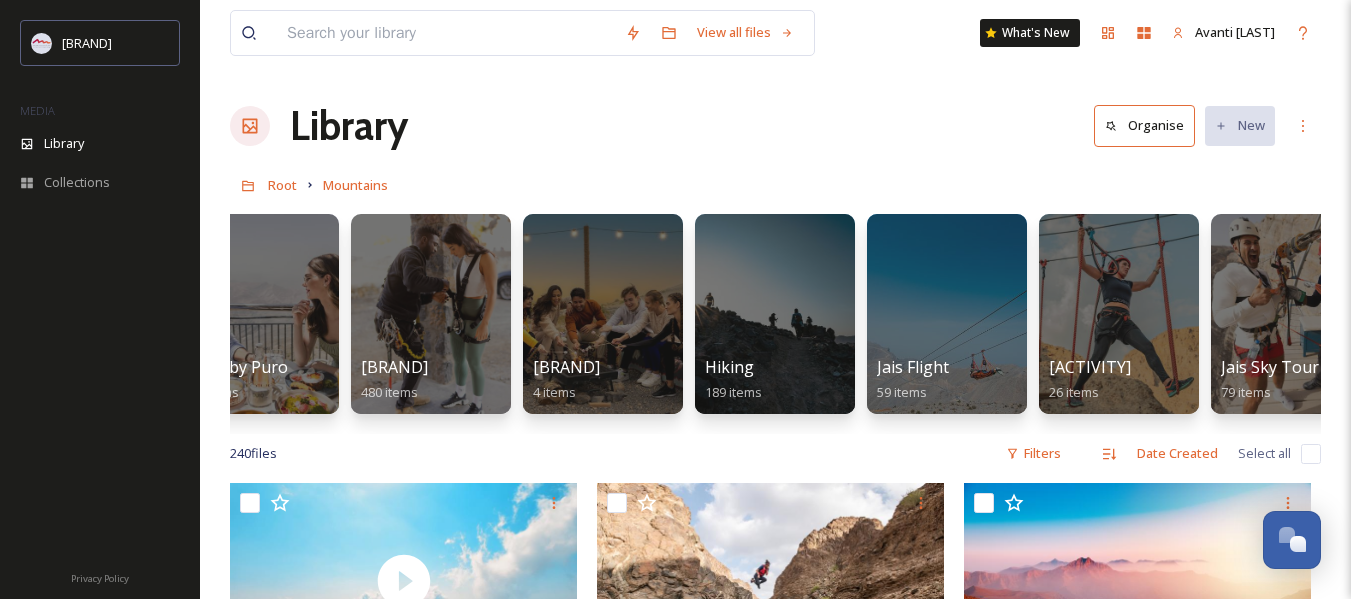 scroll, scrollTop: 0, scrollLeft: 441, axis: horizontal 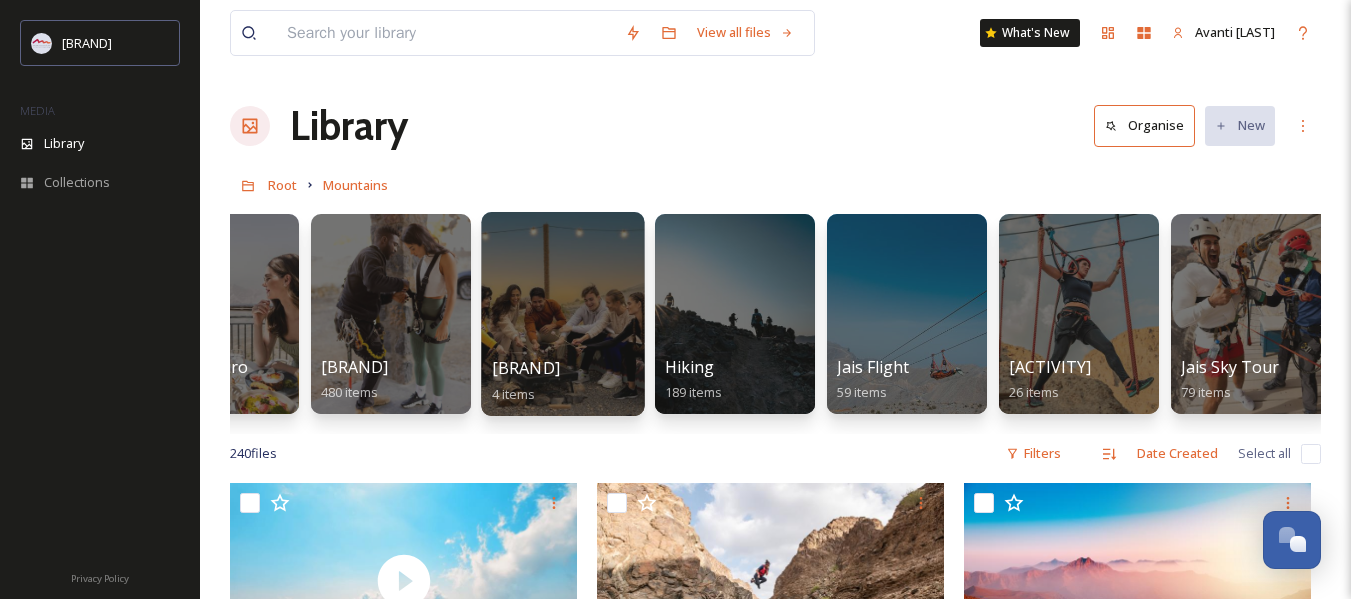 click on "[BRAND]" at bounding box center (526, 368) 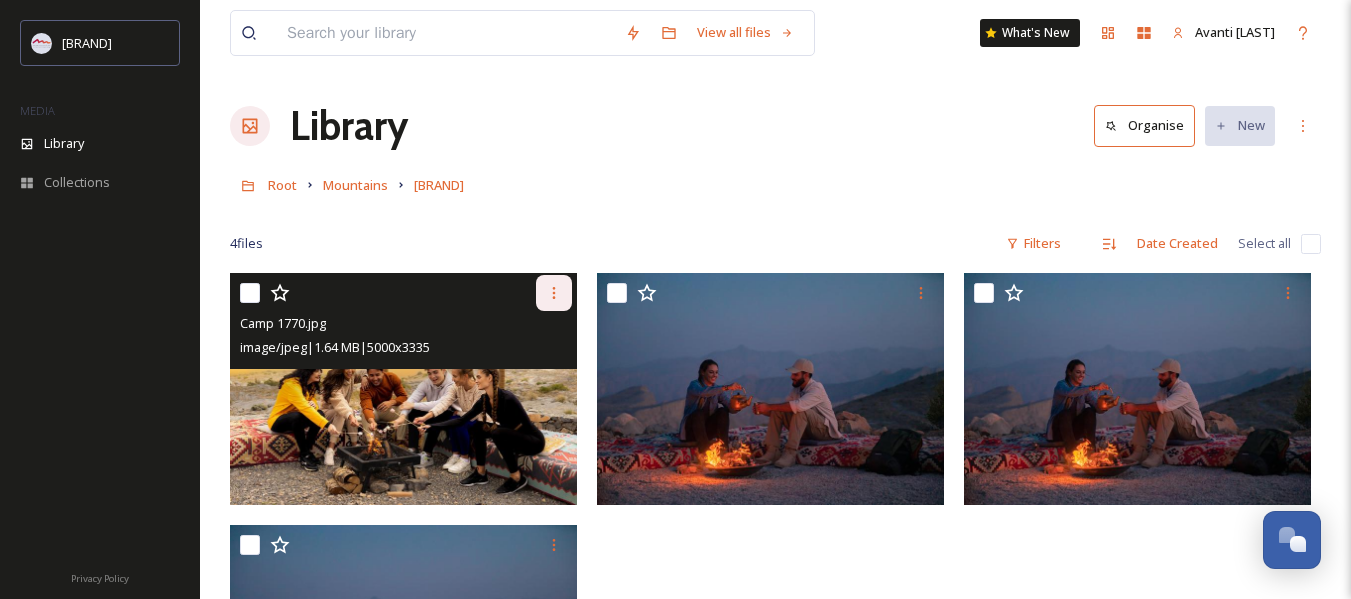 click at bounding box center (554, 293) 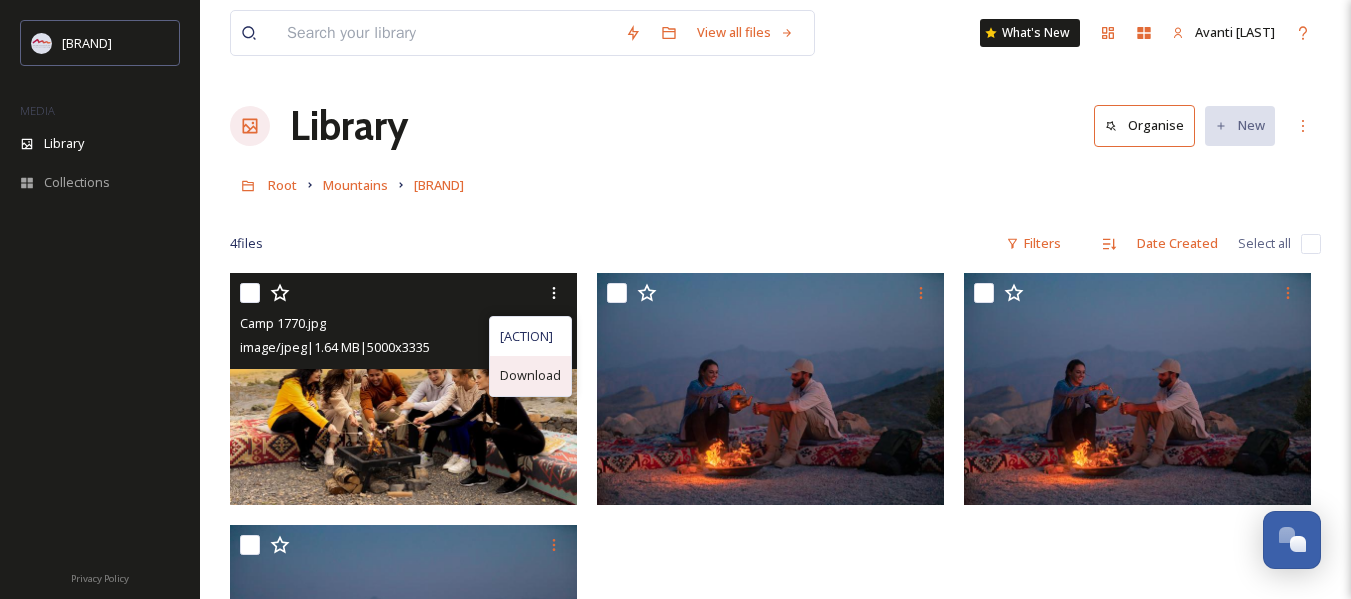 click on "Download" at bounding box center (530, 375) 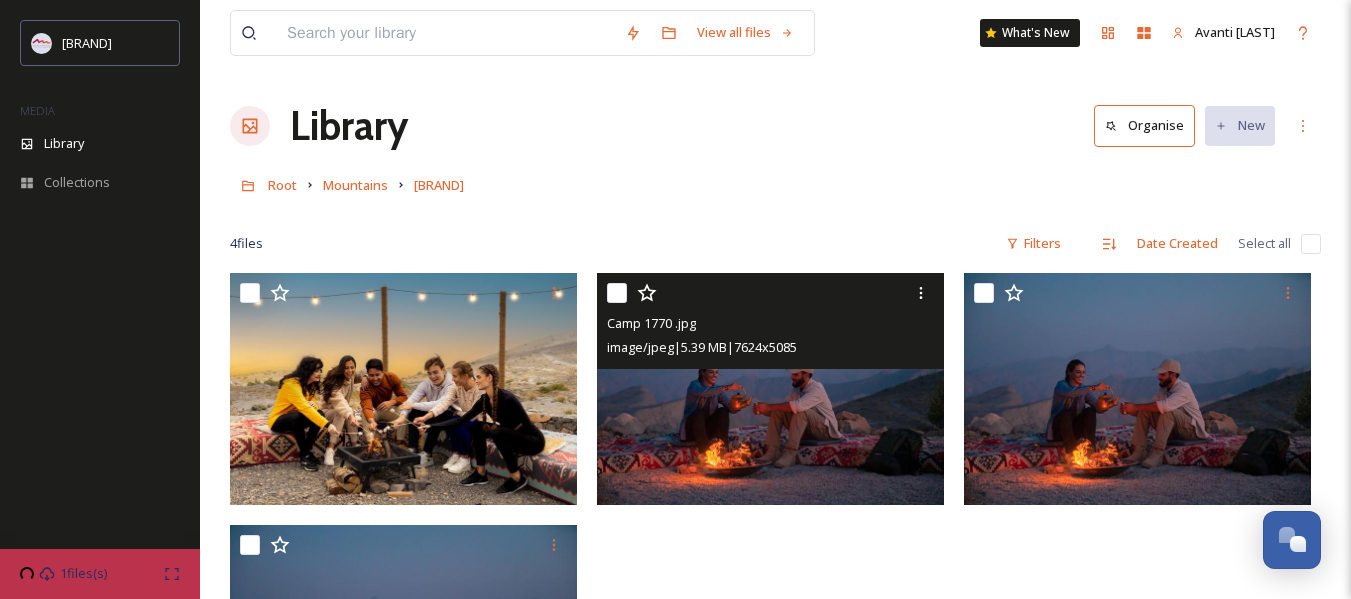 scroll, scrollTop: 273, scrollLeft: 0, axis: vertical 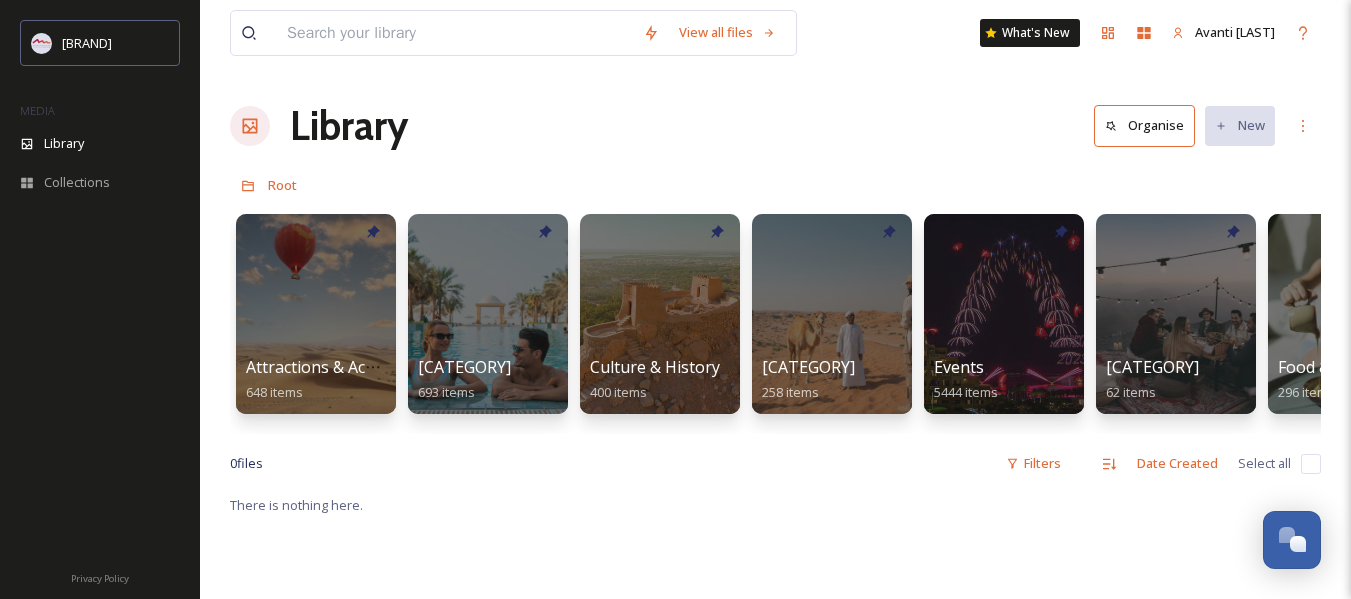 click on "Attractions & Activities 648   items Beach & Pool 693   items Culture & History 400   items Desert 258   items Events 5444   items Family-Friends-Couple-Solo 62   items Food & Beverage 296   items Hotels  2109   items Mountains  1440   items Sports 109   items Water Park & Water Slides 15   items Weddings 208   items Al Hamra International Exhibition and Conference Center AHIECC 15   items Al Hamra Village 8   items Brand Assets 99   items Chinese influencer fam trip 75   items Destination Photo Shoot 2023 82   items Domestic - B2C 75   items FTP - Sync 581   items GCC Campaign 24   items Guess Where: 2025 Summer Campaign 548   items KSA Campaign 2025 11   items Luxury Press Kit 18   items Pets 21   items Press Releases 57   items RAK New Logo Animation 2   items Sheikhs Images 4   items VIDEOS 467   items" at bounding box center [775, 319] 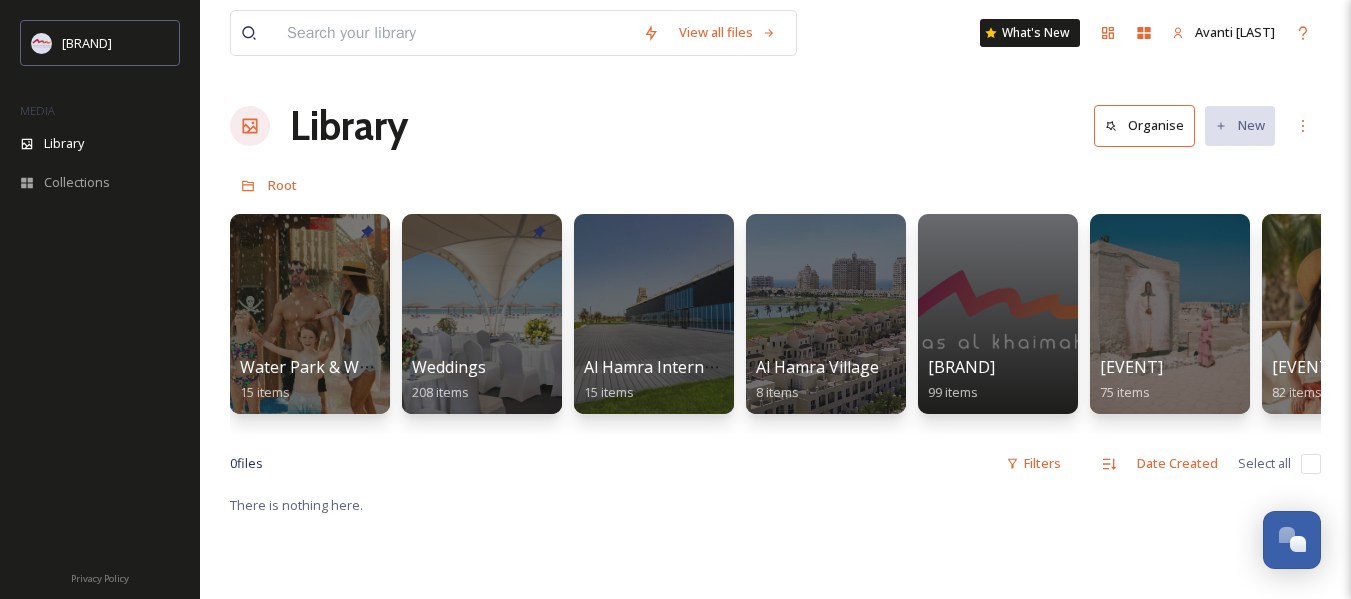 scroll, scrollTop: 0, scrollLeft: 1739, axis: horizontal 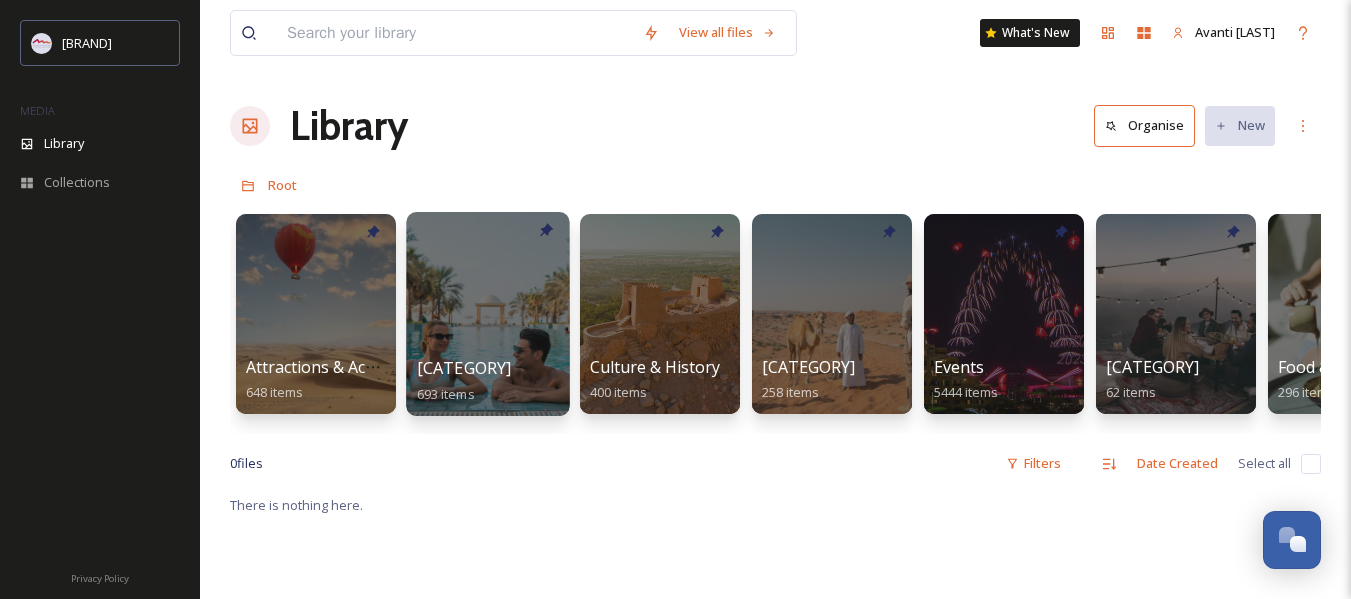 click at bounding box center [487, 314] 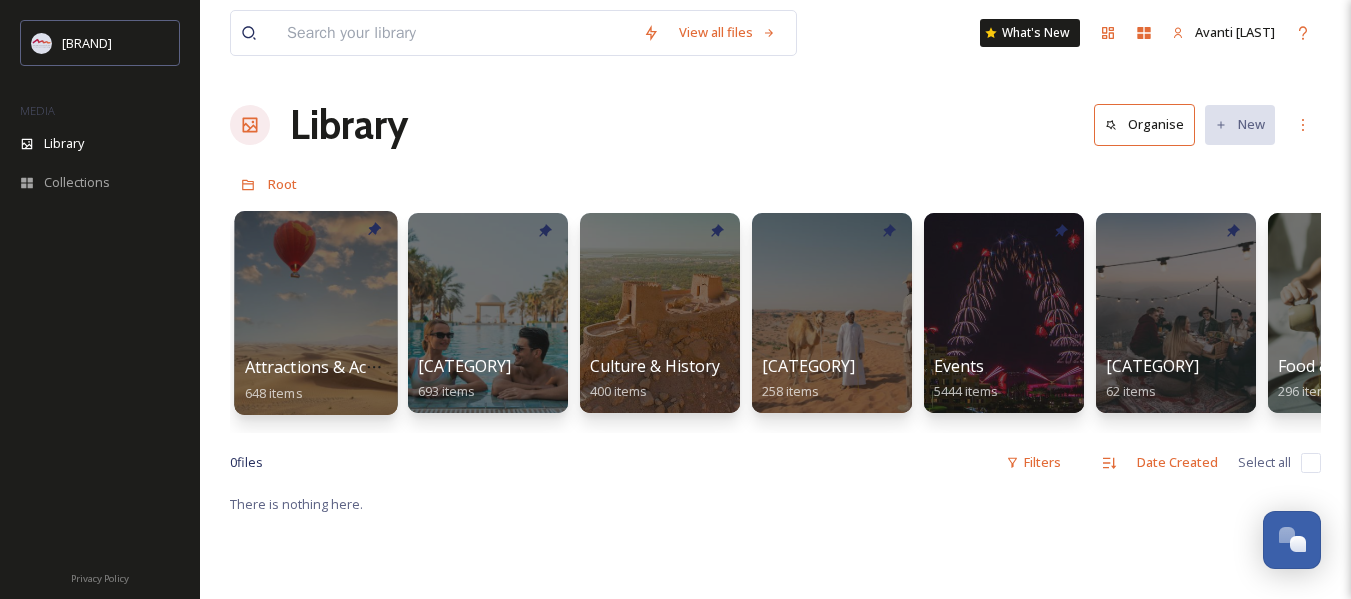 scroll, scrollTop: 0, scrollLeft: 0, axis: both 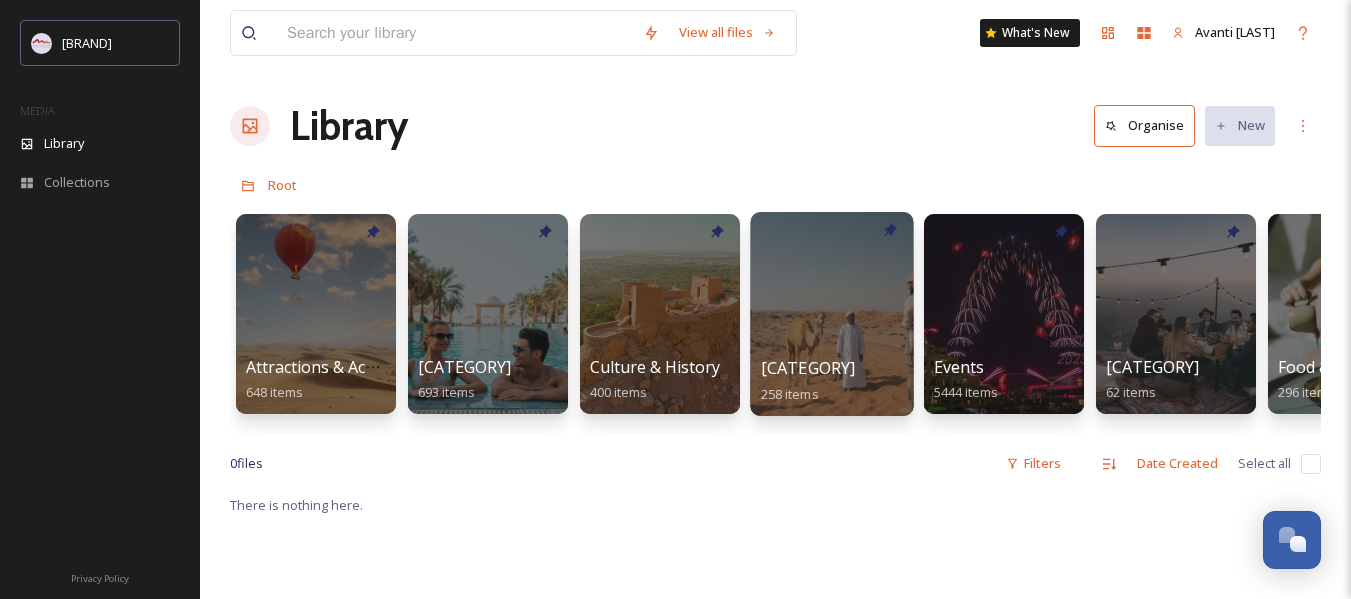 click at bounding box center (831, 314) 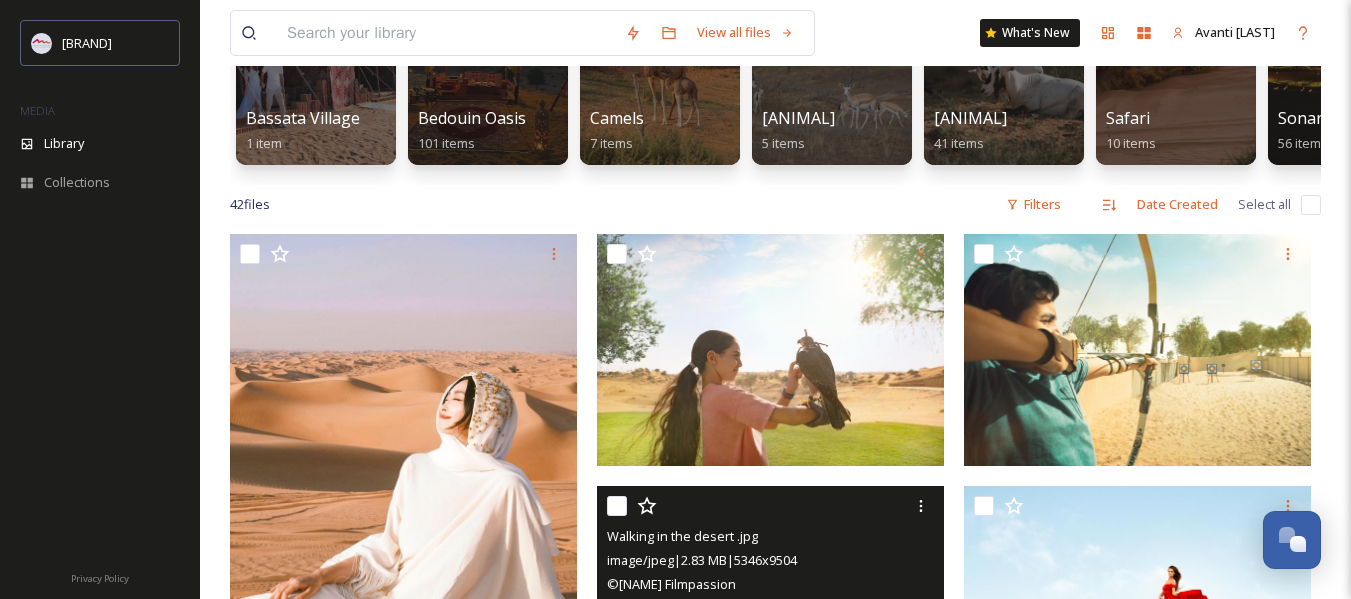 scroll, scrollTop: 52, scrollLeft: 0, axis: vertical 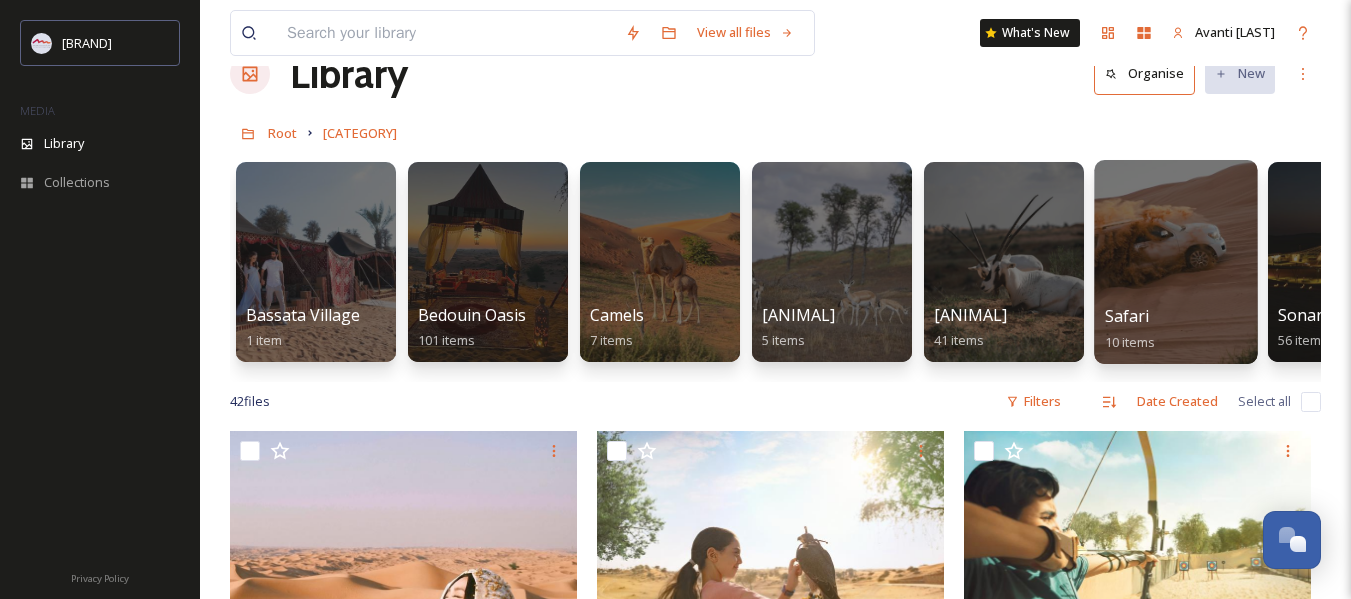 click at bounding box center (1175, 262) 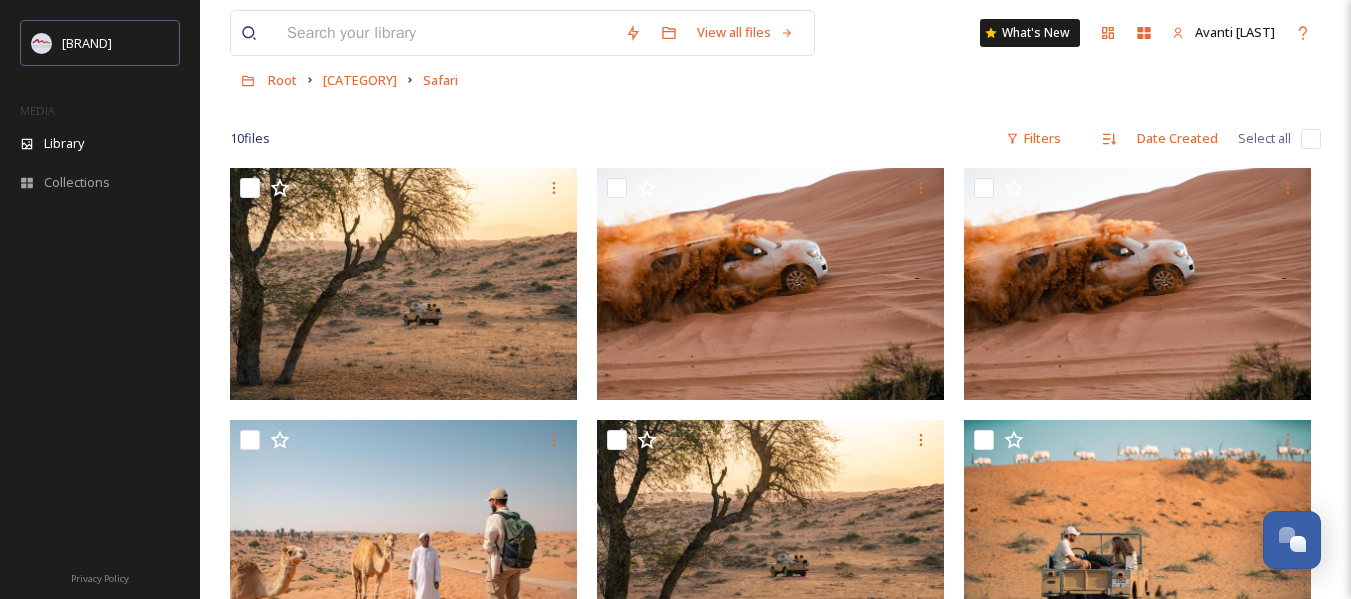 scroll, scrollTop: 94, scrollLeft: 0, axis: vertical 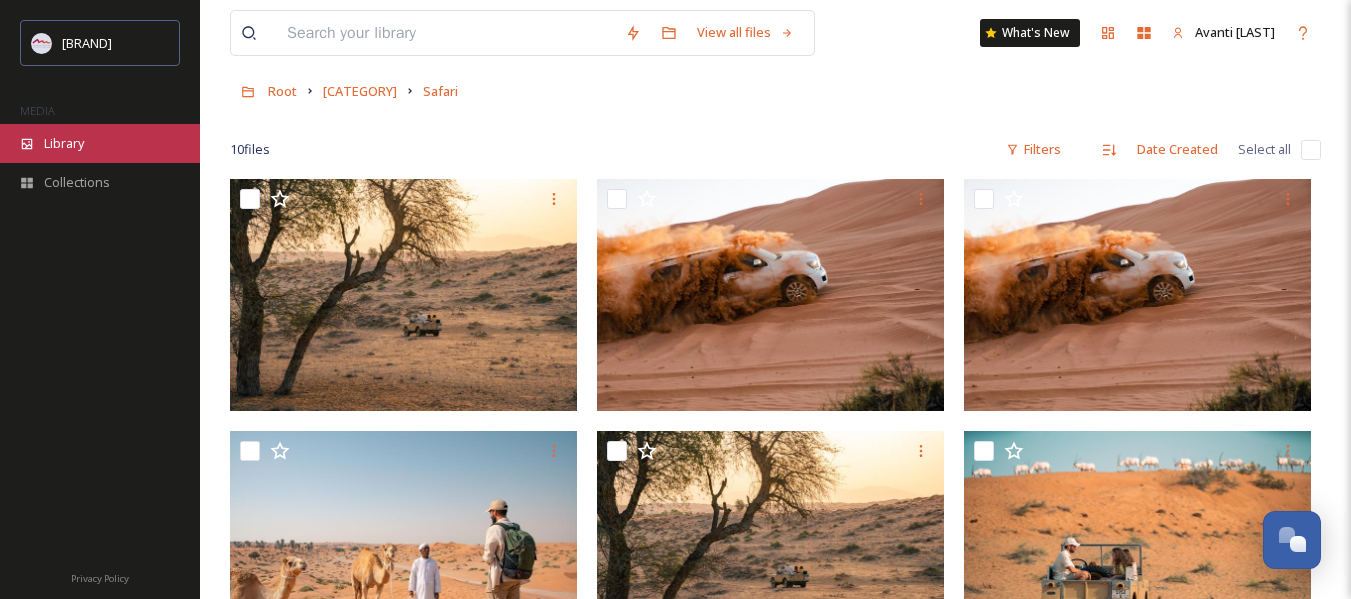 click on "Library" at bounding box center (100, 143) 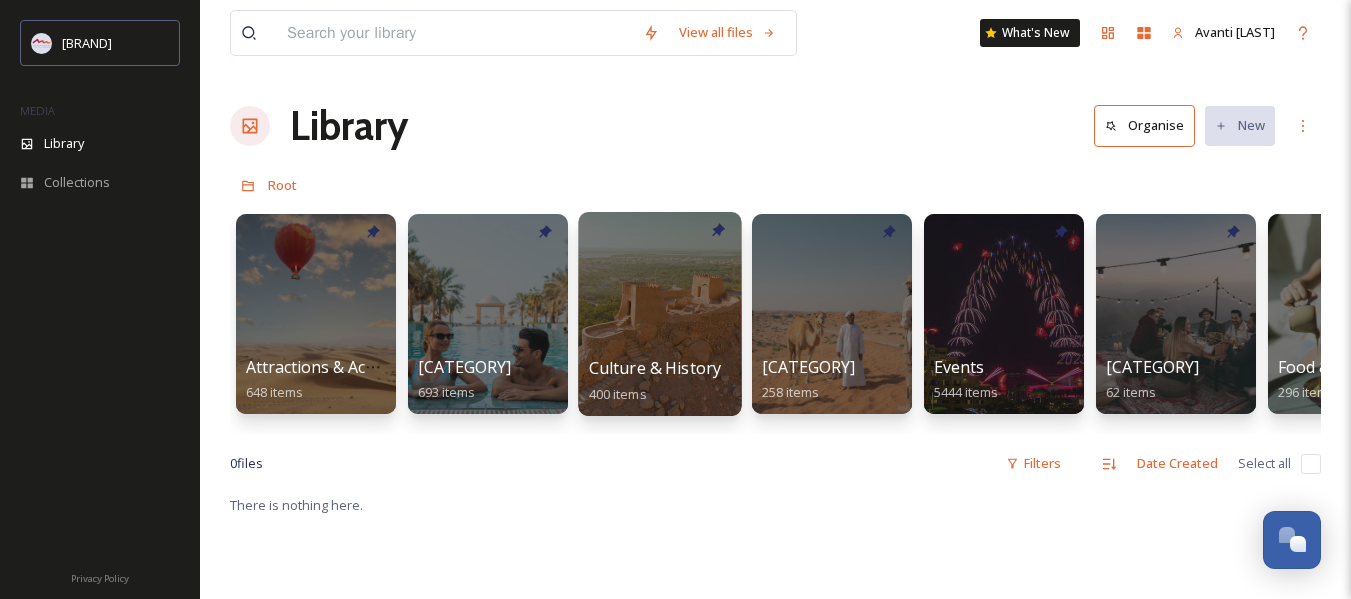 click at bounding box center [659, 314] 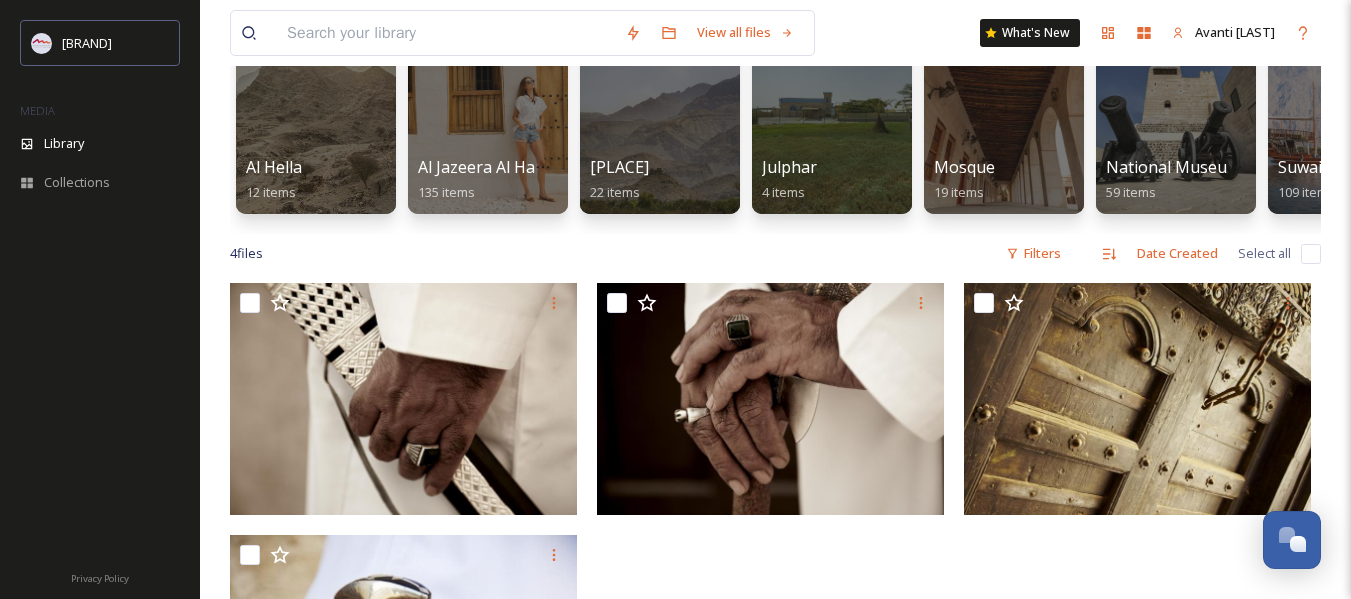 scroll, scrollTop: 0, scrollLeft: 0, axis: both 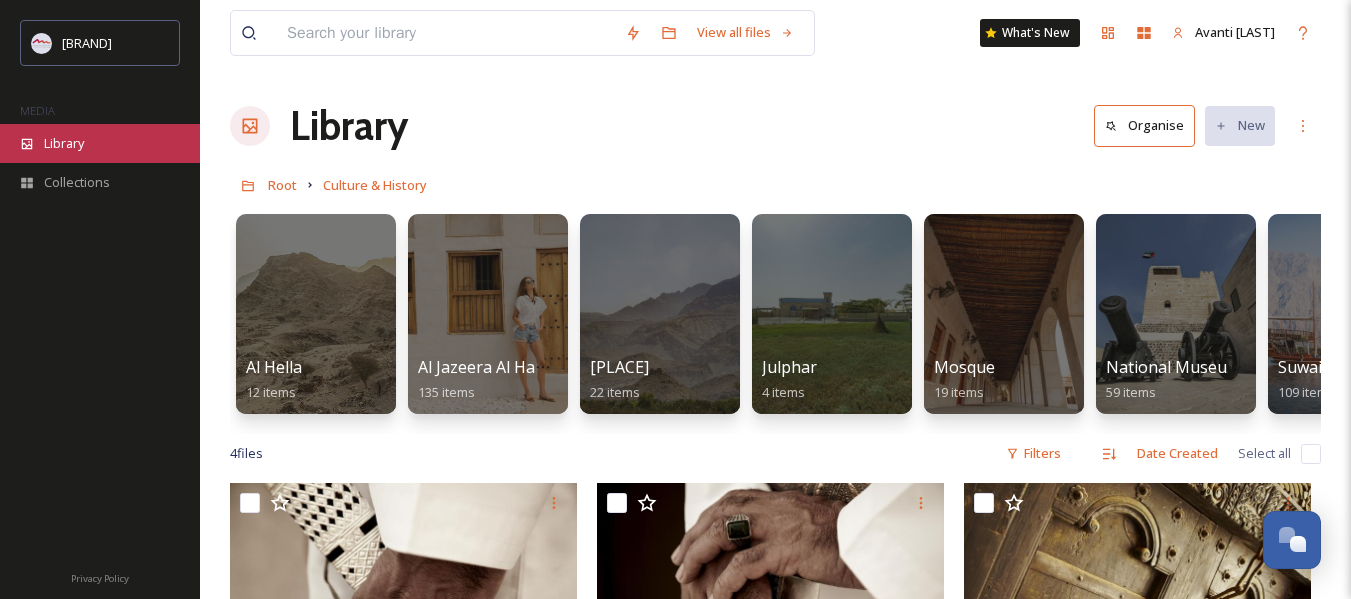 click on "Library" at bounding box center [64, 143] 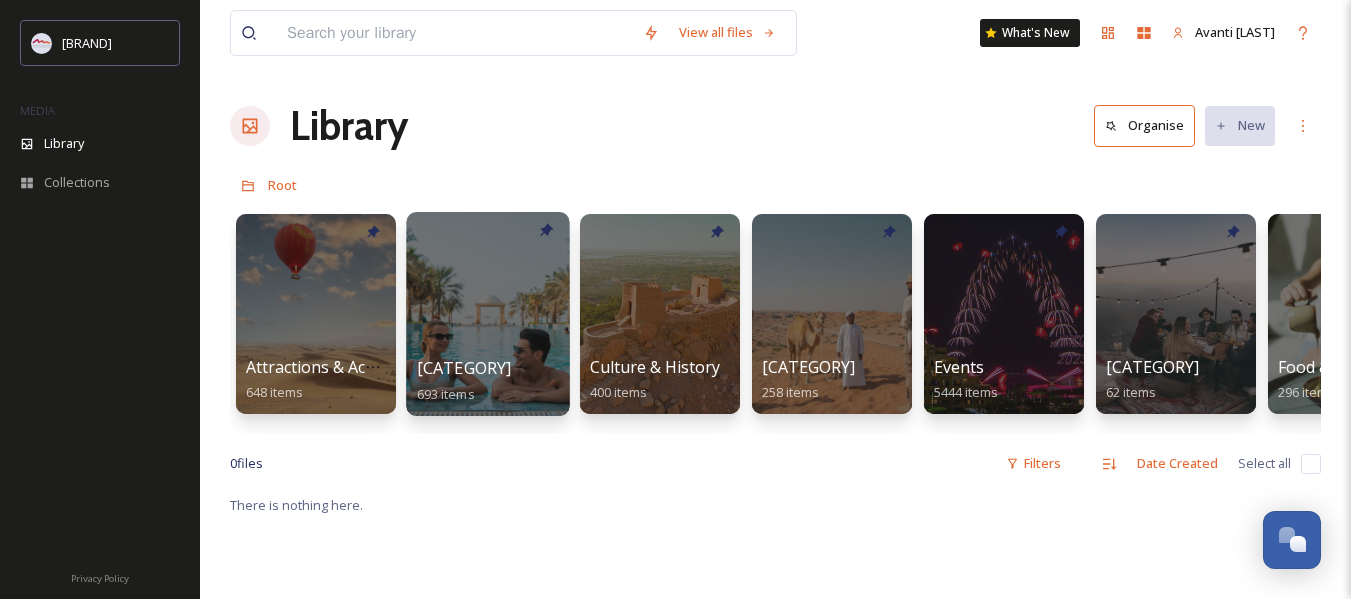 click at bounding box center [487, 314] 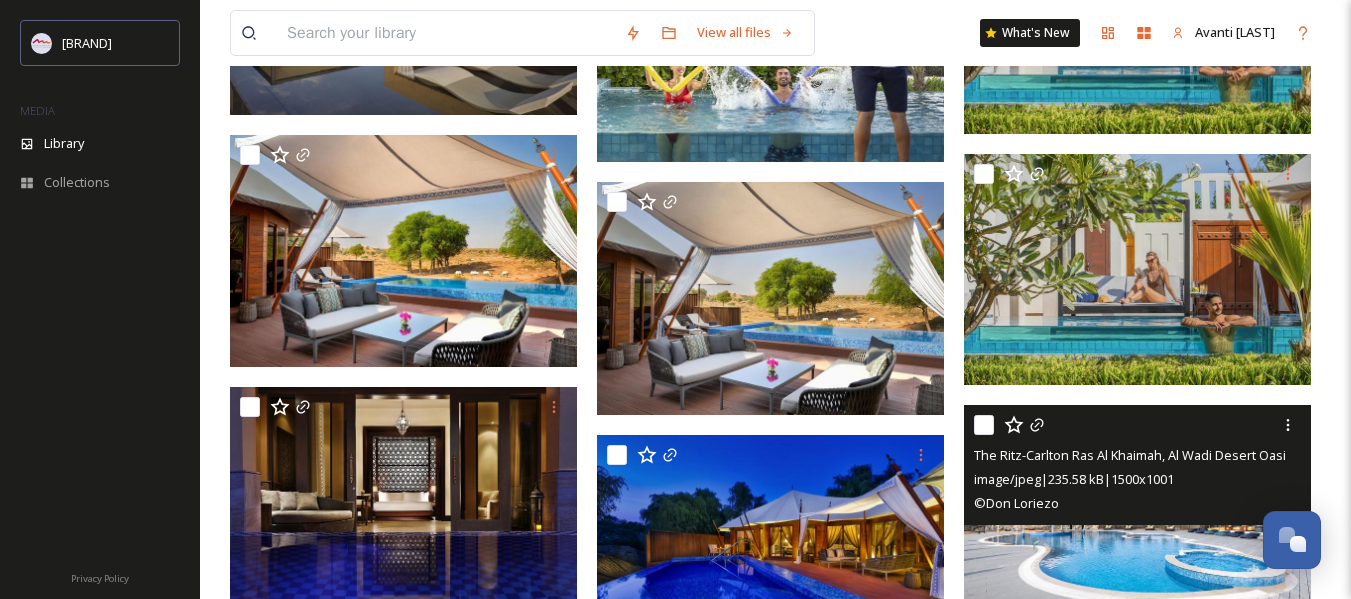 scroll, scrollTop: 3600, scrollLeft: 0, axis: vertical 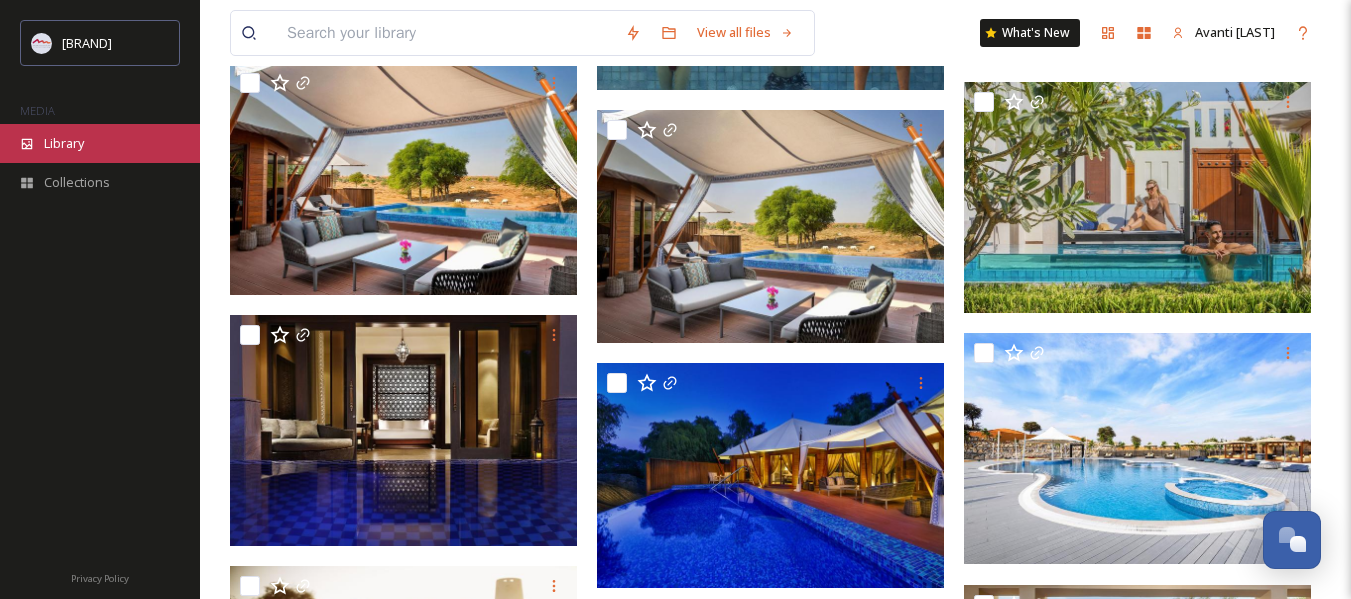 click on "Library" at bounding box center [100, 143] 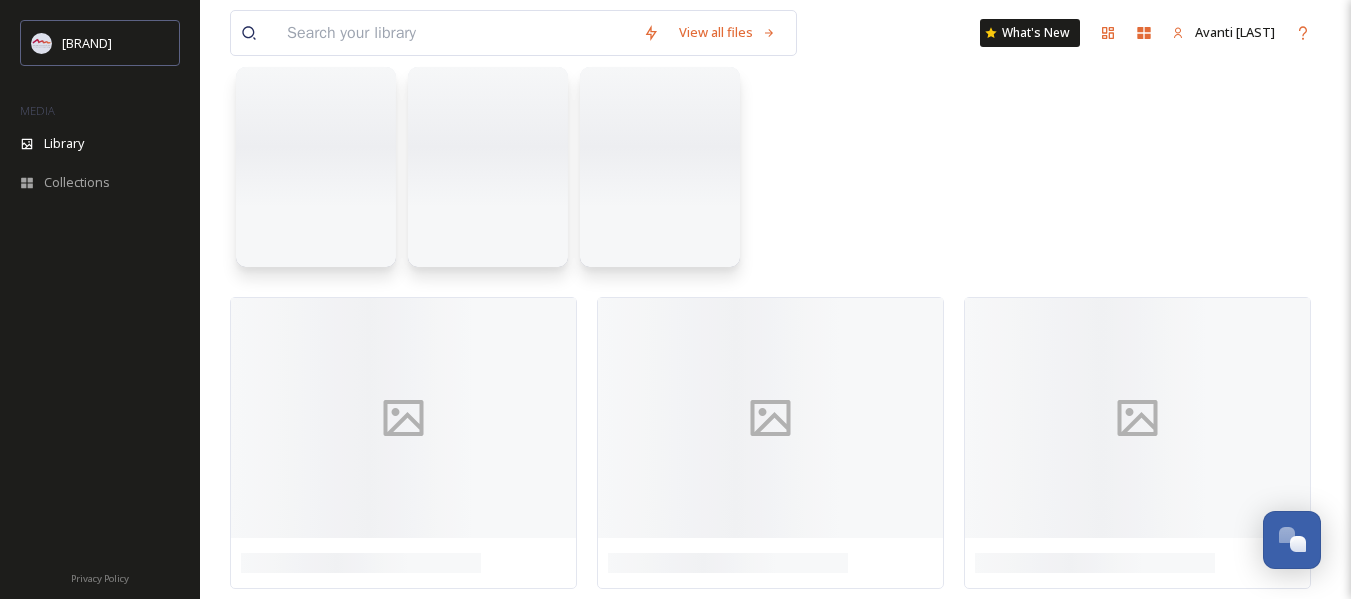 scroll, scrollTop: 0, scrollLeft: 0, axis: both 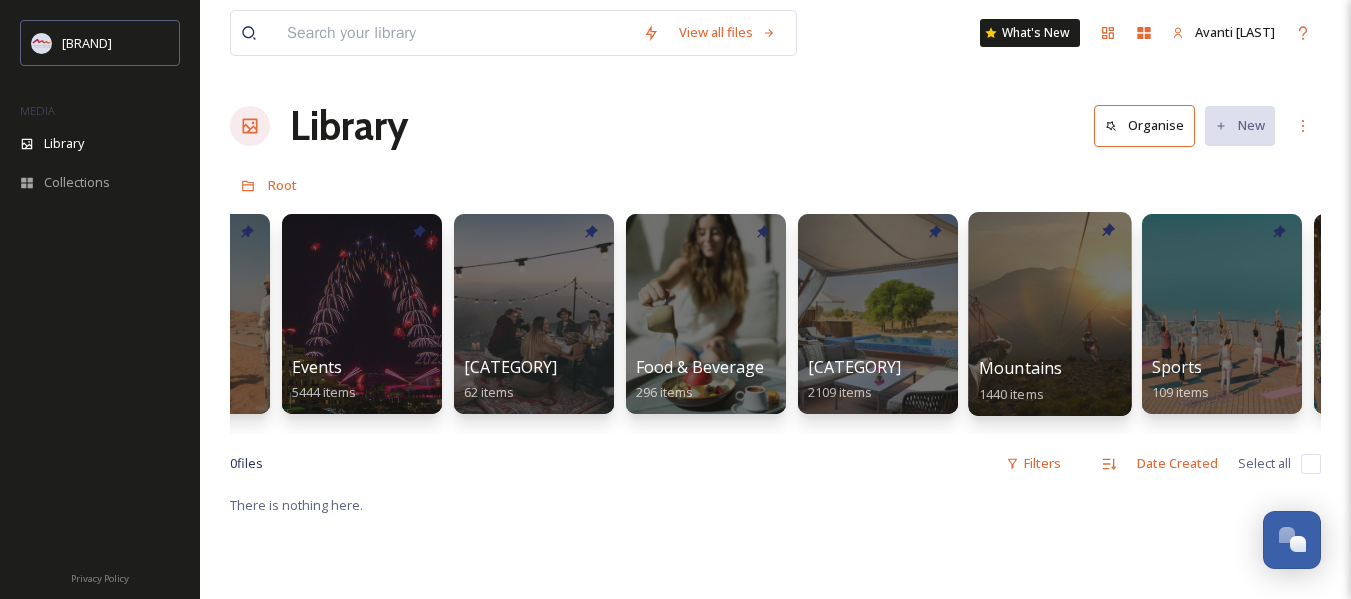 click at bounding box center [1049, 314] 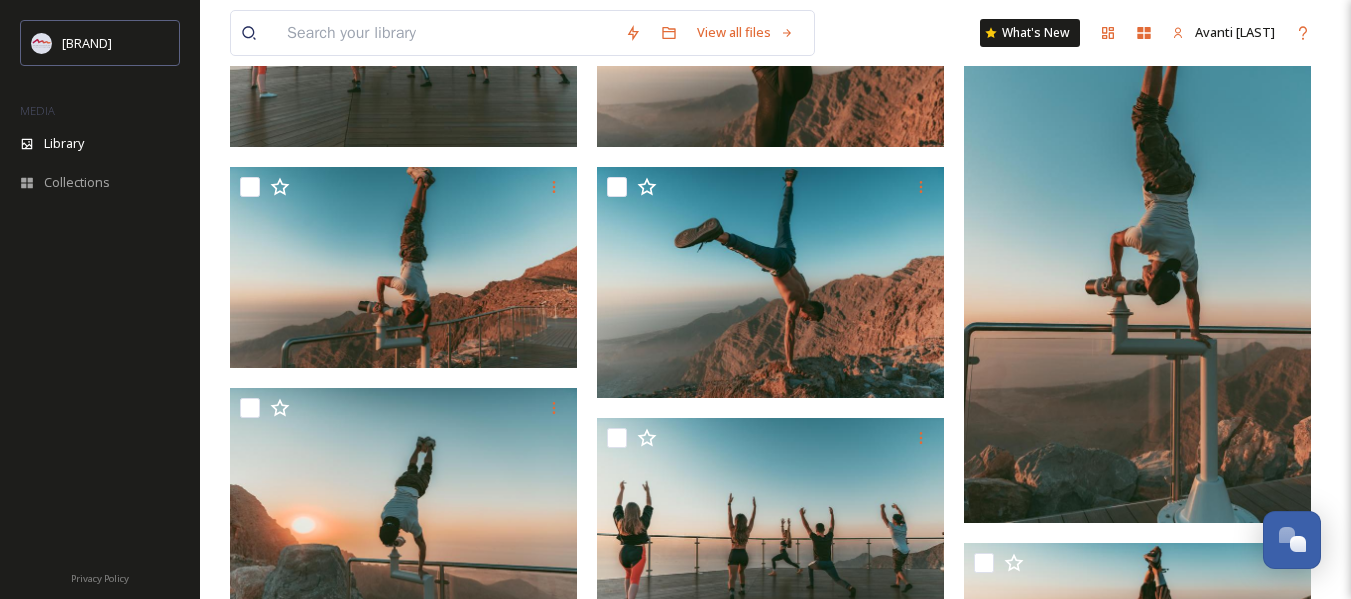 scroll, scrollTop: 9500, scrollLeft: 0, axis: vertical 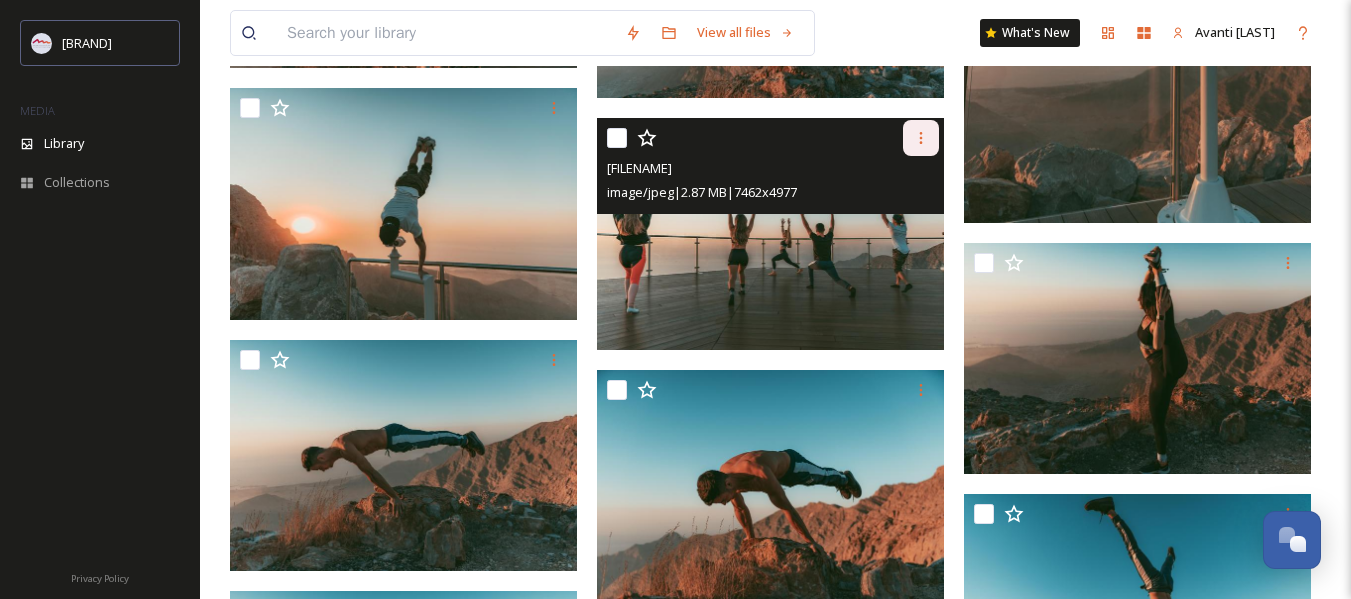 click 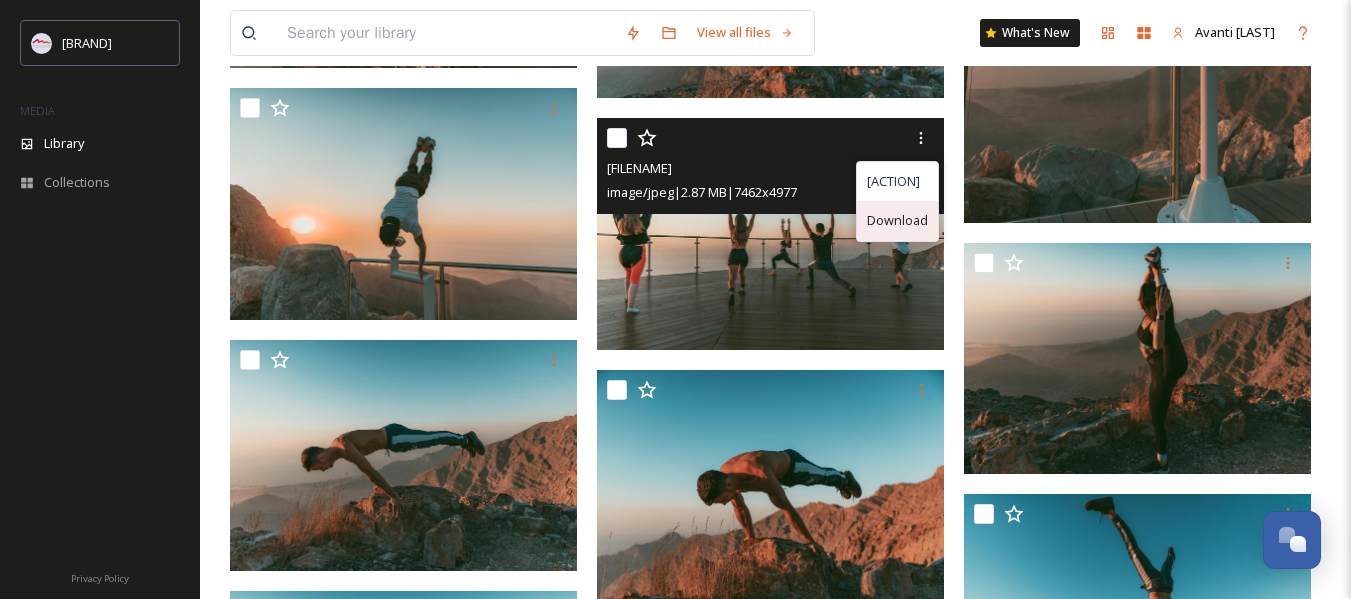 click on "Download" at bounding box center (897, 220) 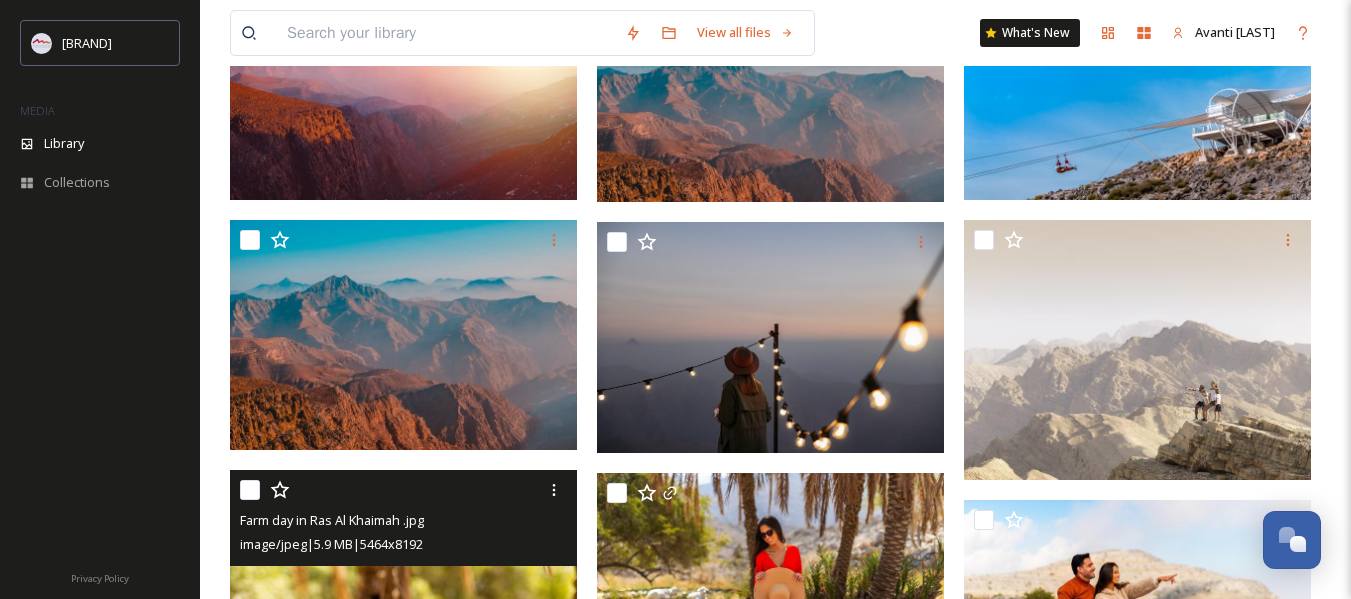 scroll, scrollTop: 0, scrollLeft: 0, axis: both 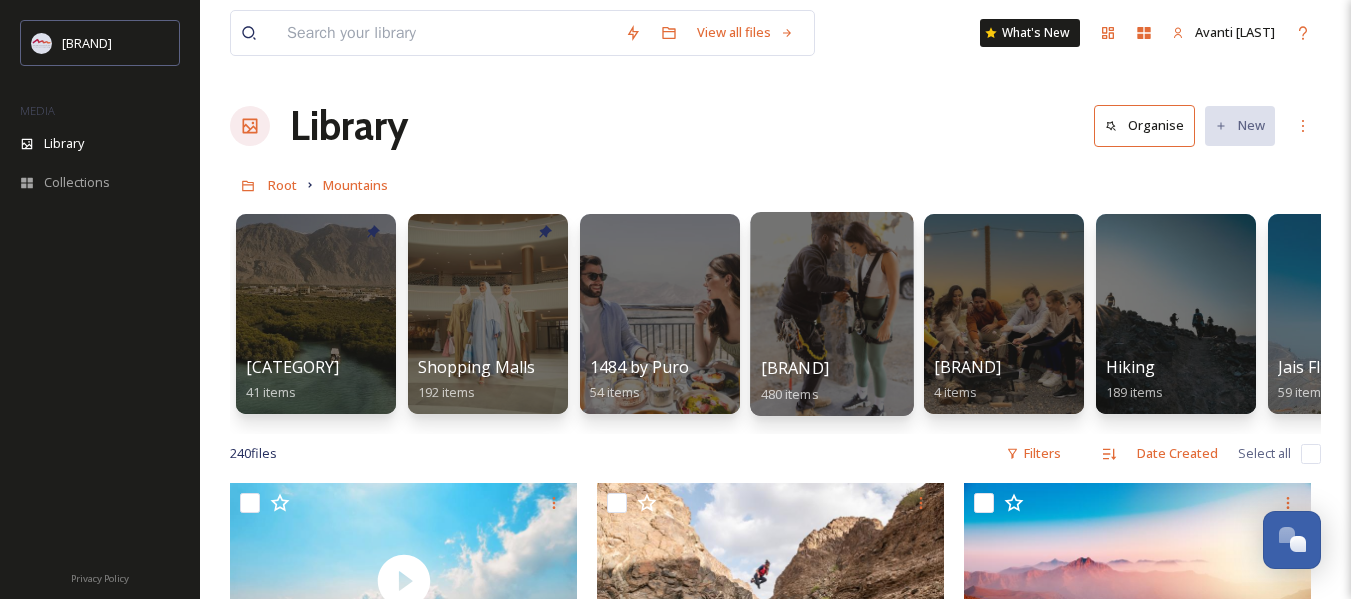 click on "[BRAND]" at bounding box center (795, 368) 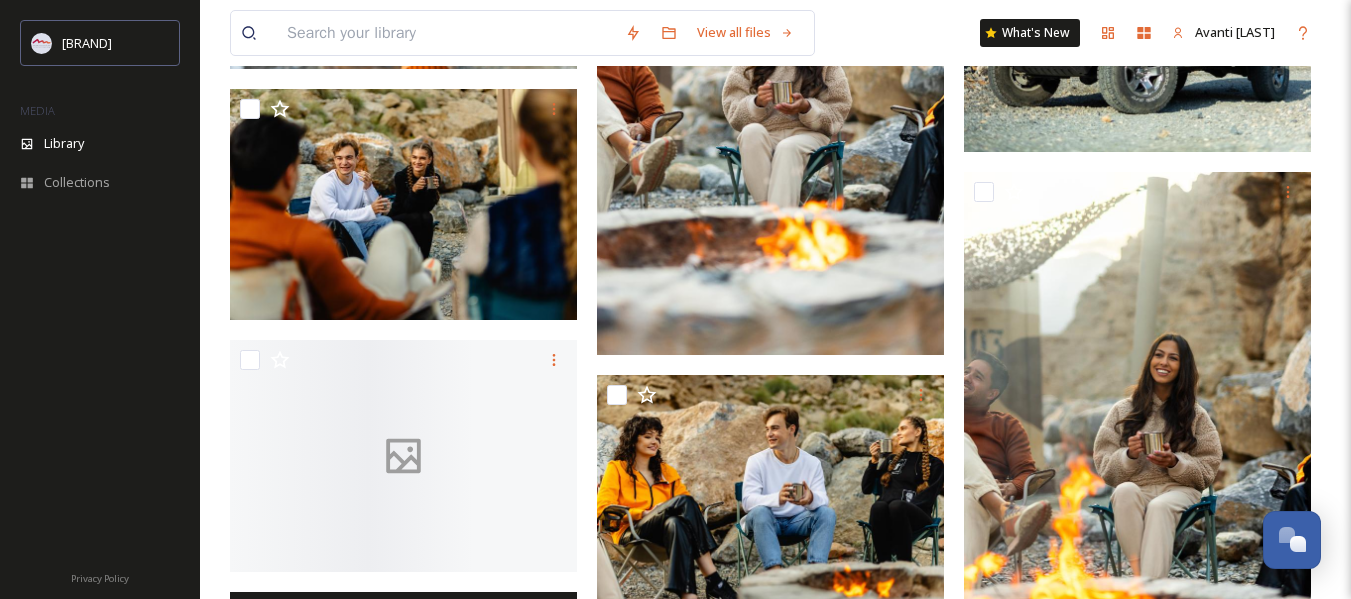 scroll, scrollTop: 7700, scrollLeft: 0, axis: vertical 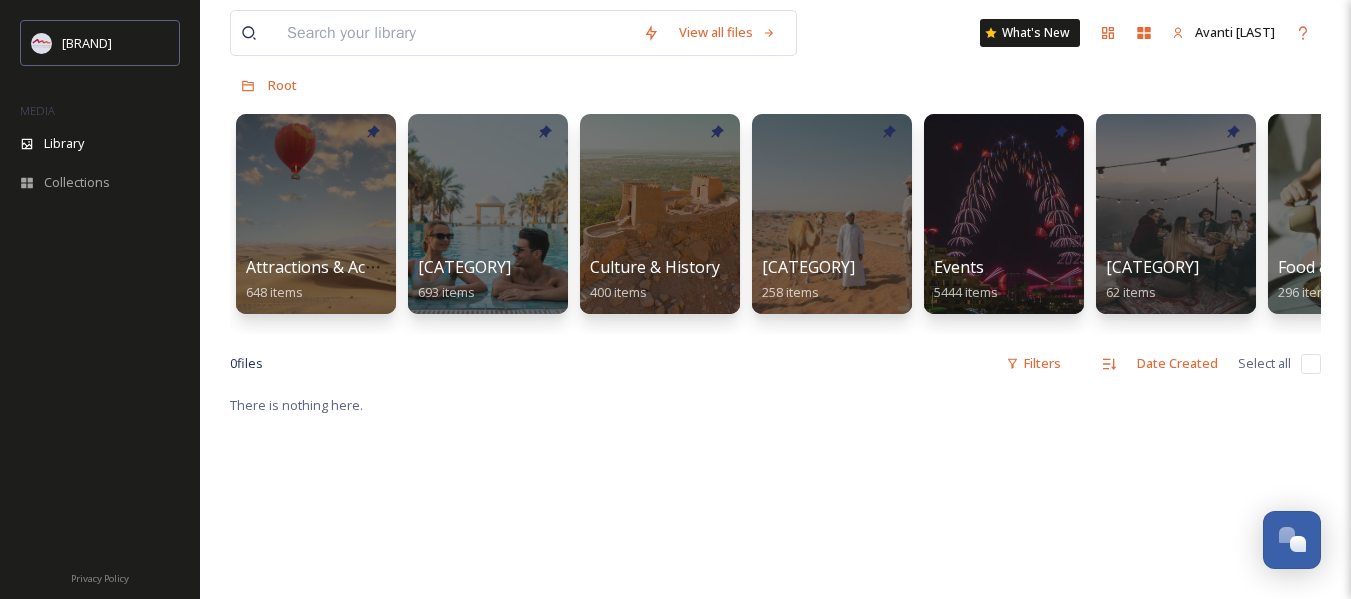 click on "Attractions & Activities 648   items Beach & Pool 693   items Culture & History 400   items Desert 258   items Events 5444   items Family-Friends-Couple-Solo 62   items Food & Beverage 296   items Hotels  2109   items Mountains  1440   items Sports 109   items Water Park & Water Slides 15   items Weddings 208   items Al Hamra International Exhibition and Conference Center AHIECC 15   items Al Hamra Village 8   items Brand Assets 99   items Chinese influencer fam trip 75   items Destination Photo Shoot 2023 82   items Domestic - B2C 75   items FTP - Sync 581   items GCC Campaign 24   items Guess Where: 2025 Summer Campaign 548   items KSA Campaign 2025 11   items Luxury Press Kit 18   items Pets 21   items Press Releases 57   items RAK New Logo Animation 2   items Sheikhs Images 4   items VIDEOS 467   items" at bounding box center [775, 219] 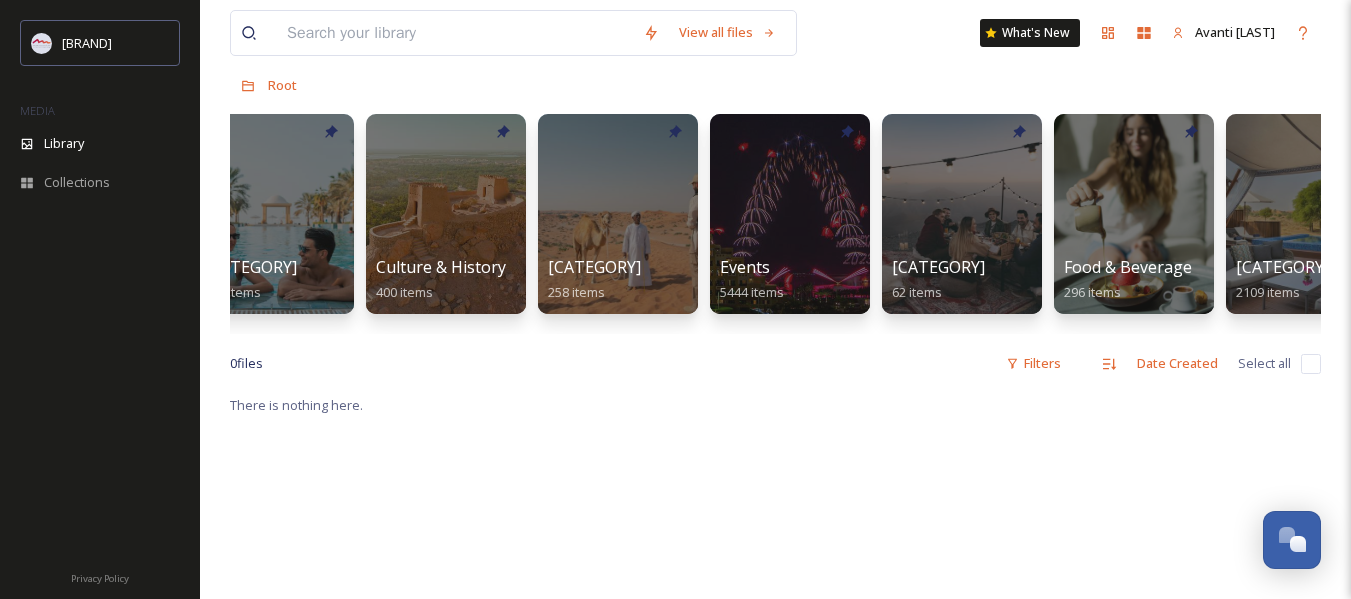 scroll, scrollTop: 0, scrollLeft: 294, axis: horizontal 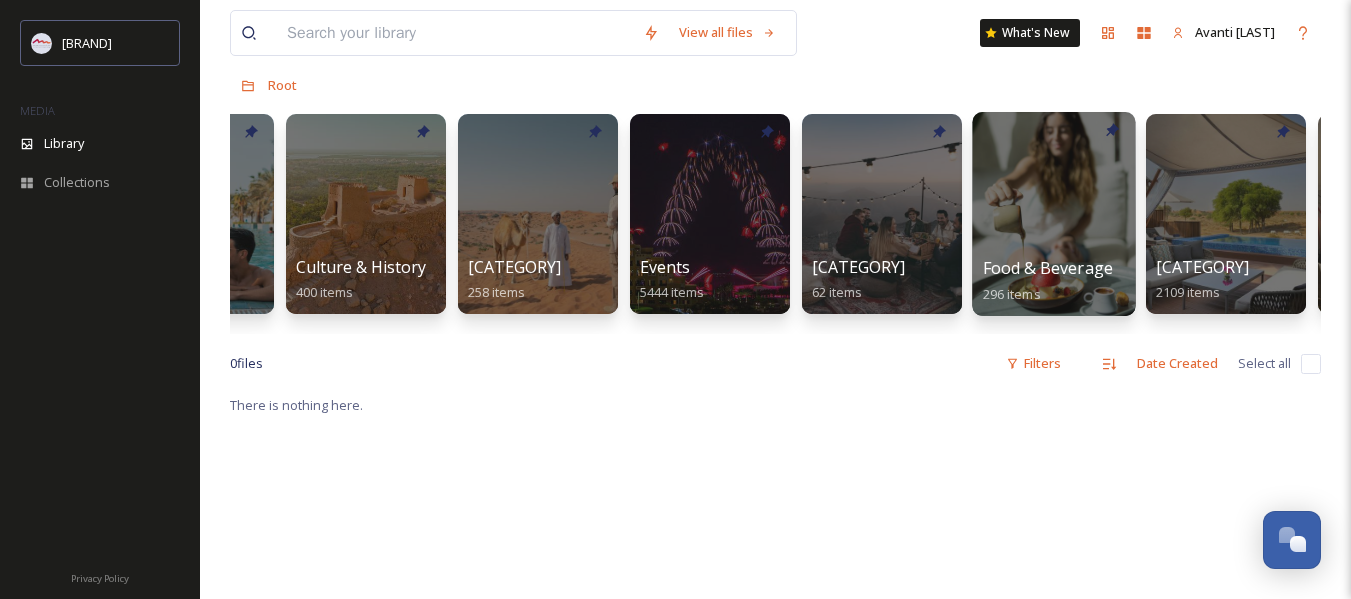 click at bounding box center [1053, 214] 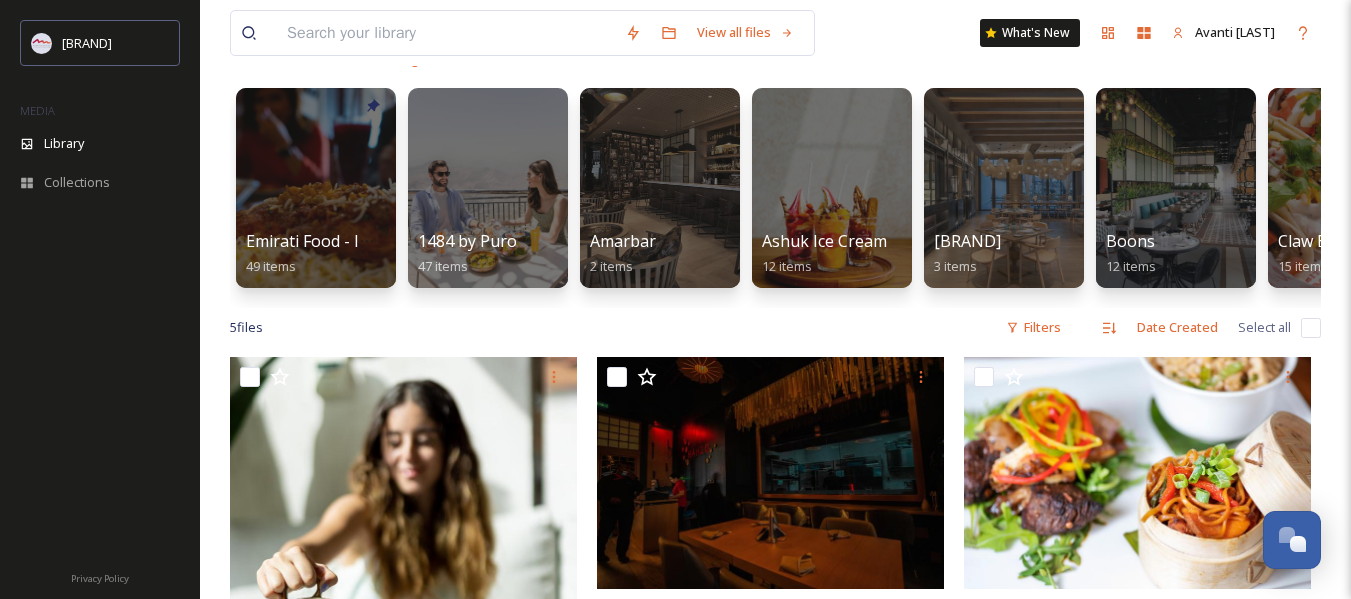 scroll, scrollTop: 5, scrollLeft: 0, axis: vertical 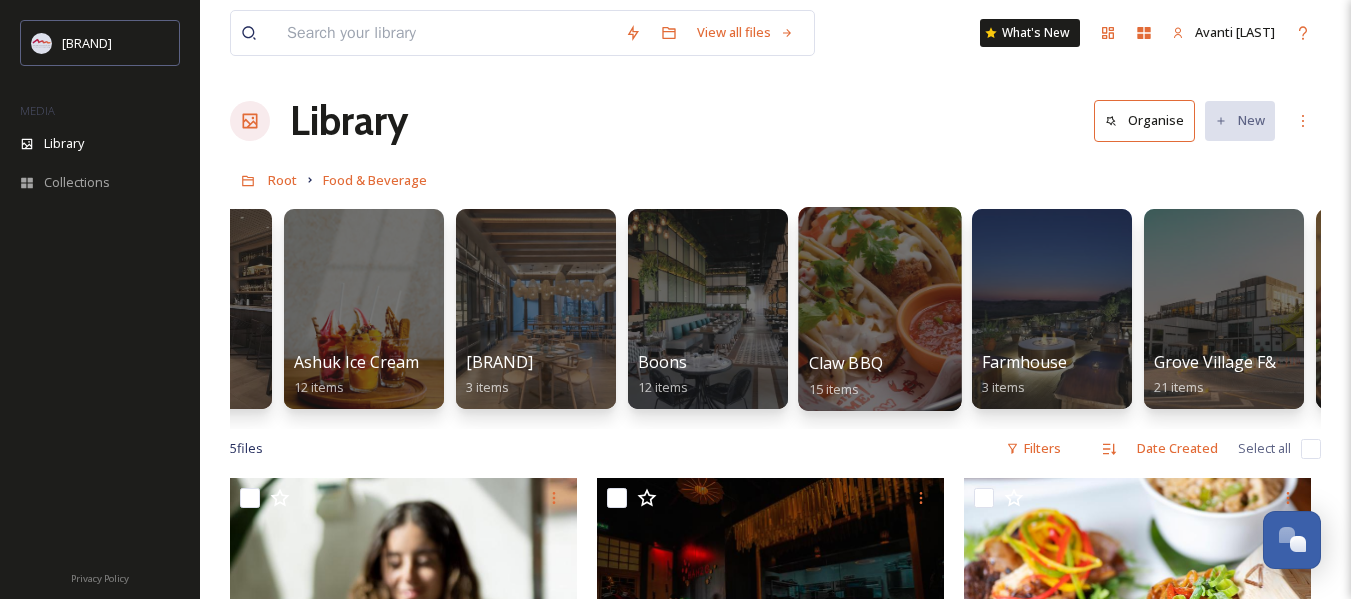 click on "Claw BBQ" at bounding box center (846, 363) 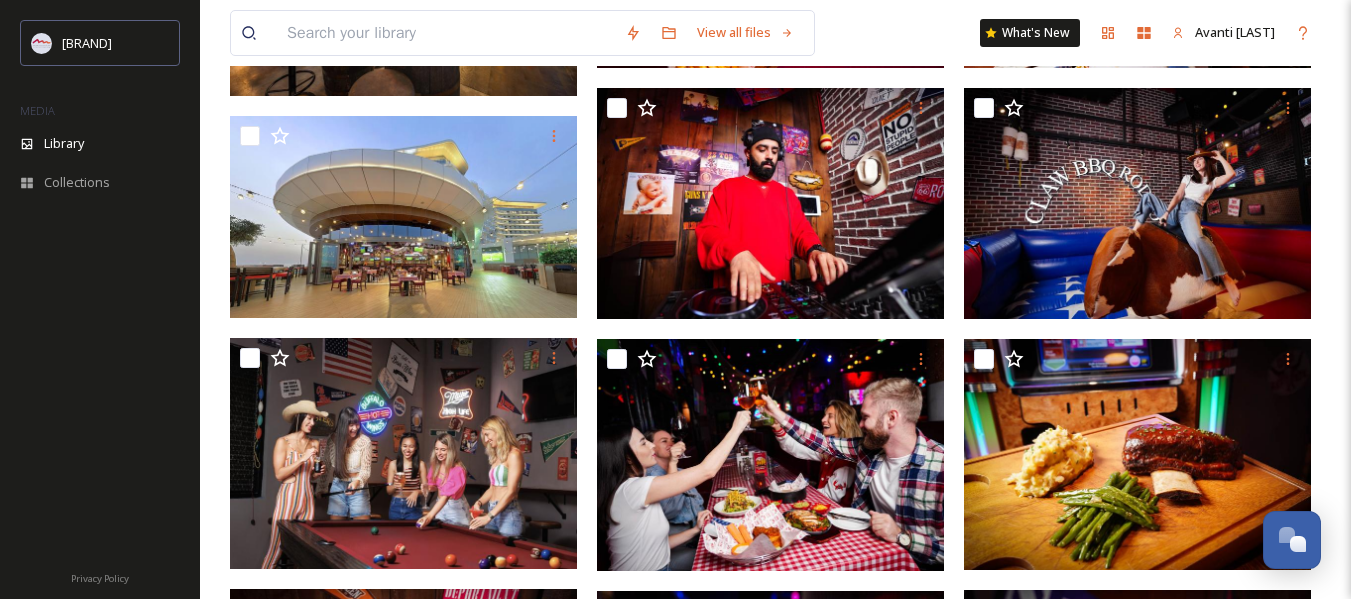 scroll, scrollTop: 0, scrollLeft: 0, axis: both 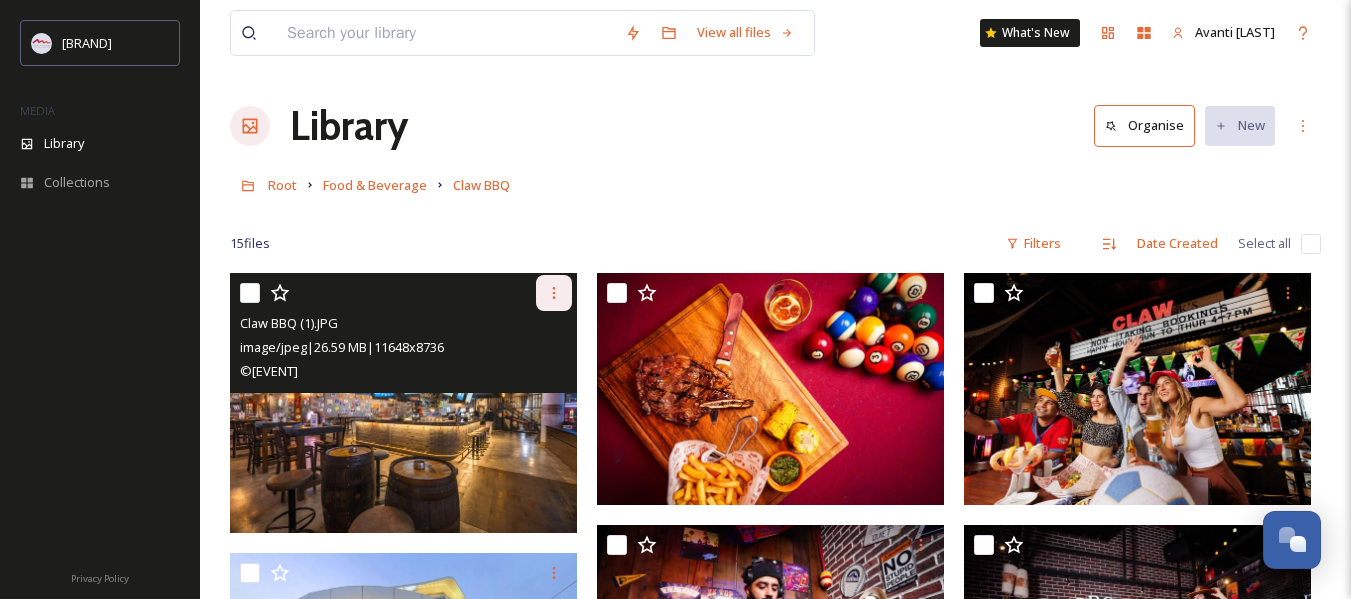 click at bounding box center [554, 293] 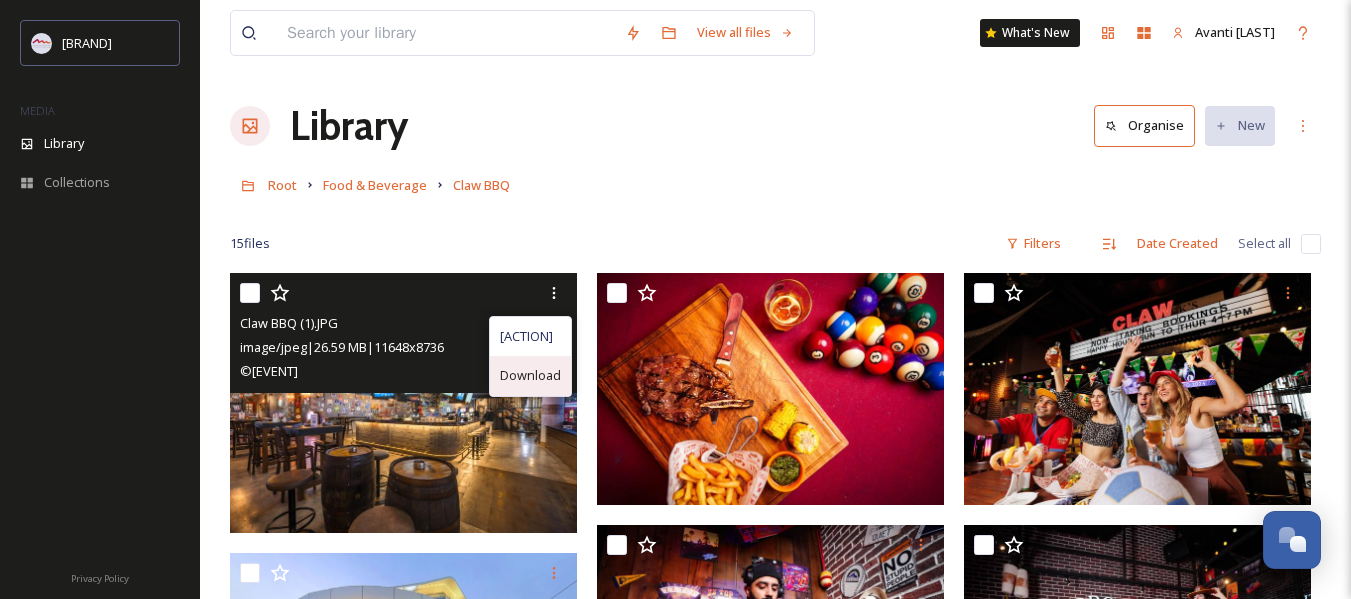 click on "Download" at bounding box center (530, 375) 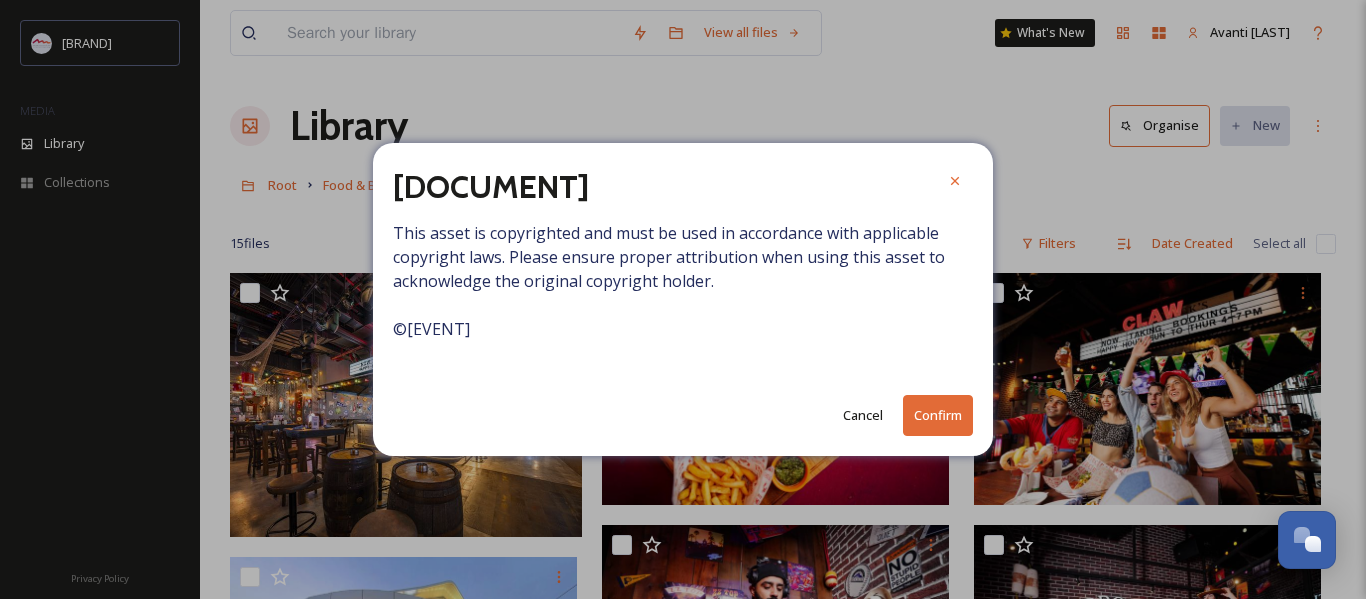 click on "Confirm" at bounding box center (938, 415) 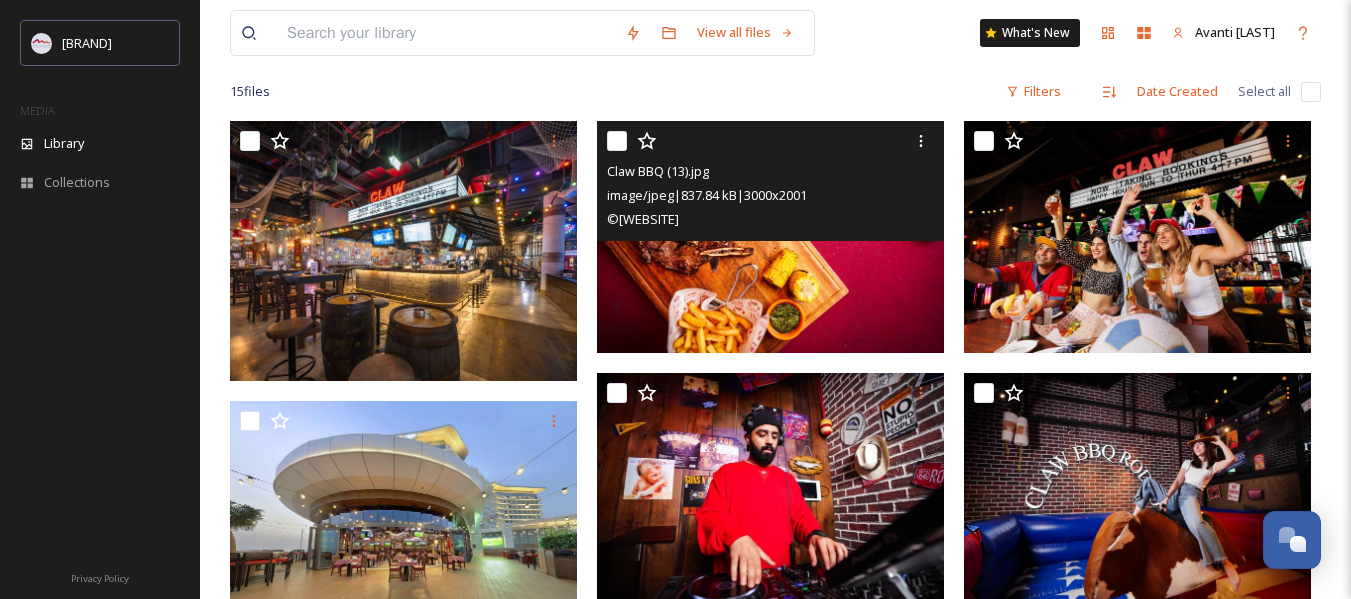 scroll, scrollTop: 100, scrollLeft: 0, axis: vertical 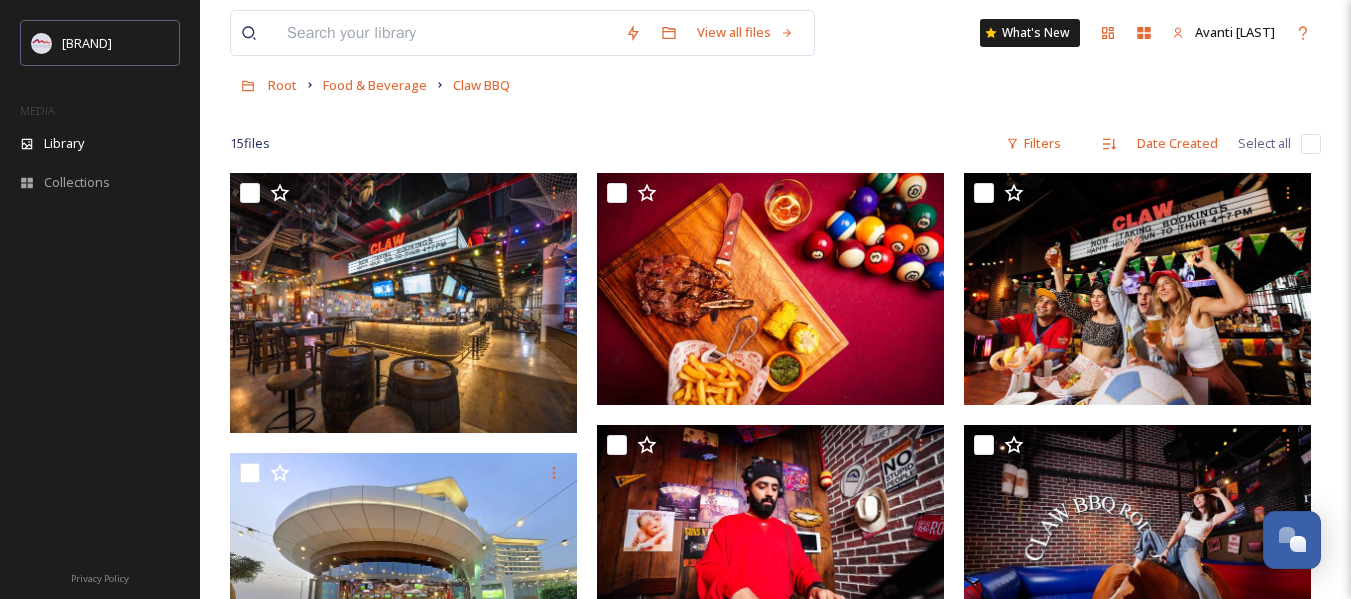 click on "View all files What's New Avanti [LAST] Library Organise New Root Food & Beverage Claw BBQ Your Selections There is nothing here. 15  file s Filters Date Created Select all You've reached the end" at bounding box center [775, 816] 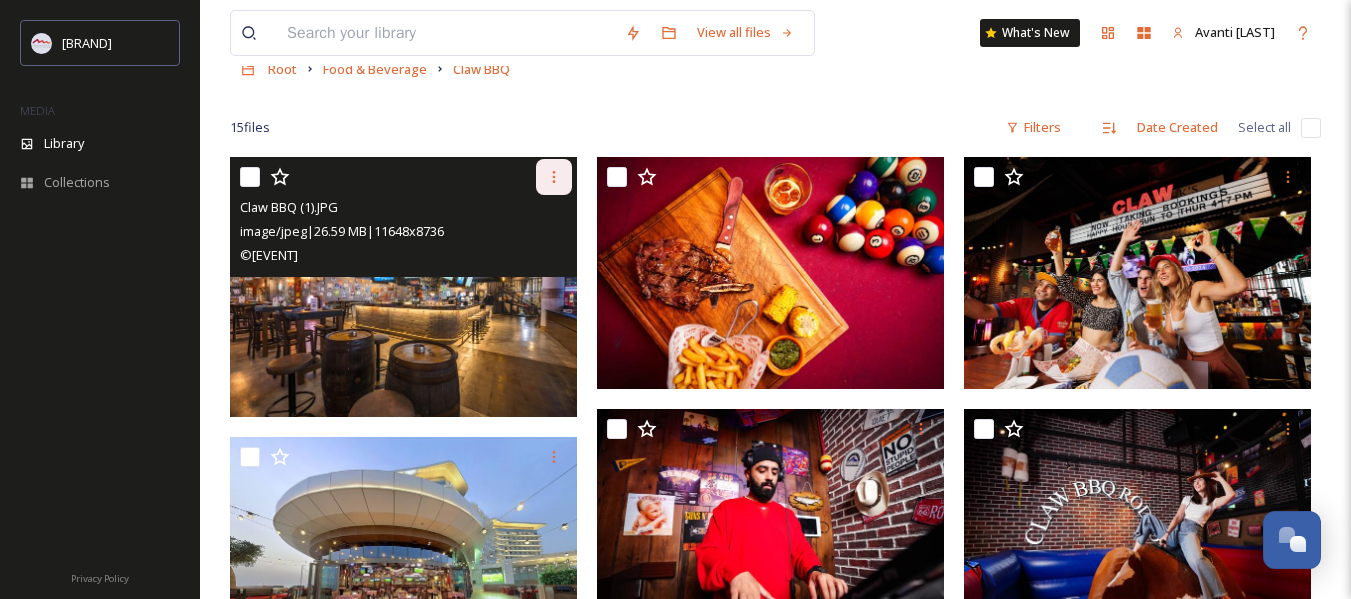 scroll, scrollTop: 0, scrollLeft: 0, axis: both 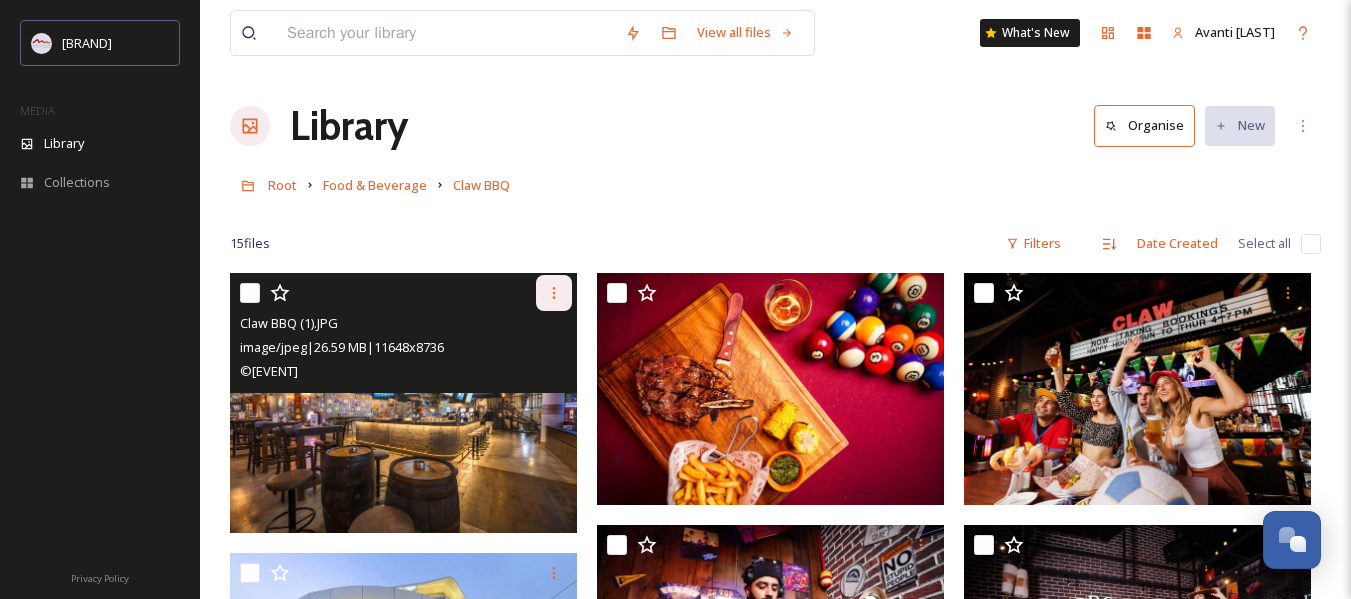 click at bounding box center (554, 293) 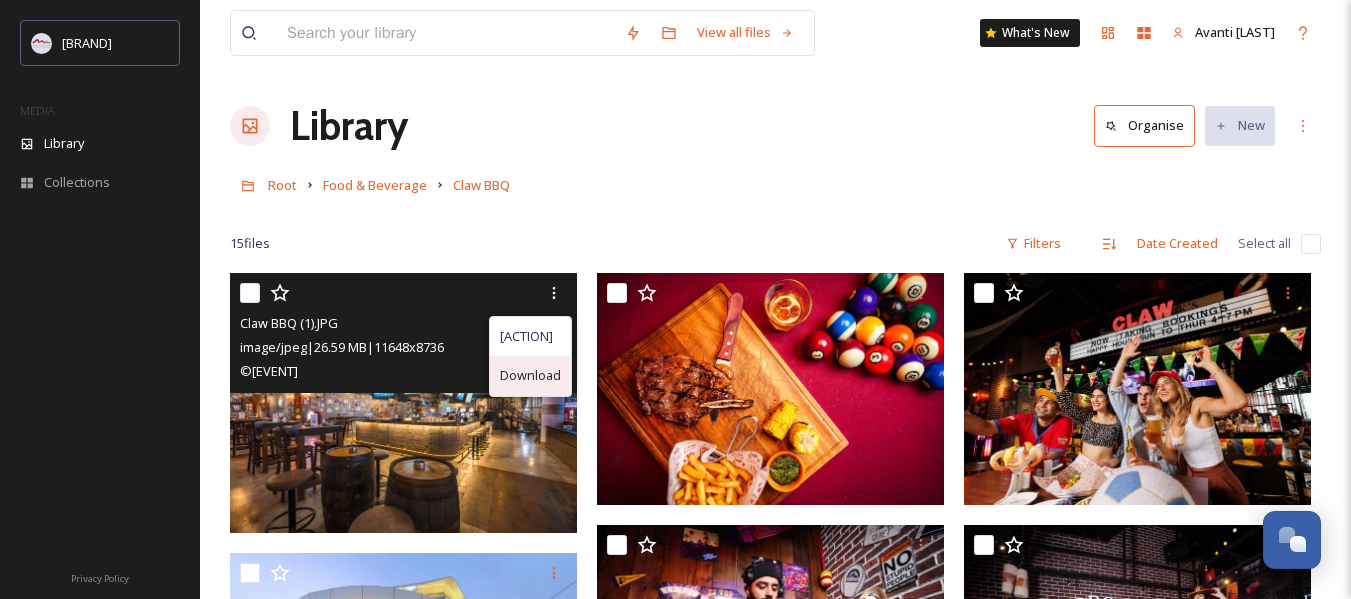 click on "Download" at bounding box center (530, 375) 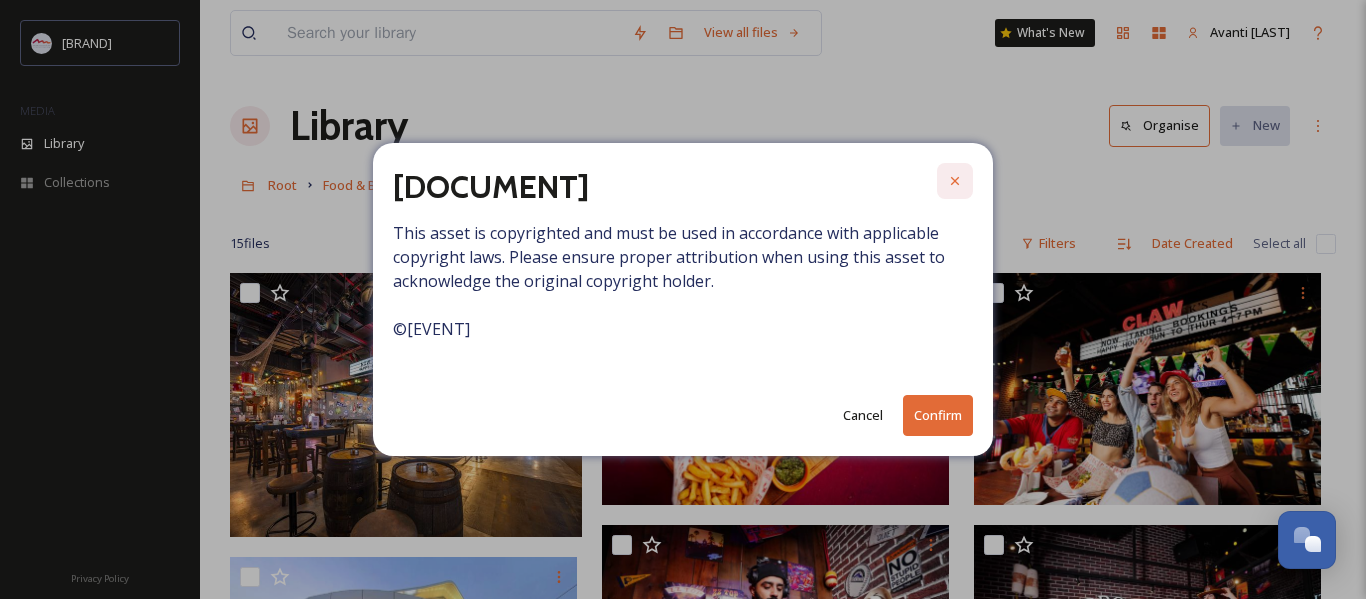 click at bounding box center [955, 181] 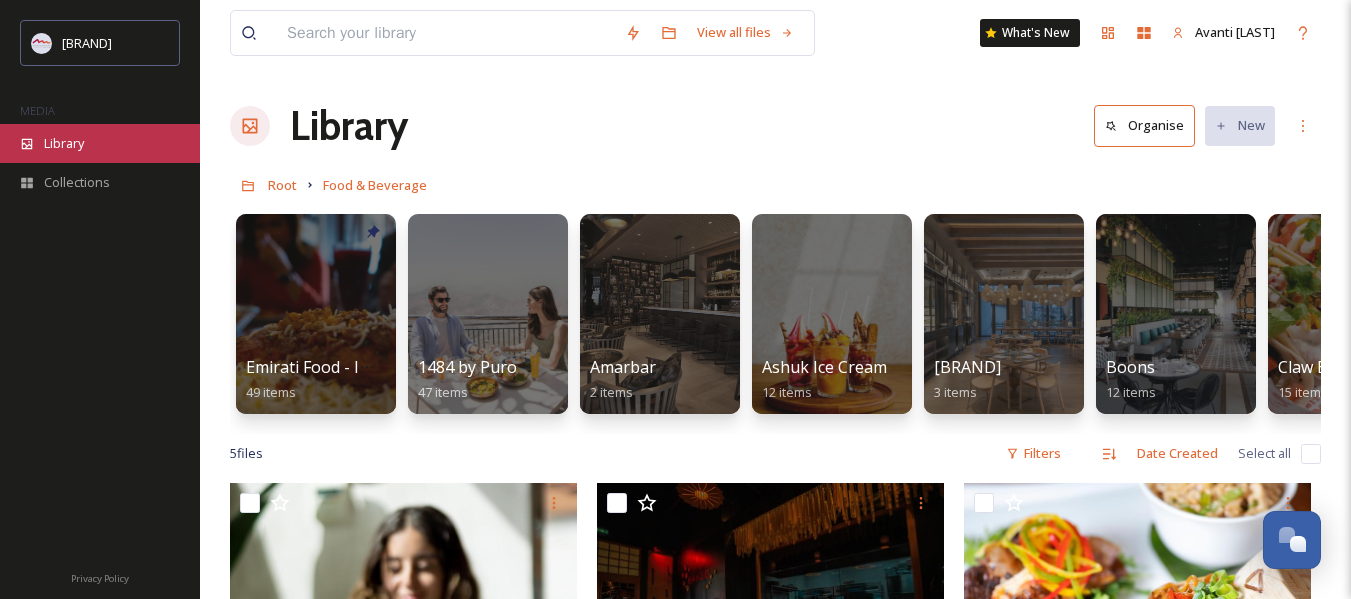 click on "Library" at bounding box center [100, 143] 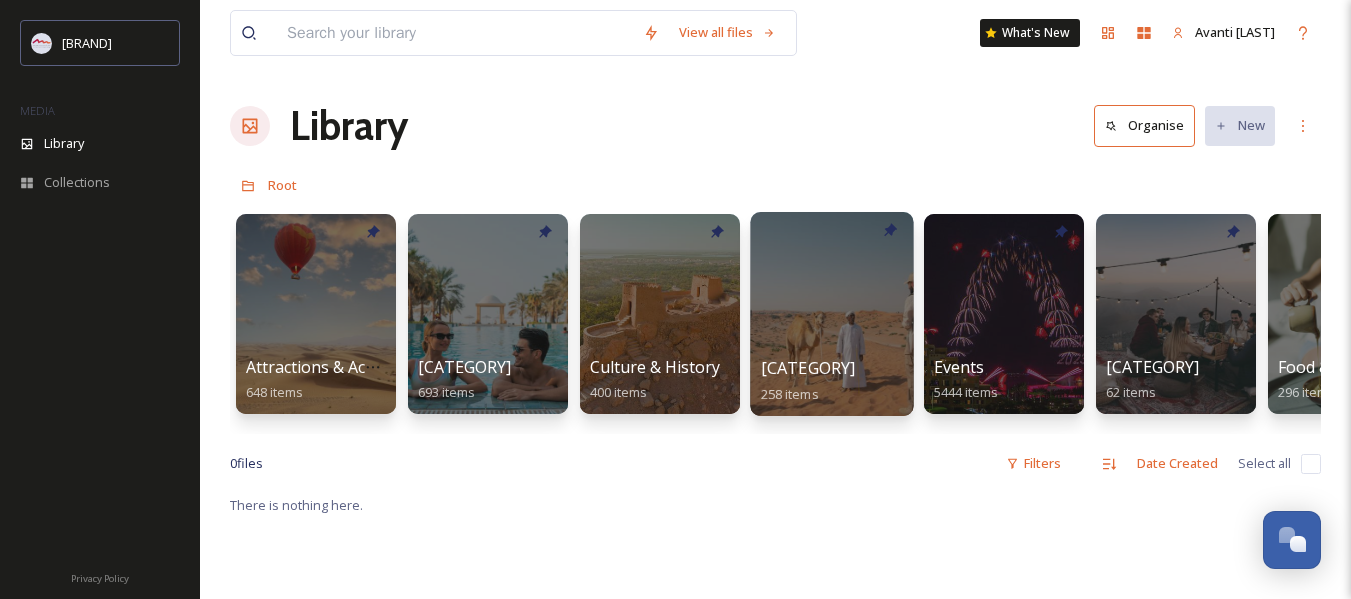 click on "[CATEGORY]   items" at bounding box center (832, 381) 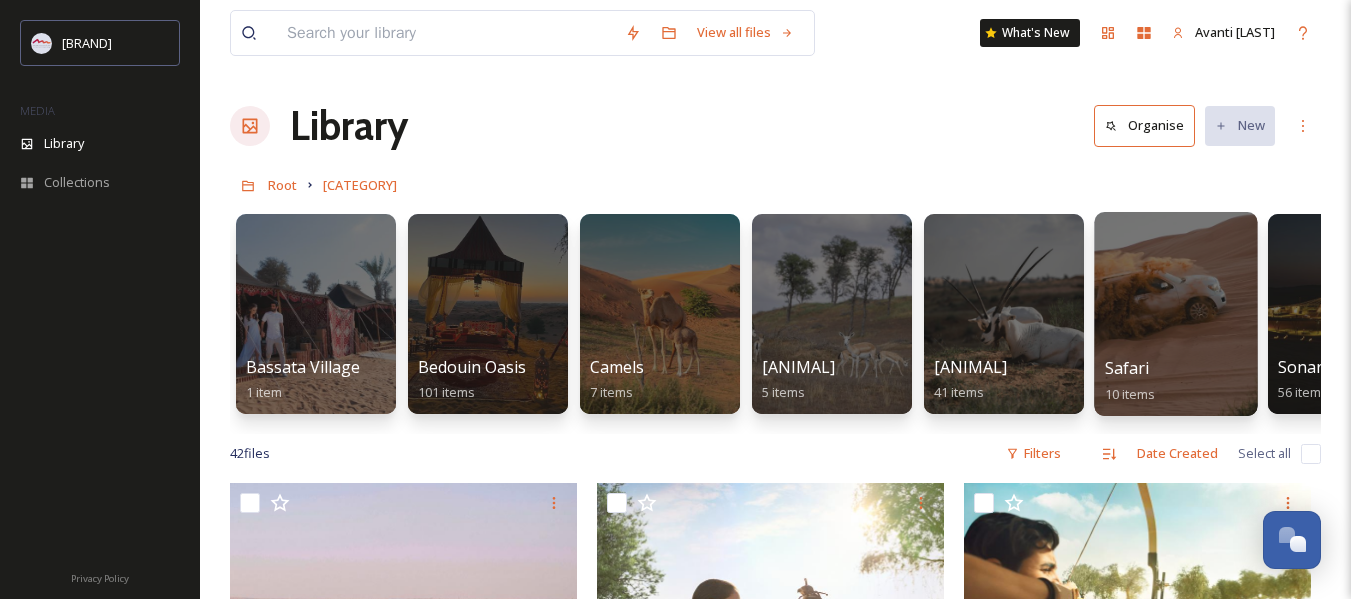 click at bounding box center (1175, 314) 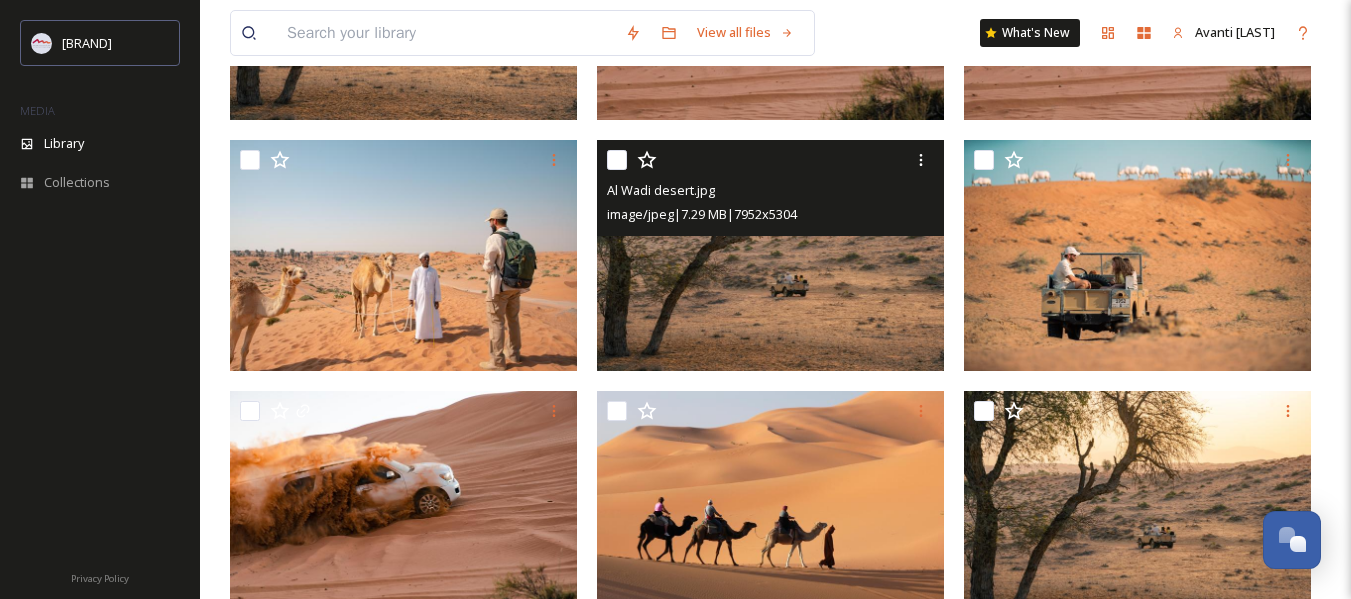 scroll, scrollTop: 600, scrollLeft: 0, axis: vertical 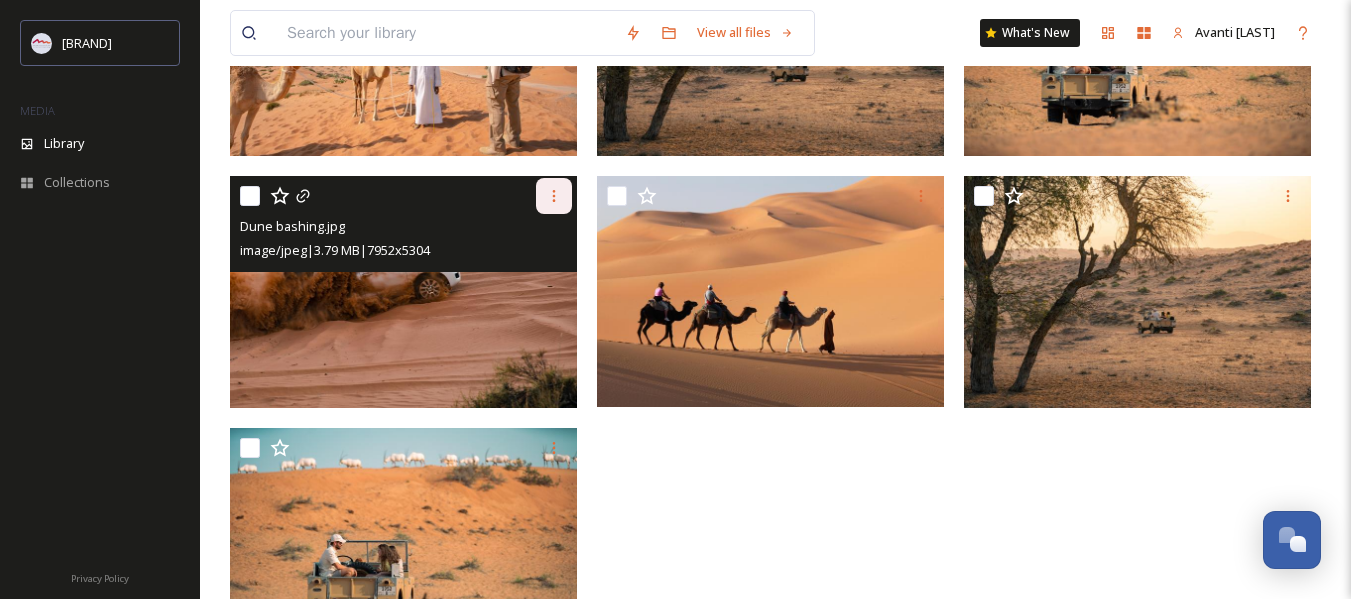 click 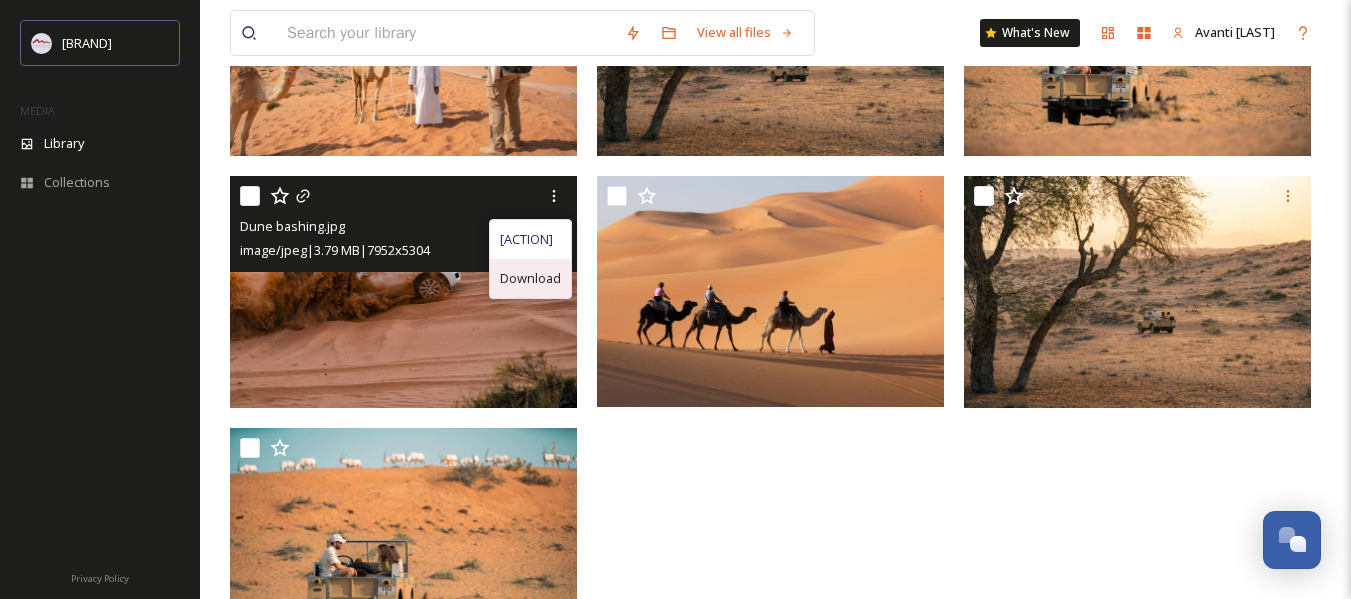 click on "Download" at bounding box center [530, 278] 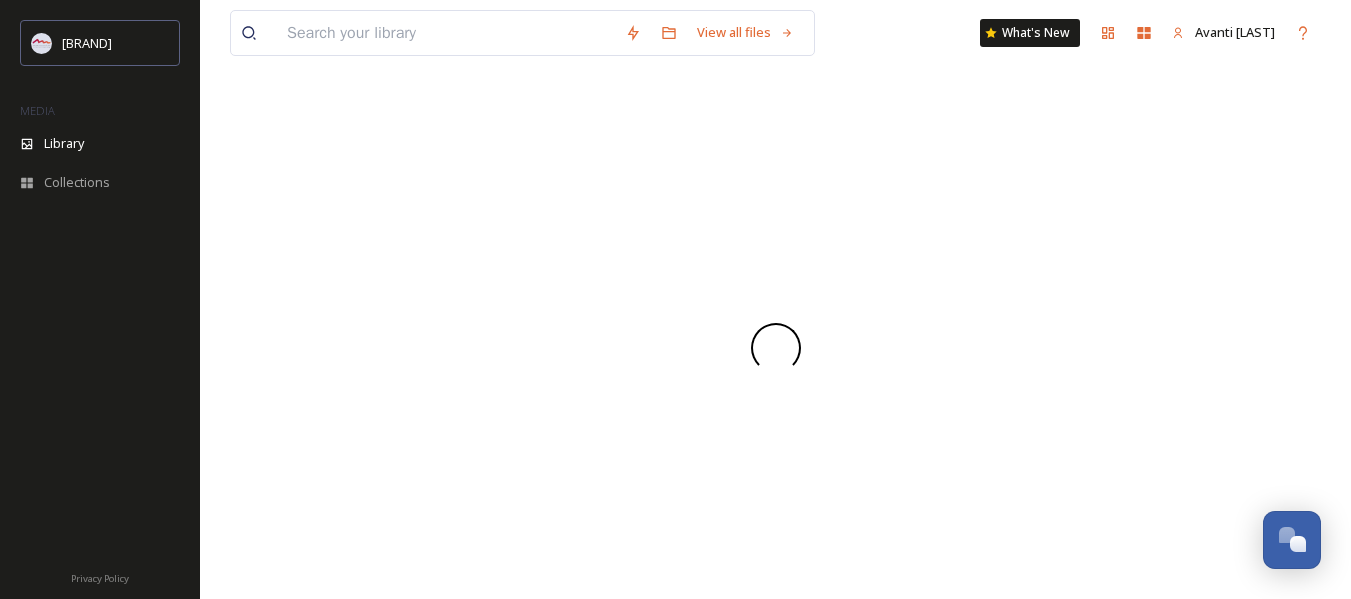 scroll, scrollTop: 0, scrollLeft: 0, axis: both 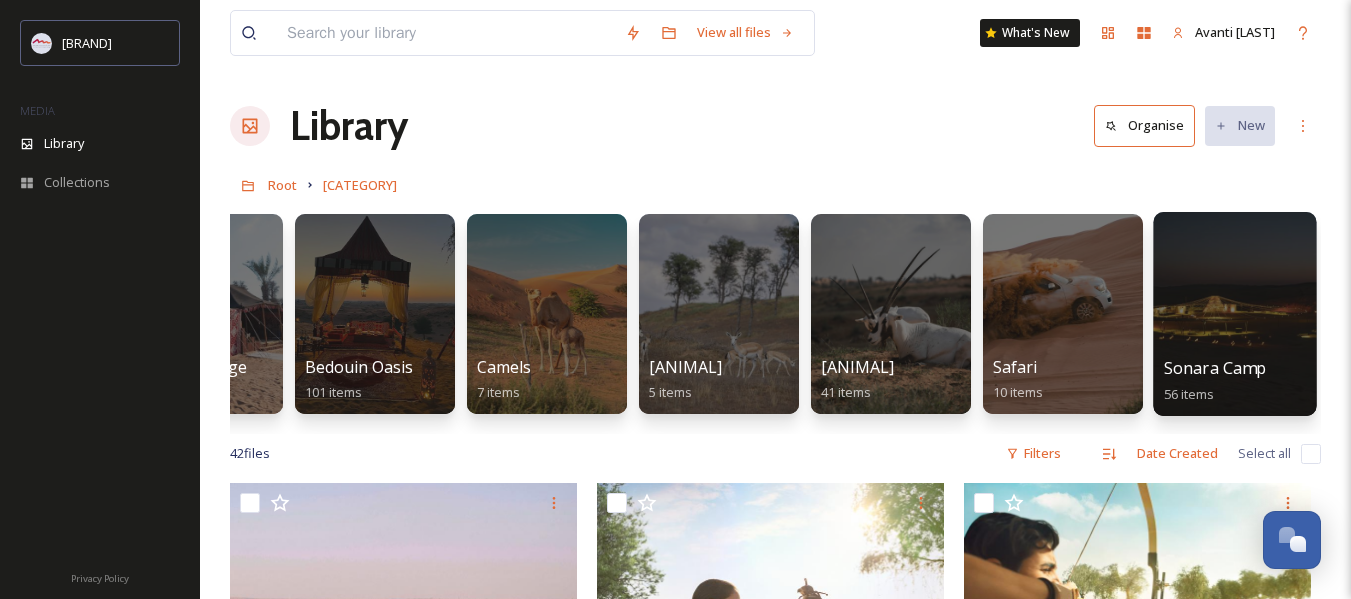 click on "Sonara Camp" at bounding box center (1215, 368) 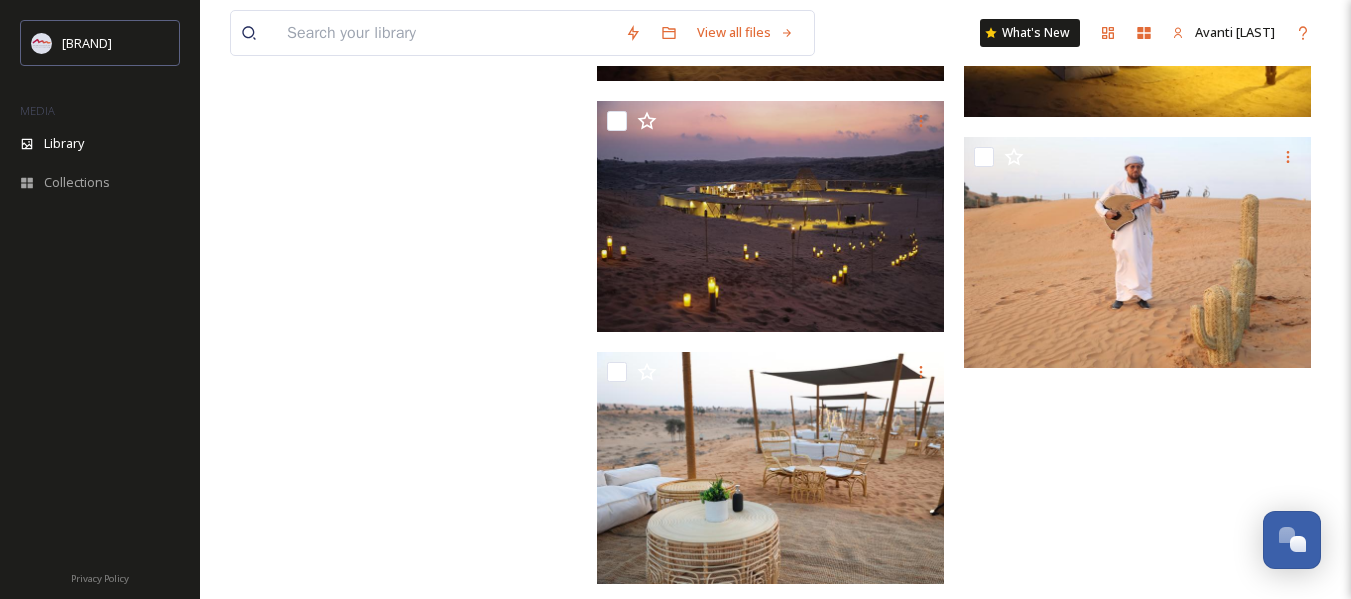 scroll, scrollTop: 6455, scrollLeft: 0, axis: vertical 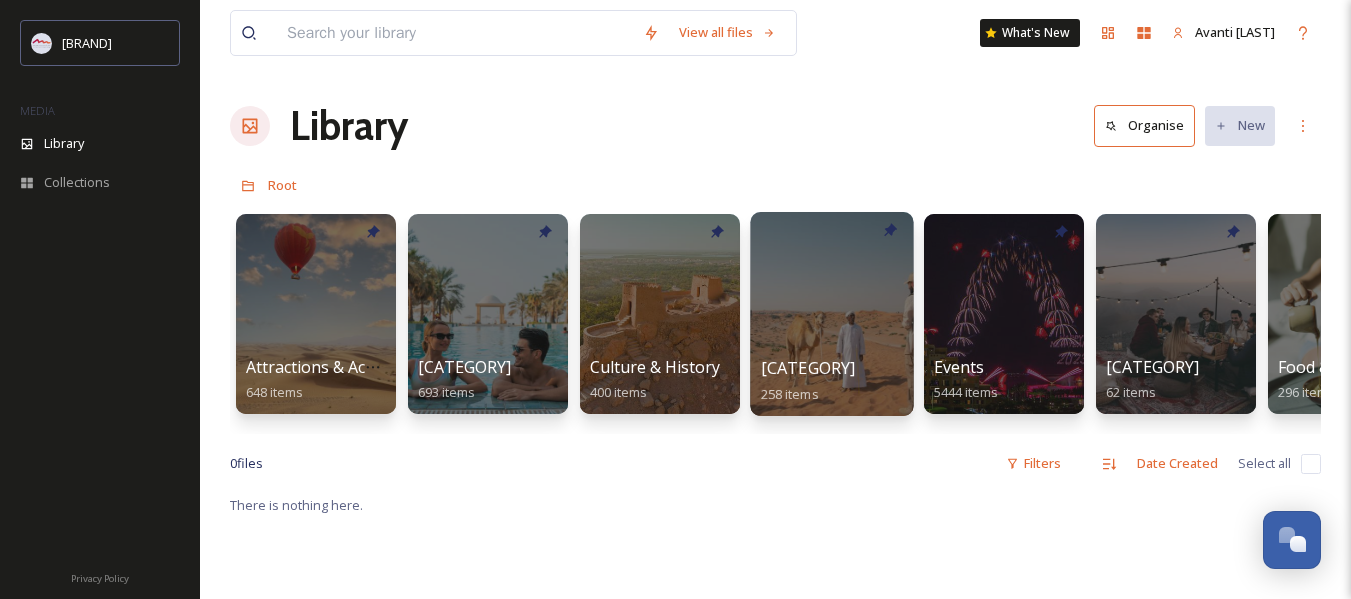 click on "[CATEGORY]" at bounding box center [808, 368] 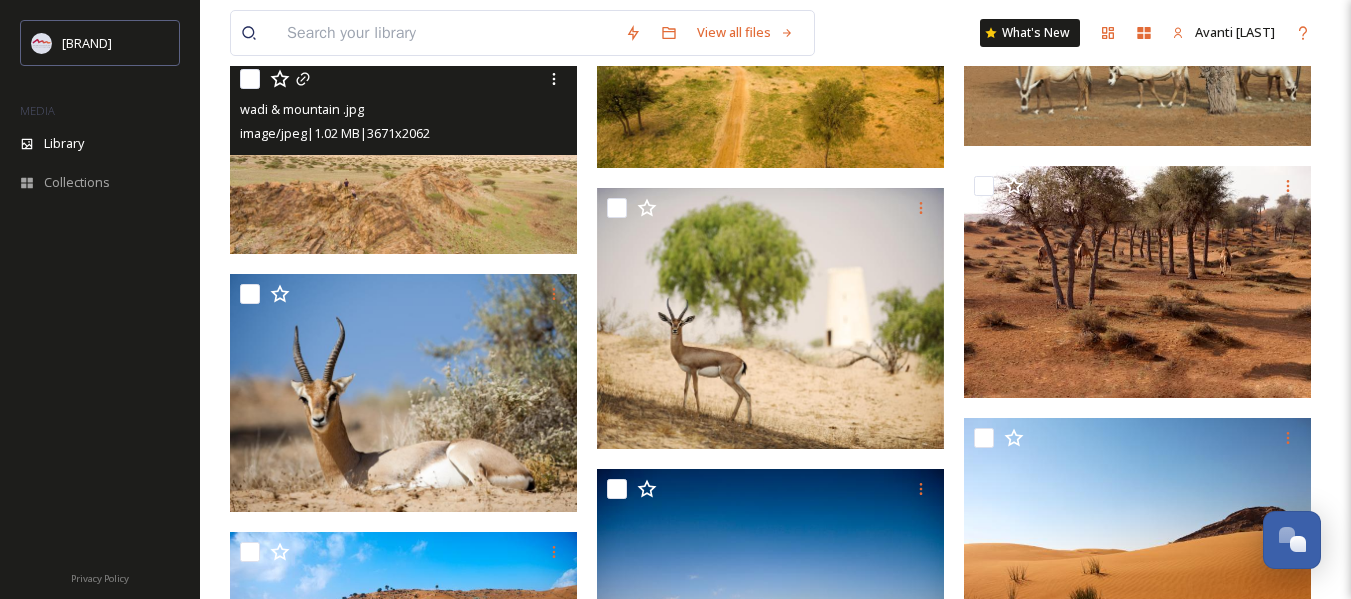 scroll, scrollTop: 3837, scrollLeft: 0, axis: vertical 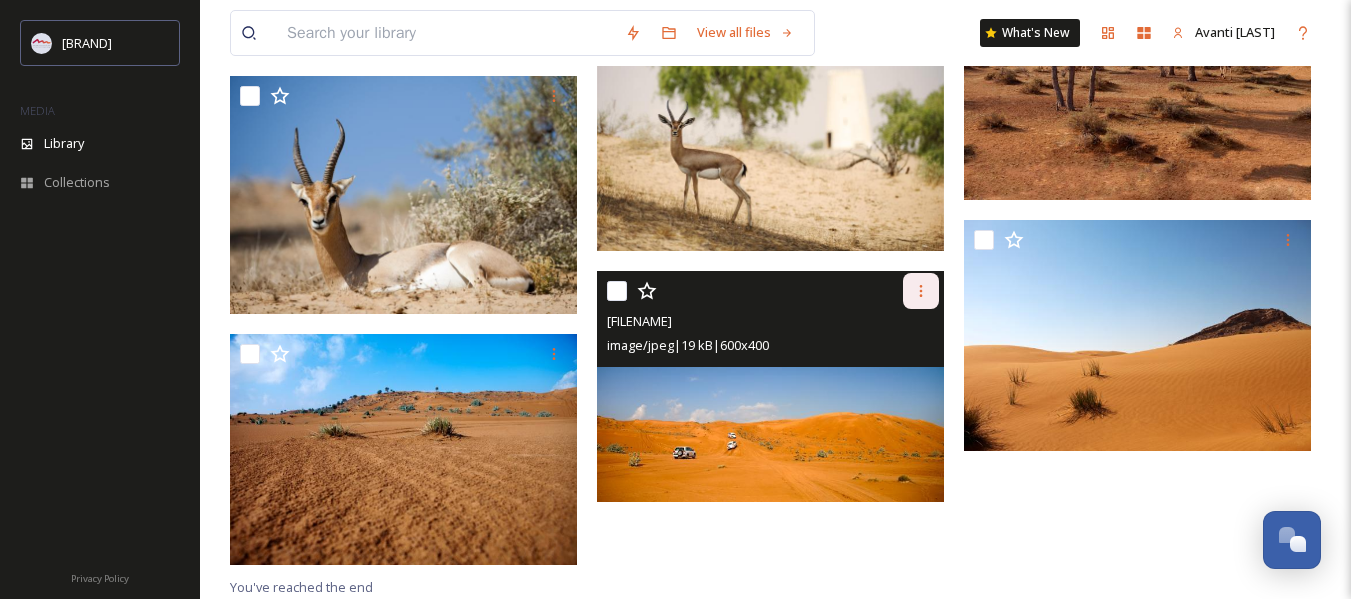 click 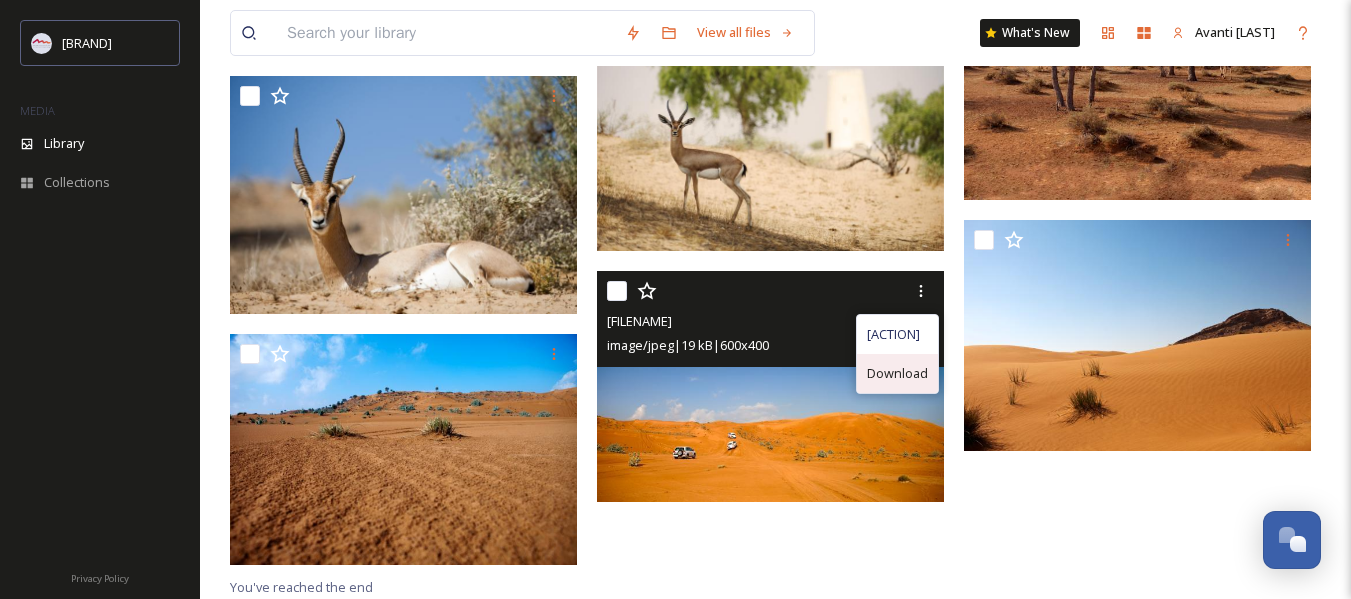 click on "Download" at bounding box center (897, 373) 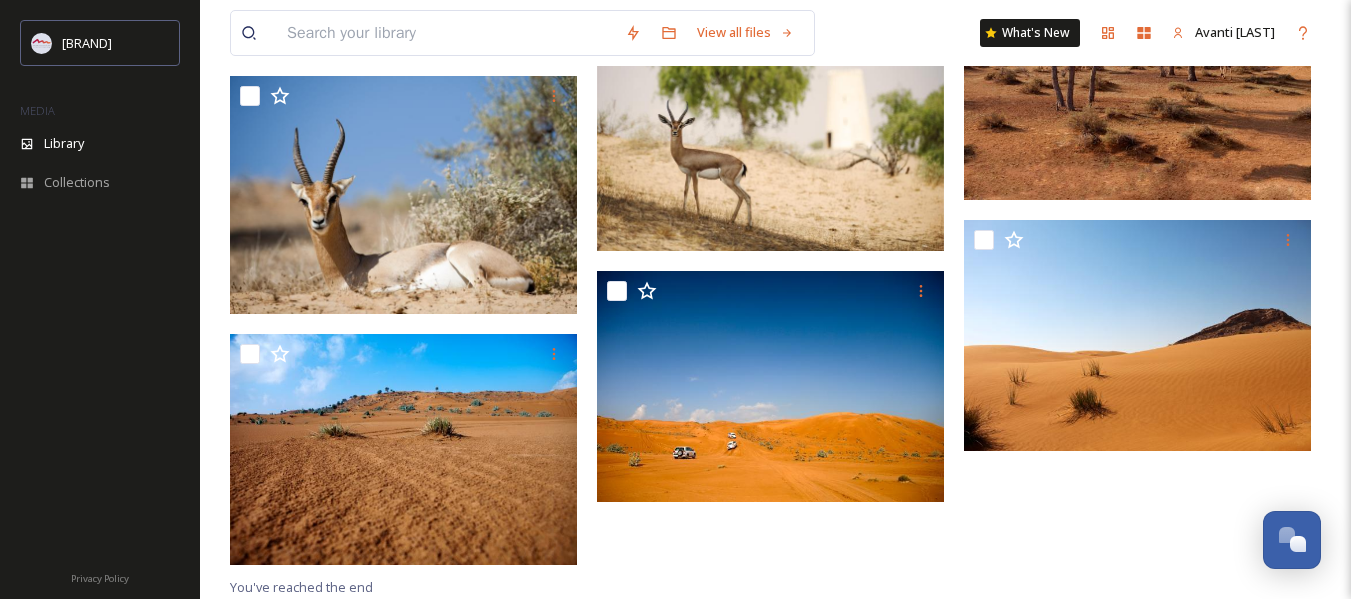 scroll, scrollTop: 3837, scrollLeft: 0, axis: vertical 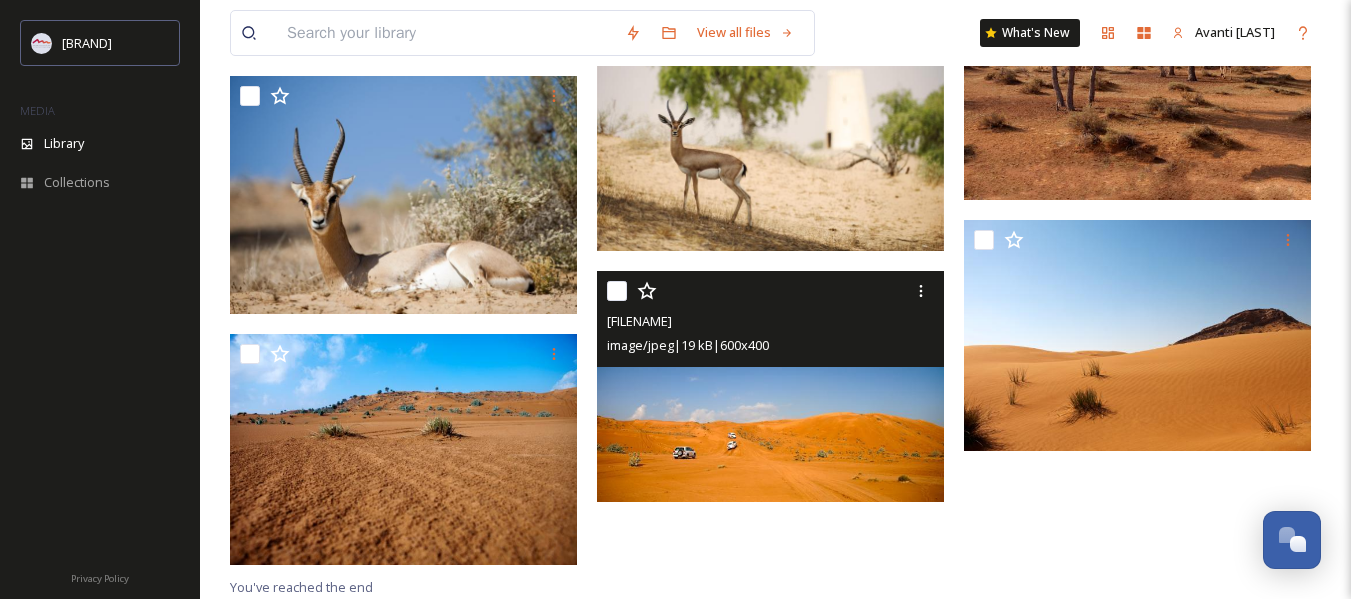 click at bounding box center (770, 386) 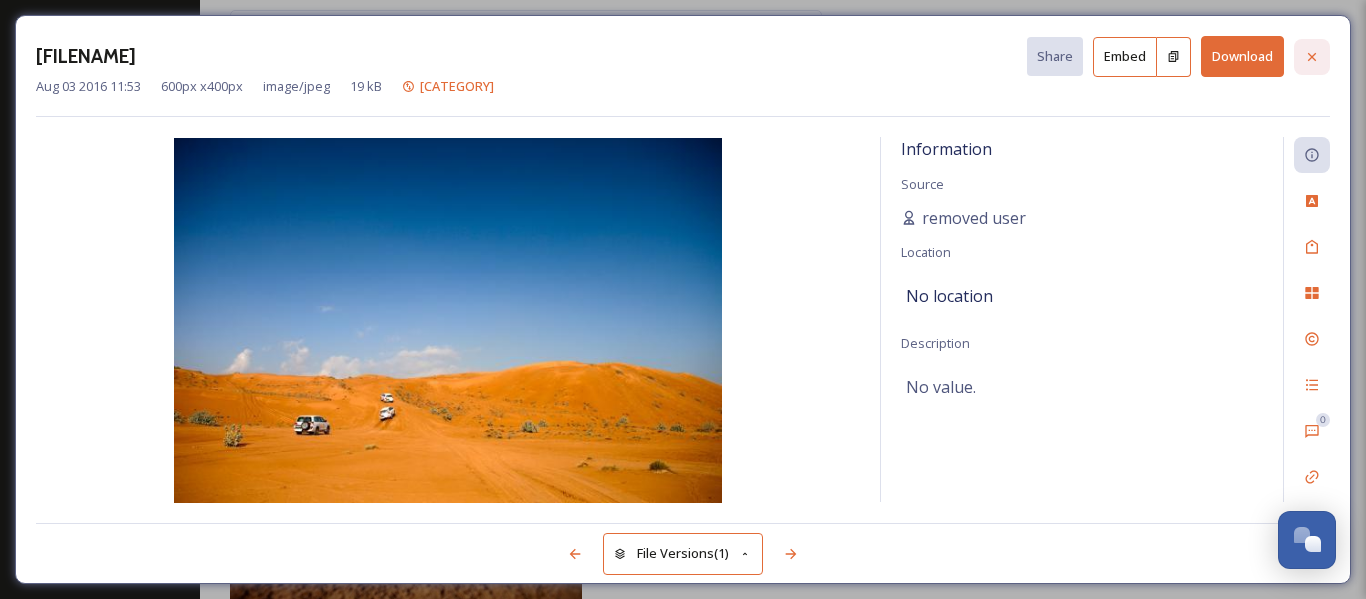 click 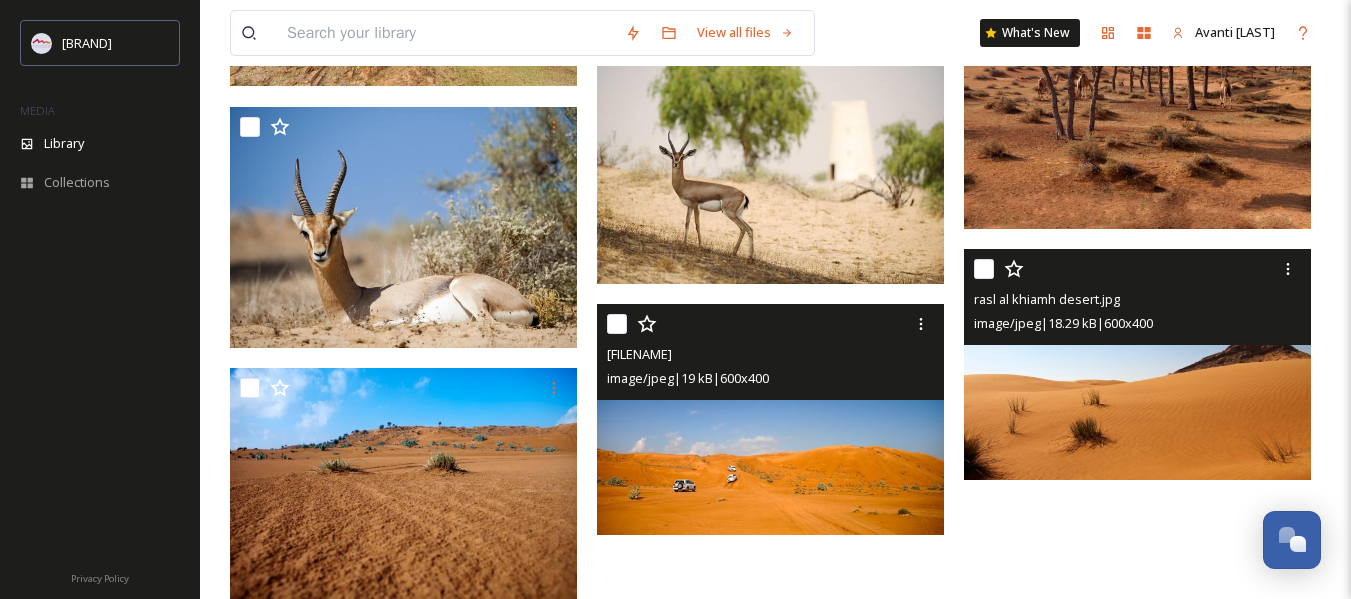 click on "image/jpeg | 18.29 kB | 600 x 400" at bounding box center [1140, 323] 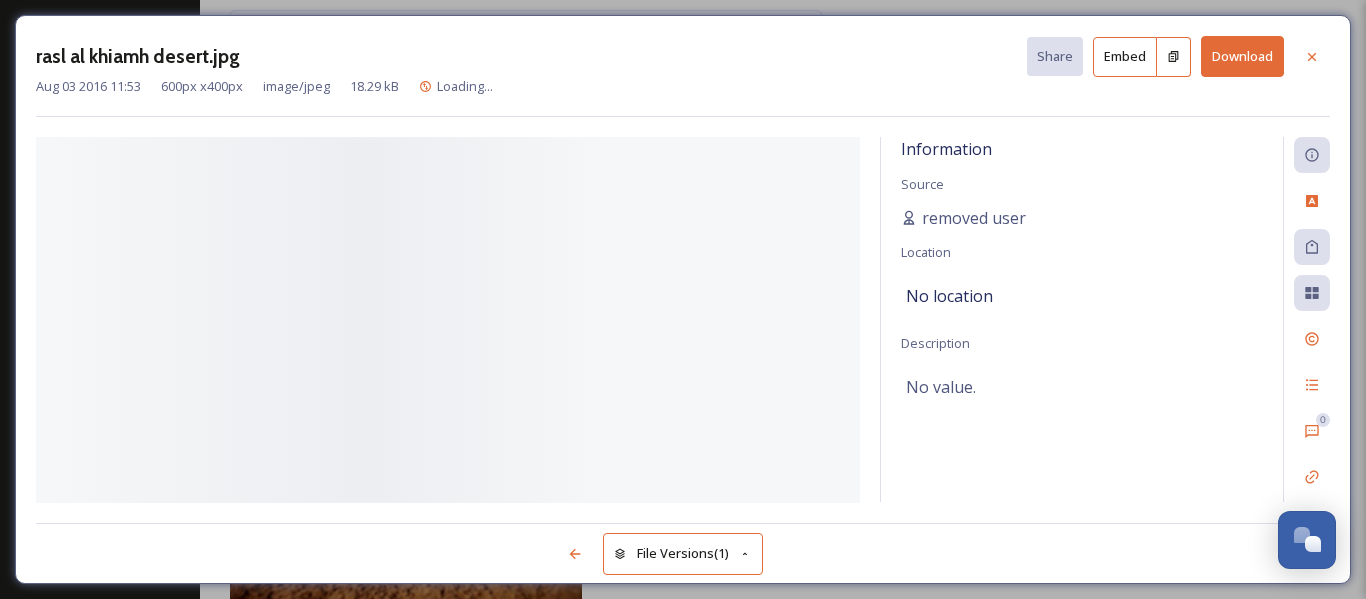 click on "Information Source removed user Location No location Description No value." at bounding box center (1082, 319) 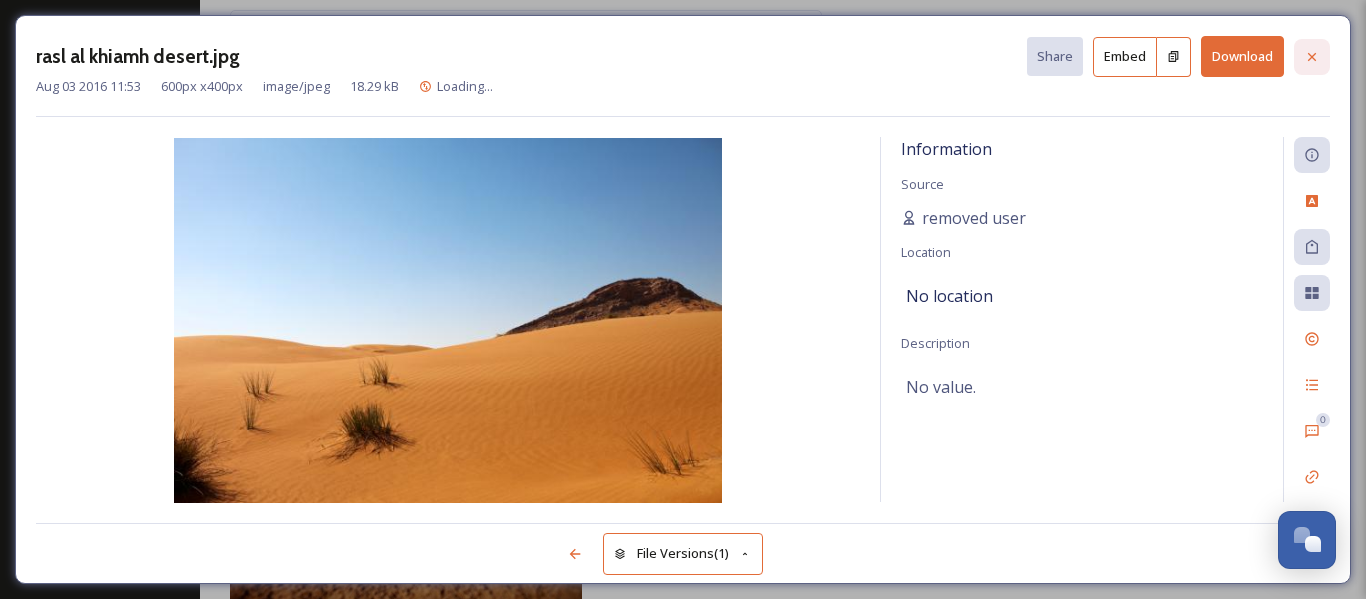 click at bounding box center [1312, 57] 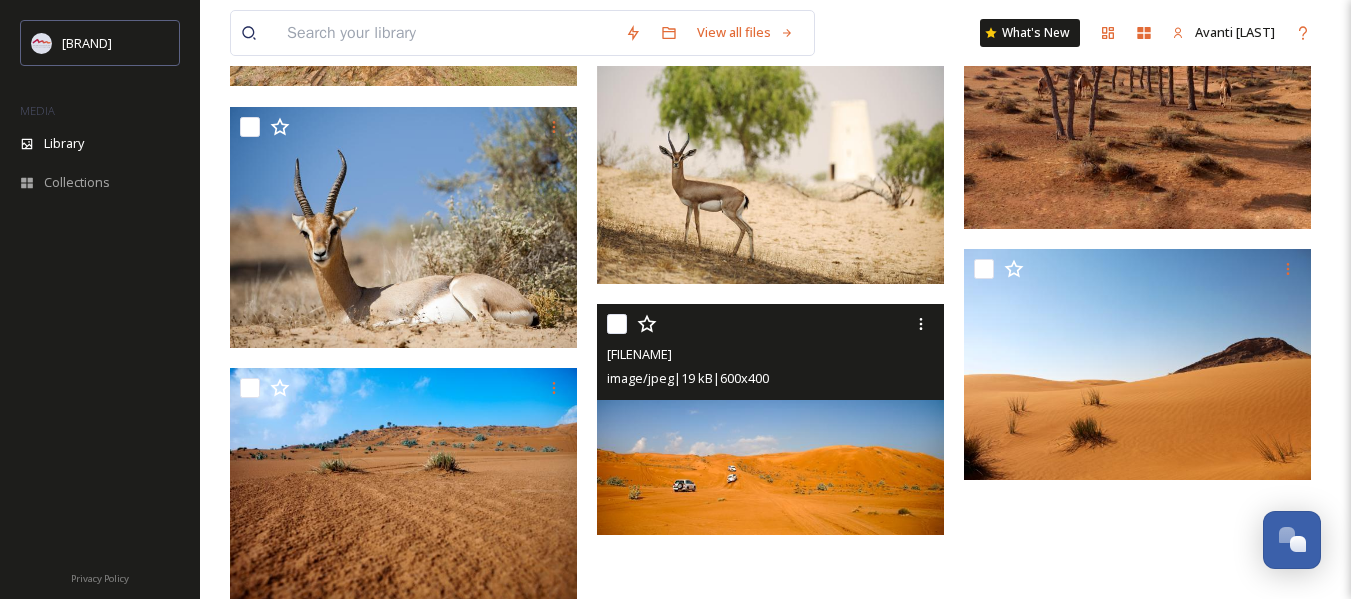 click at bounding box center (770, 419) 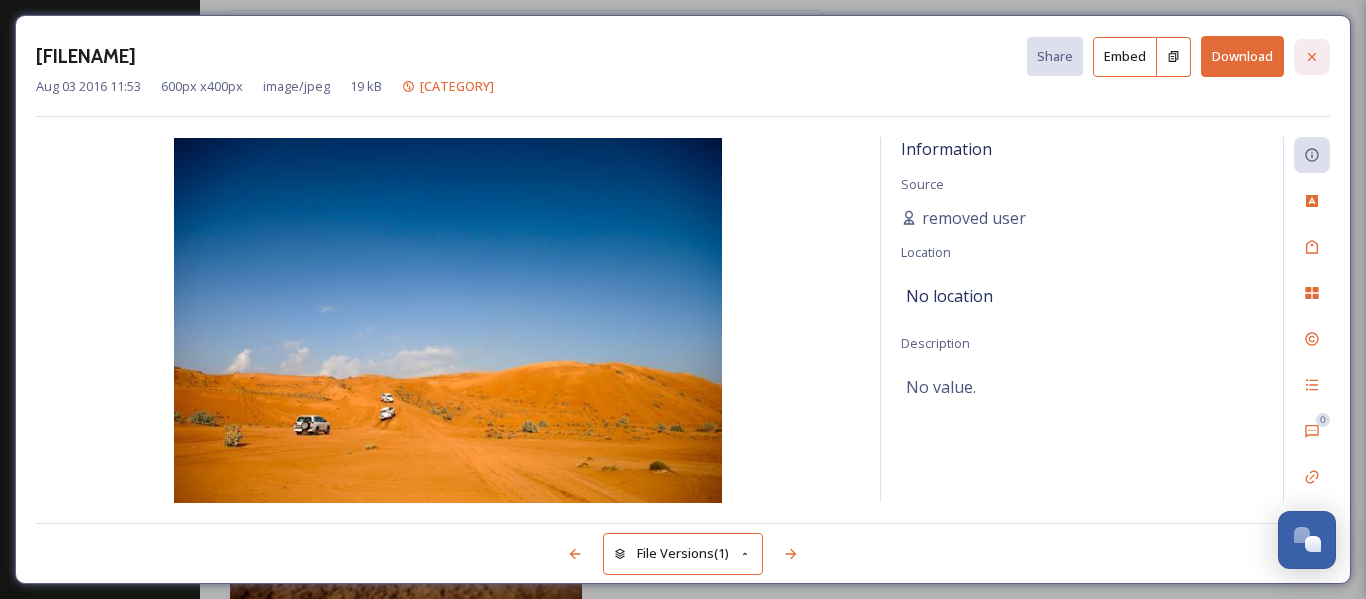 click at bounding box center [1312, 57] 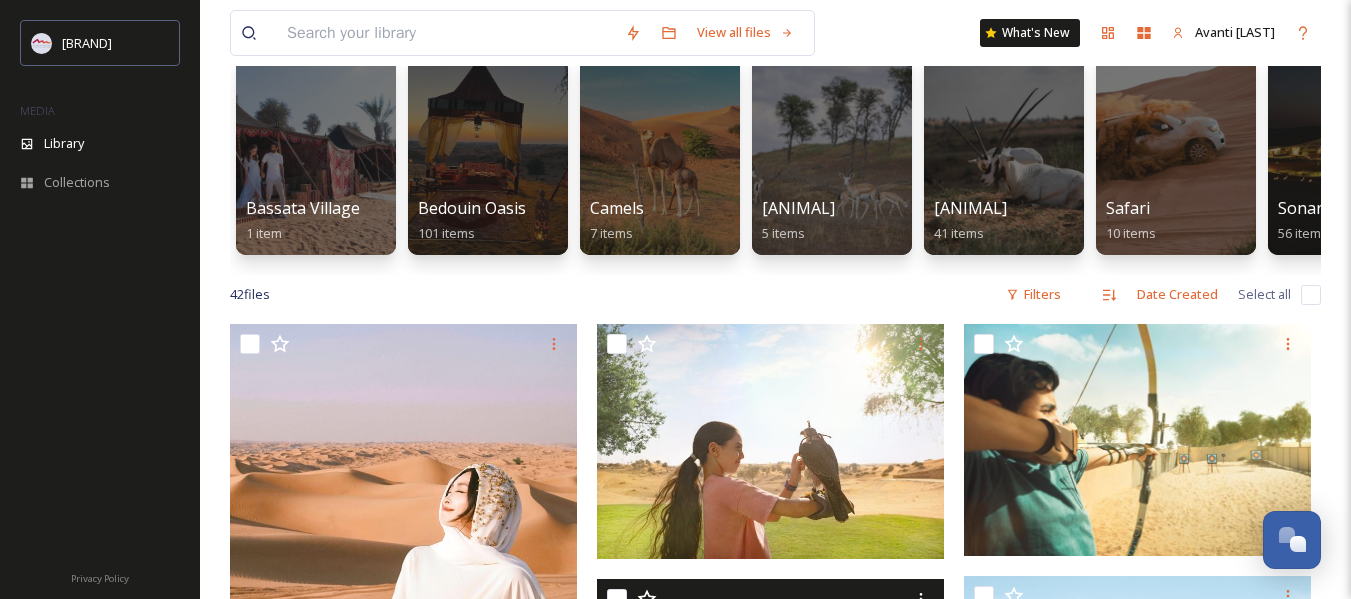scroll, scrollTop: 137, scrollLeft: 0, axis: vertical 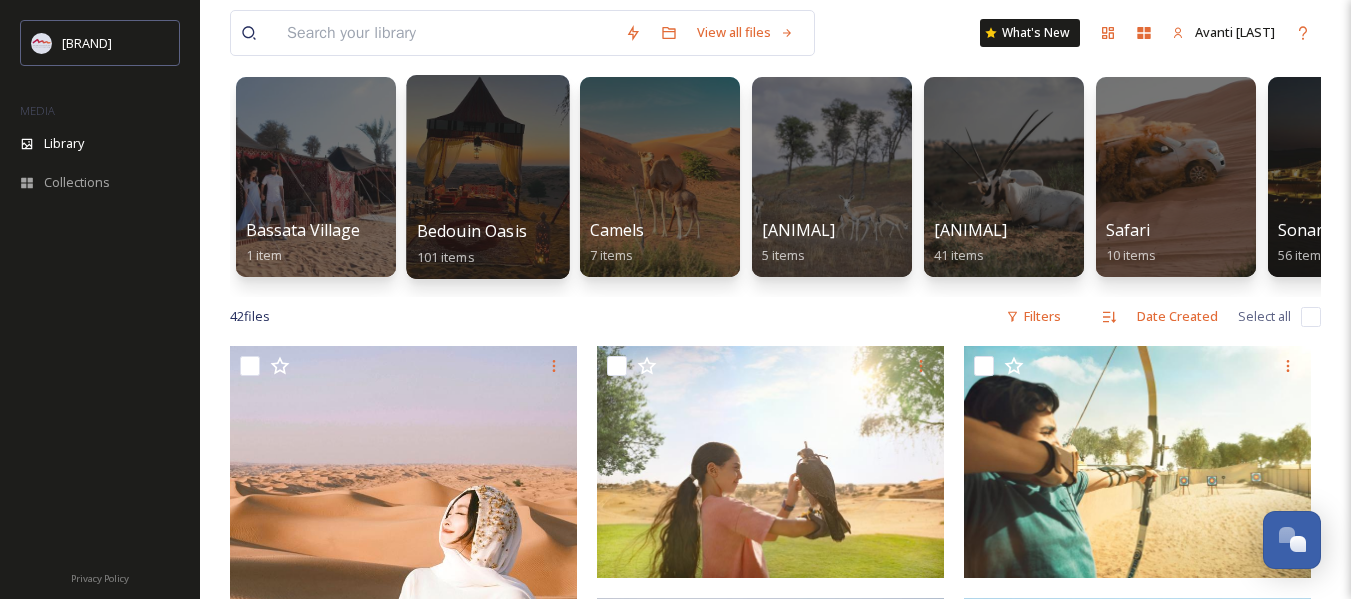 click on "Bedouin Oasis" at bounding box center [472, 231] 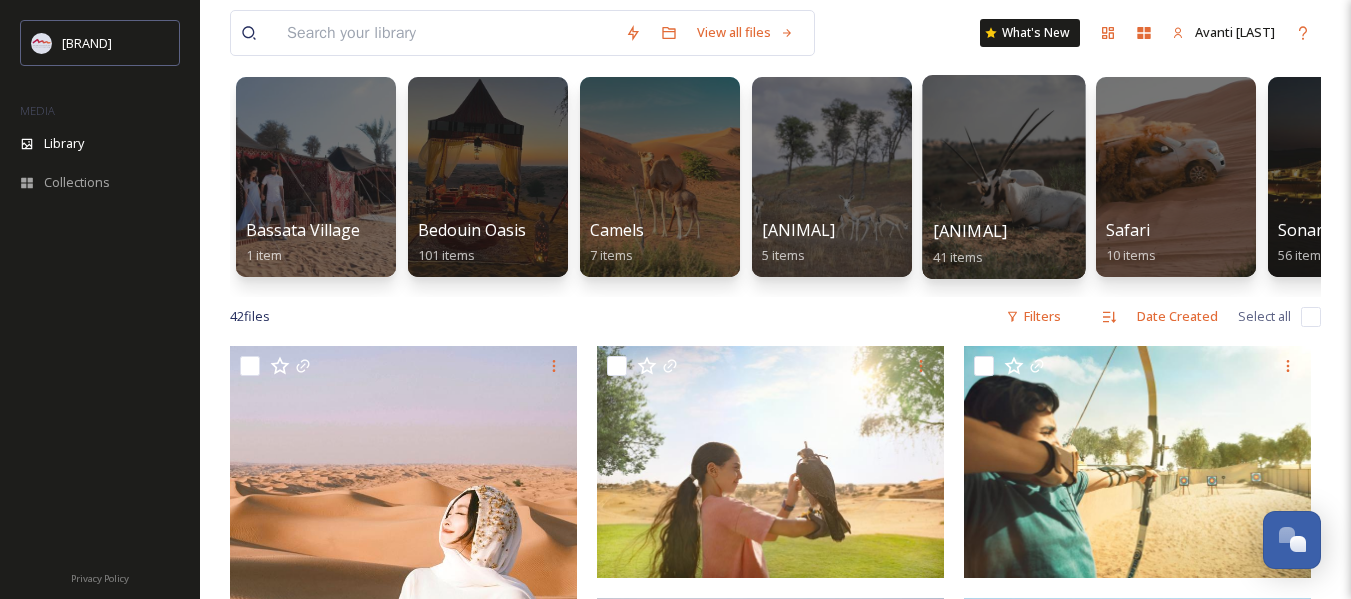 scroll, scrollTop: 0, scrollLeft: 0, axis: both 